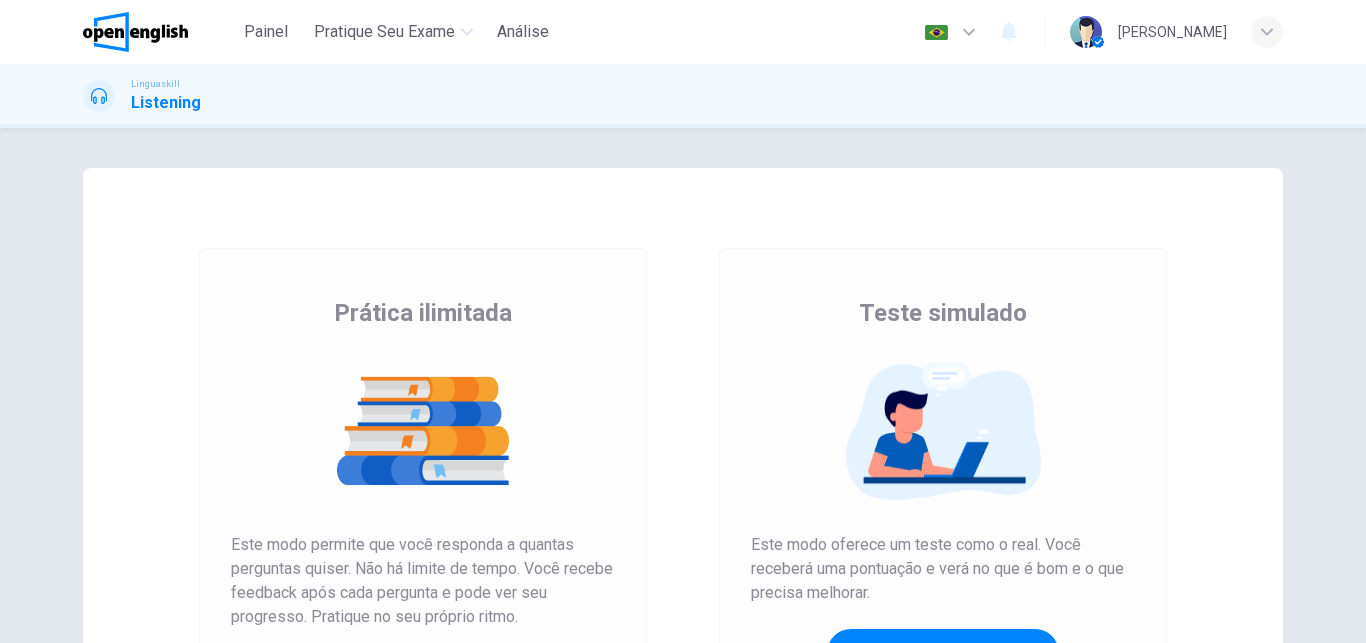 scroll, scrollTop: 0, scrollLeft: 0, axis: both 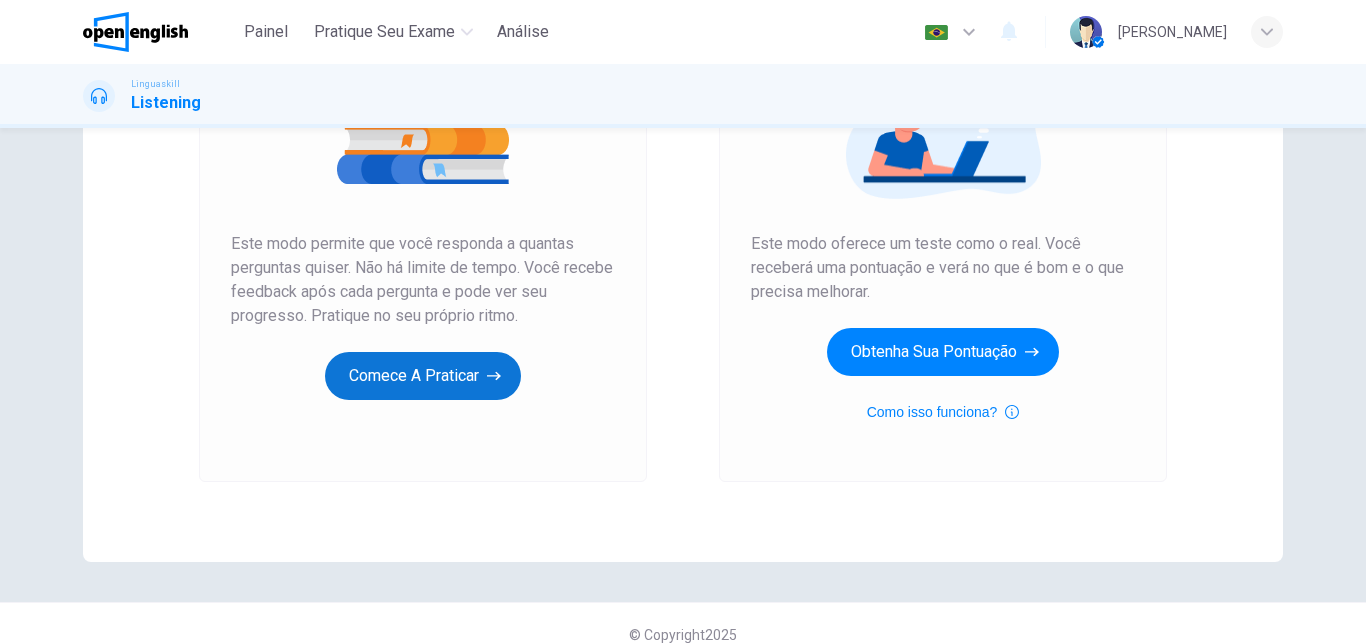 click on "Comece a praticar" at bounding box center (423, 376) 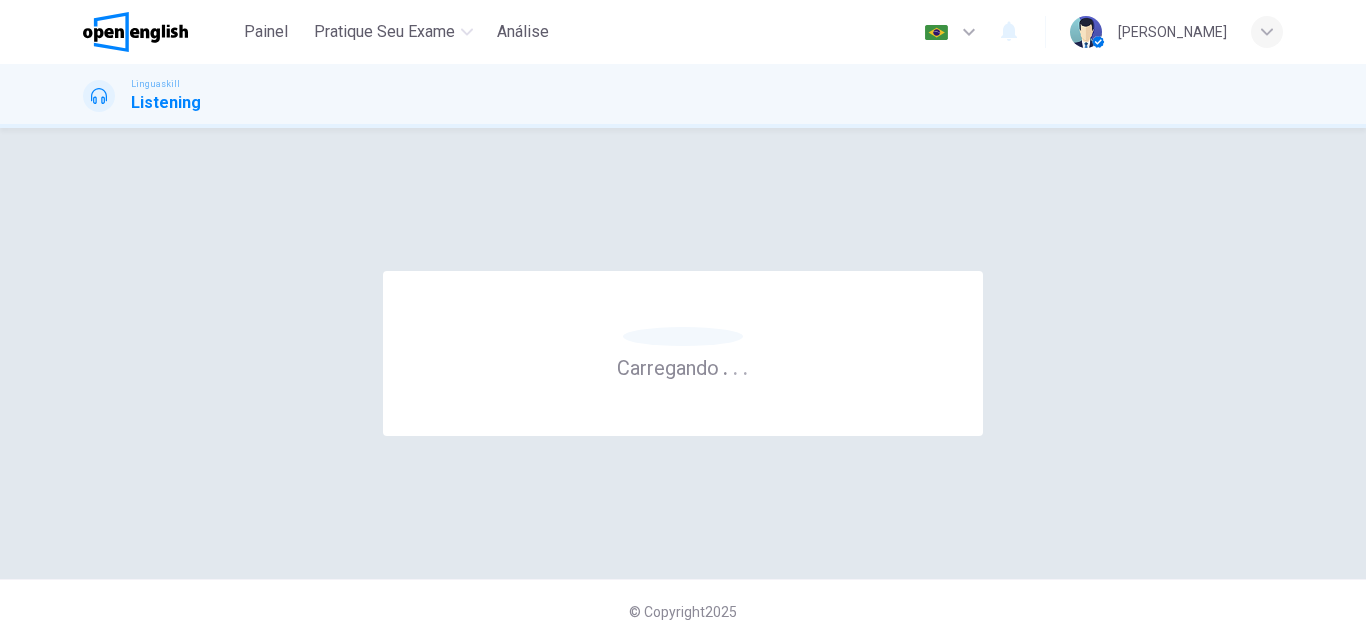 scroll, scrollTop: 0, scrollLeft: 0, axis: both 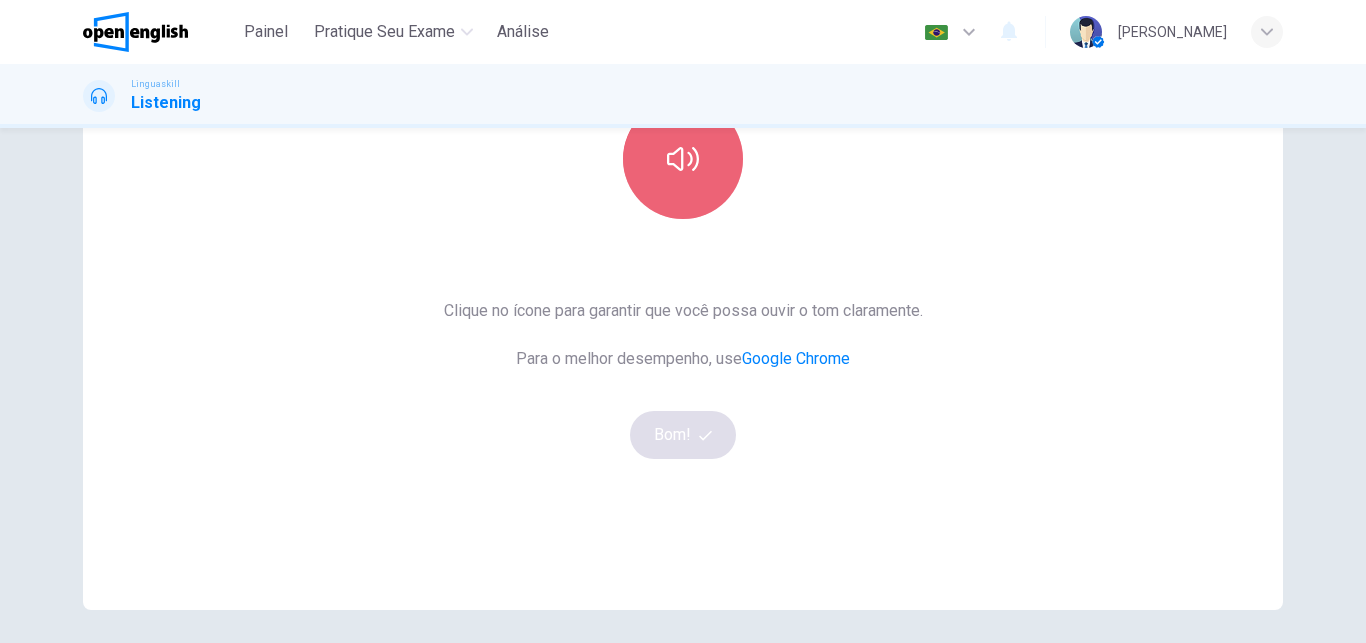 click at bounding box center [683, 159] 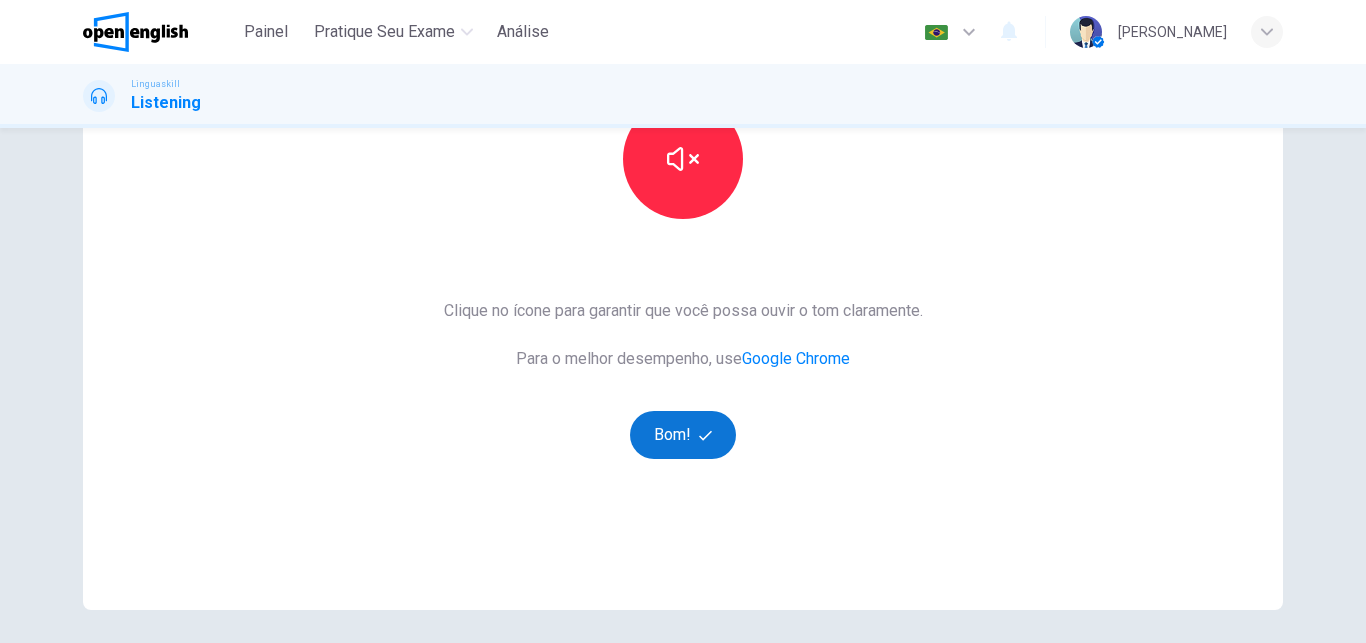 click on "Bom!" at bounding box center [683, 435] 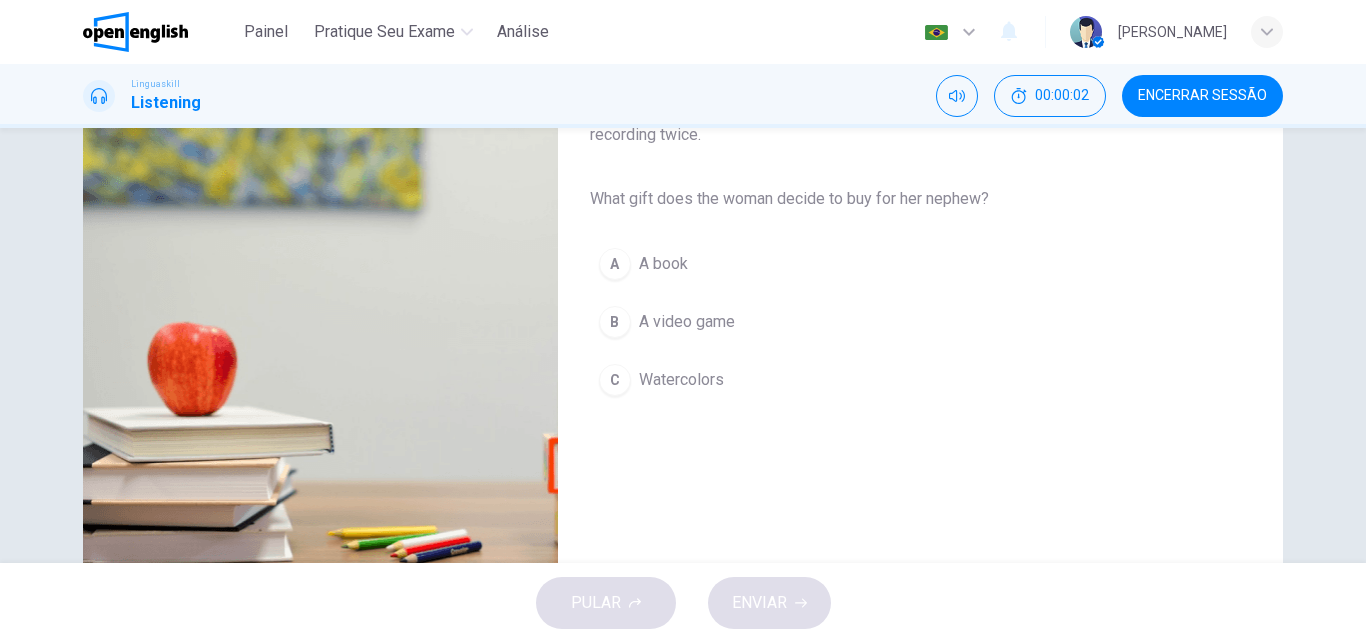 scroll, scrollTop: 159, scrollLeft: 0, axis: vertical 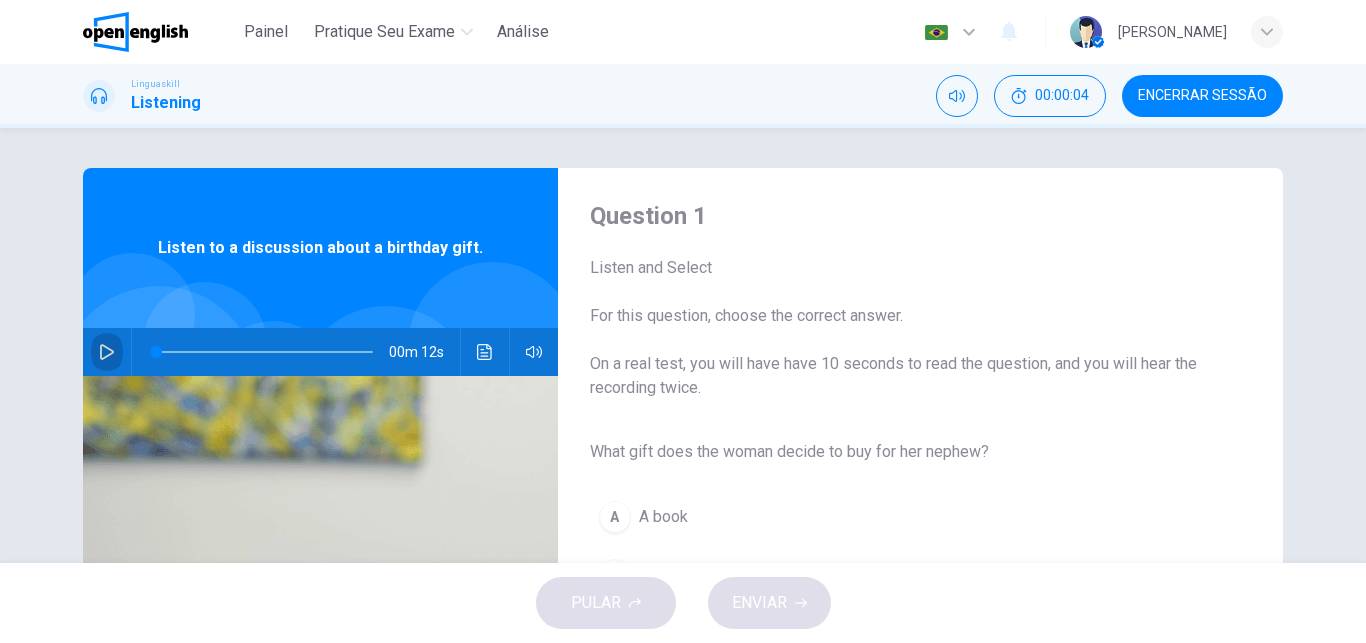 click 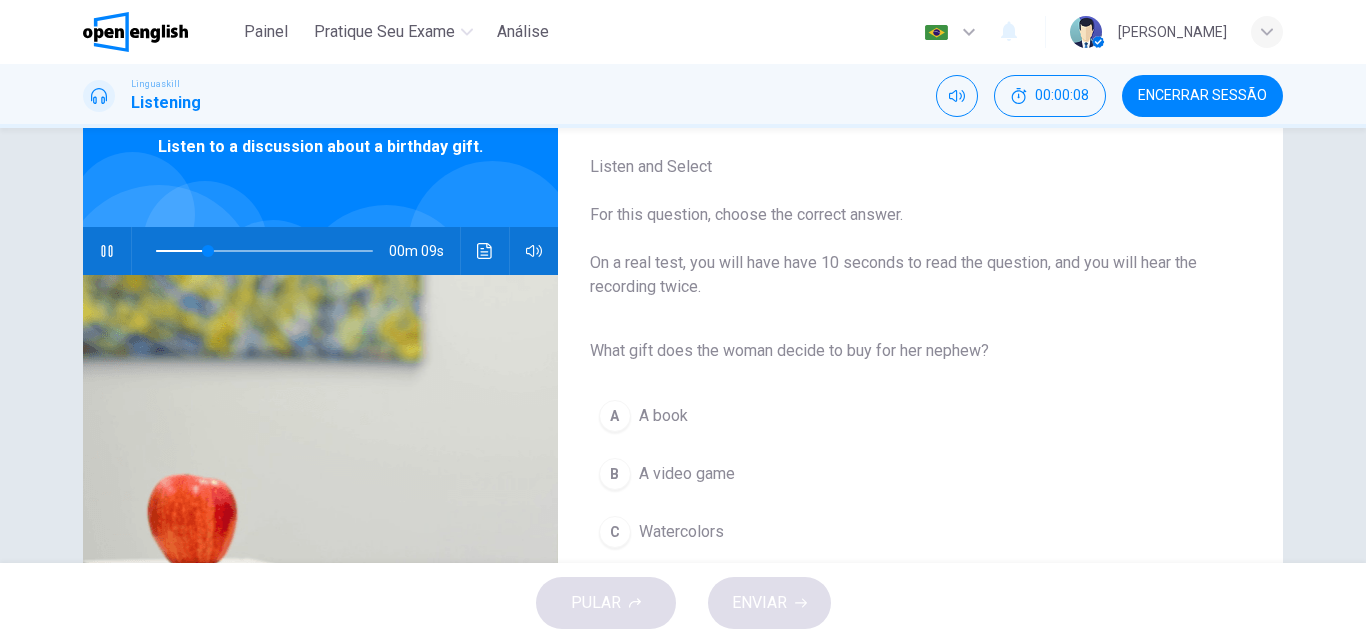 scroll, scrollTop: 180, scrollLeft: 0, axis: vertical 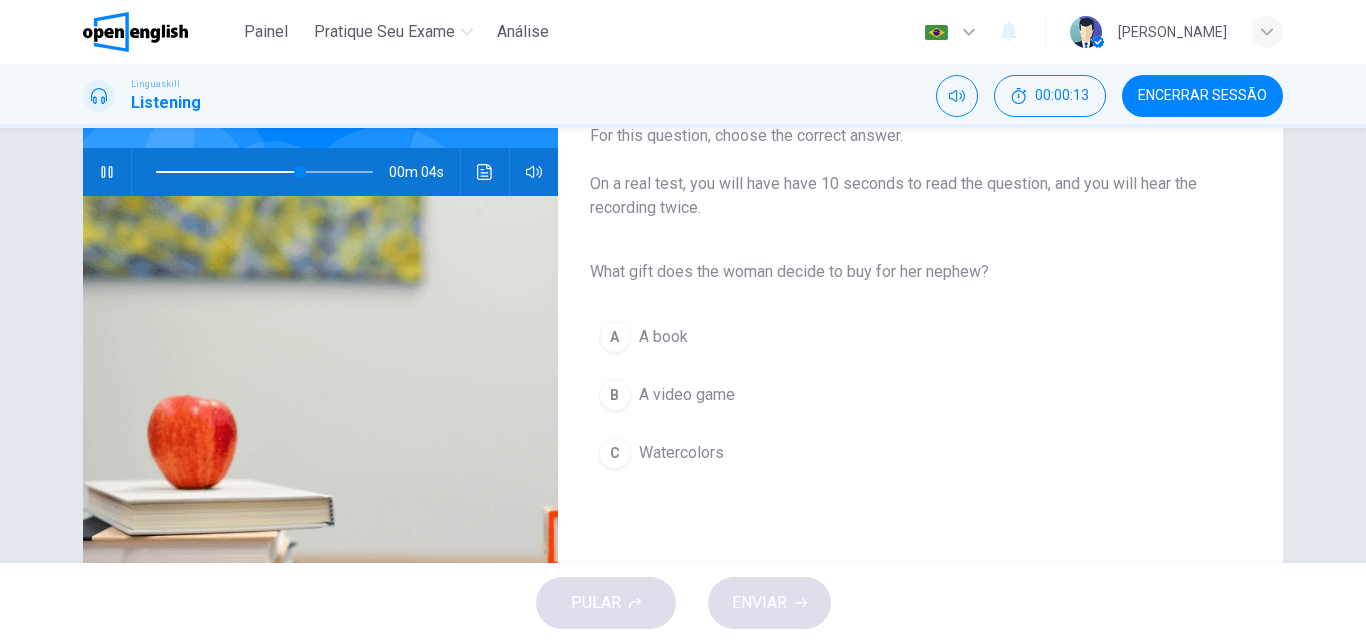 click on "Watercolors" at bounding box center [681, 453] 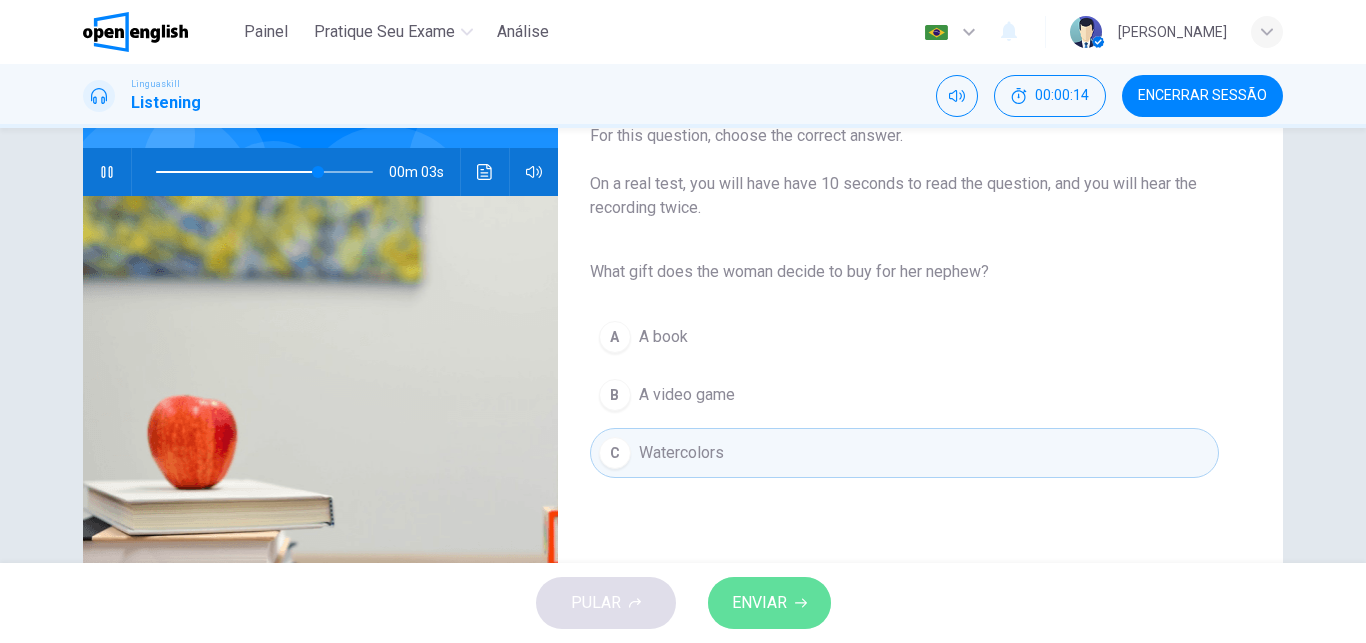 click on "ENVIAR" at bounding box center (769, 603) 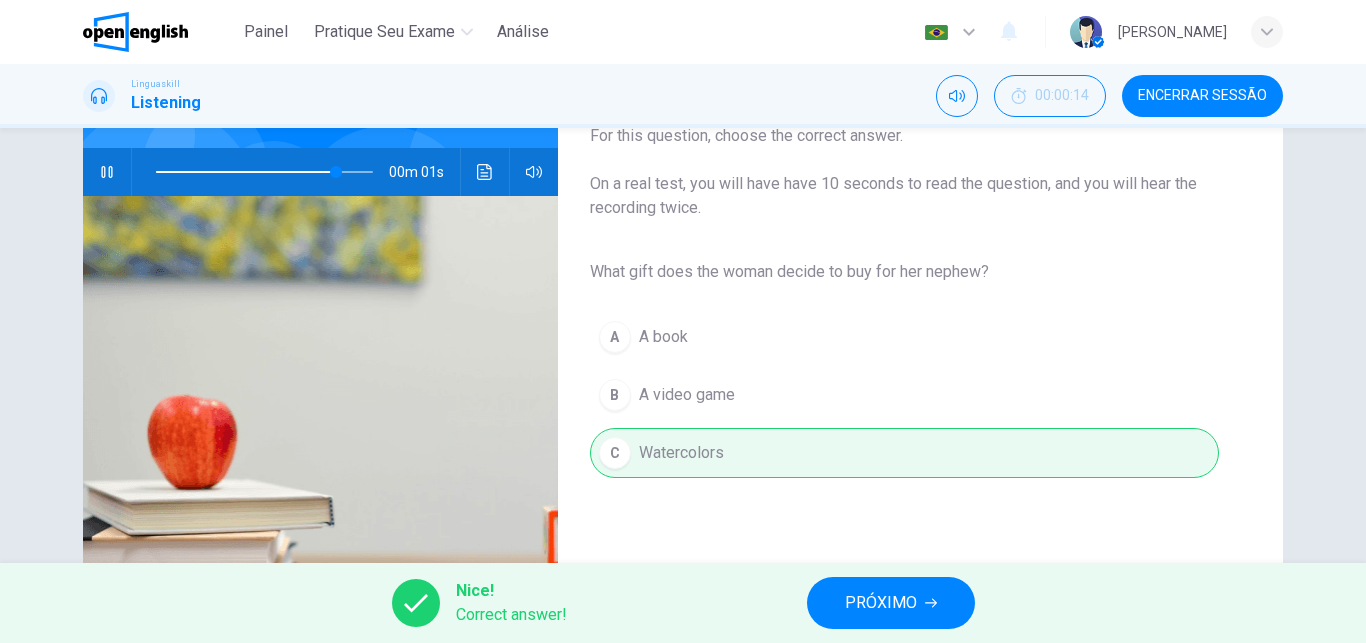 type on "**" 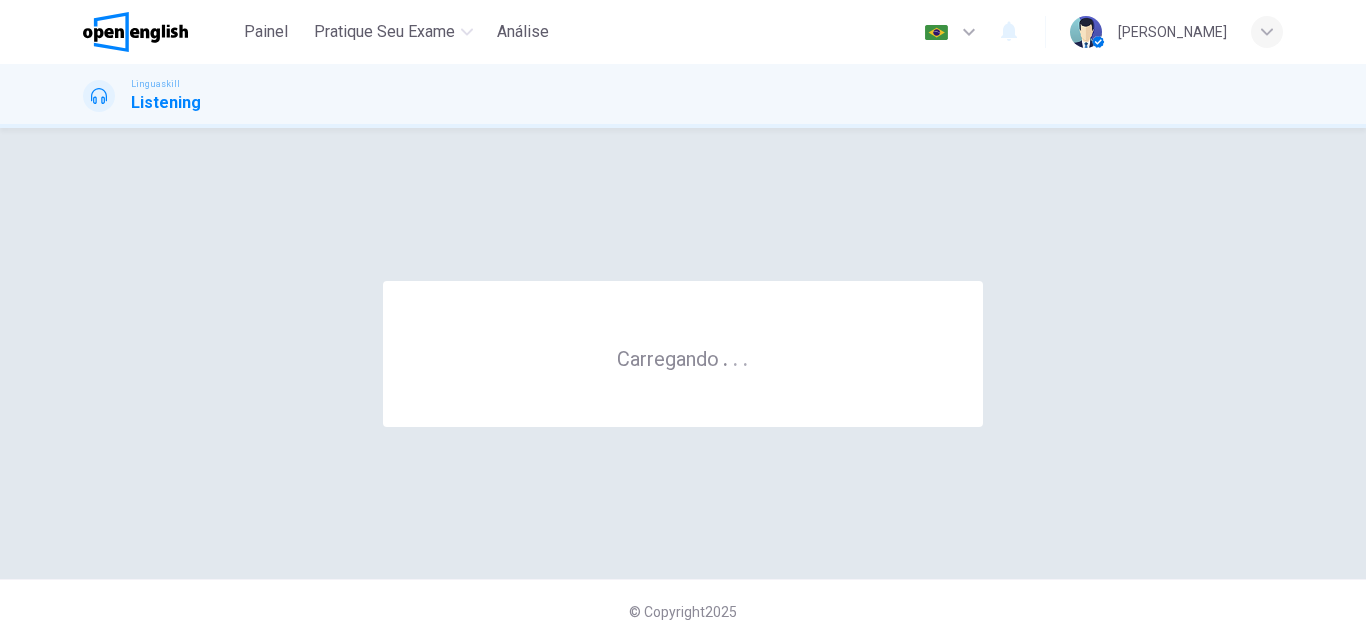 scroll, scrollTop: 0, scrollLeft: 0, axis: both 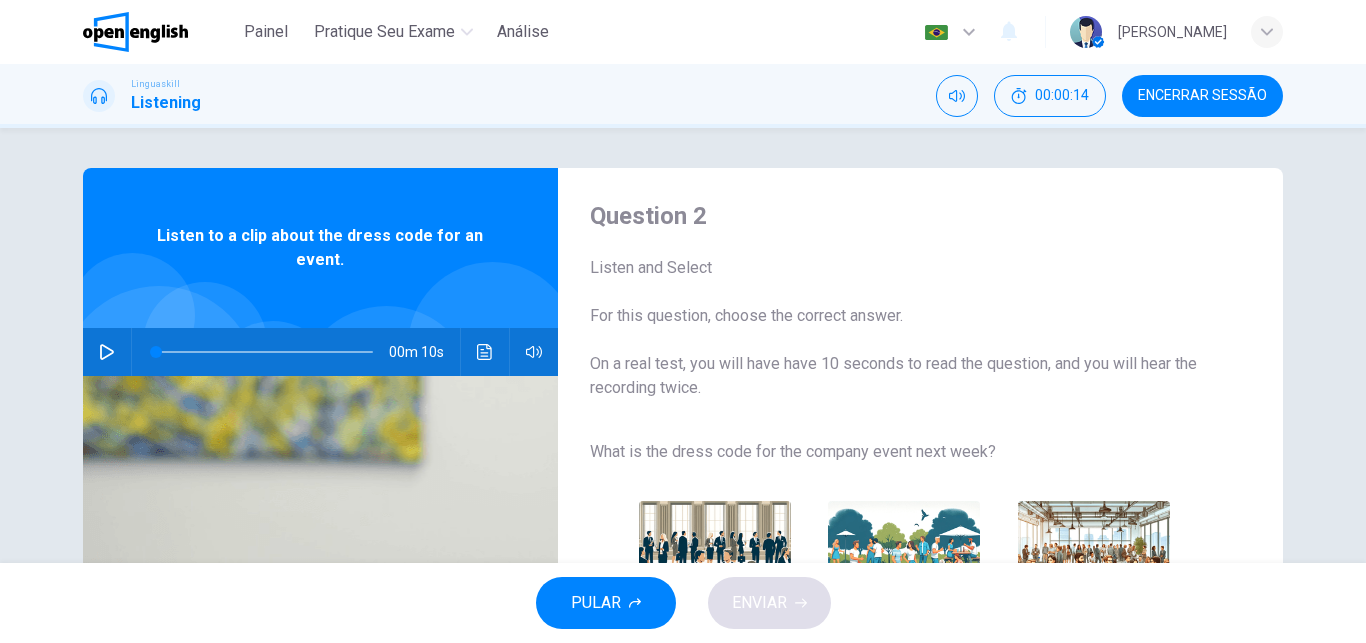 click 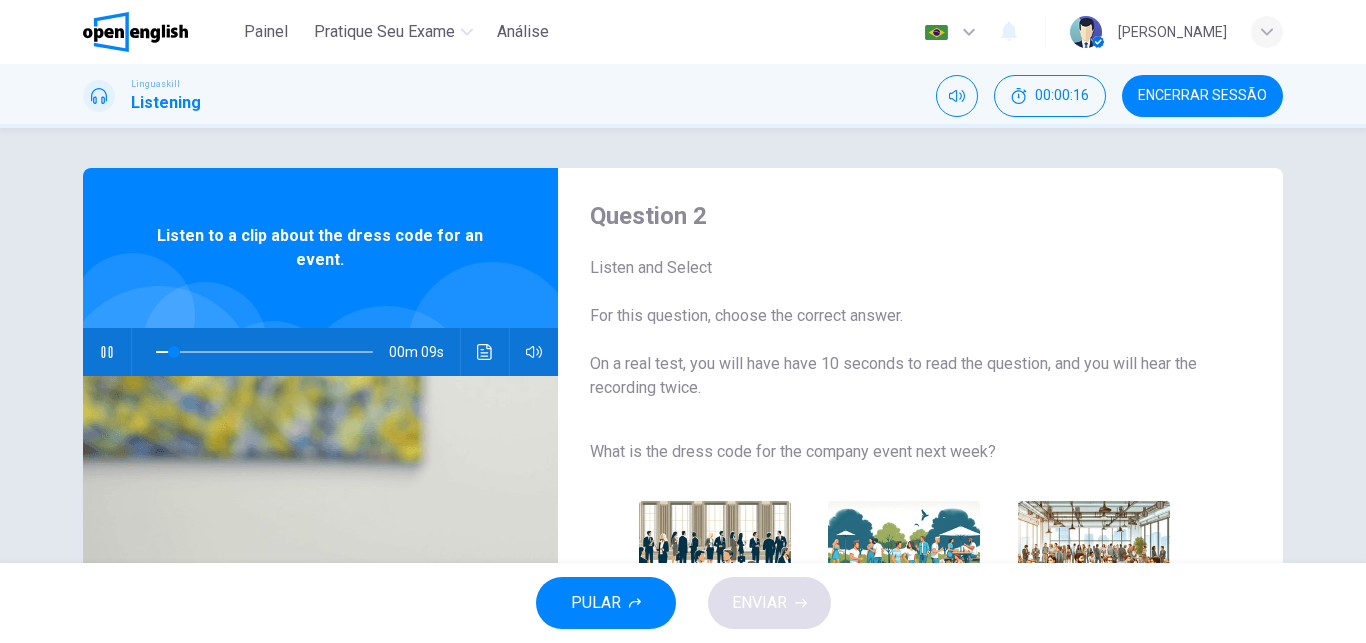 scroll, scrollTop: 340, scrollLeft: 0, axis: vertical 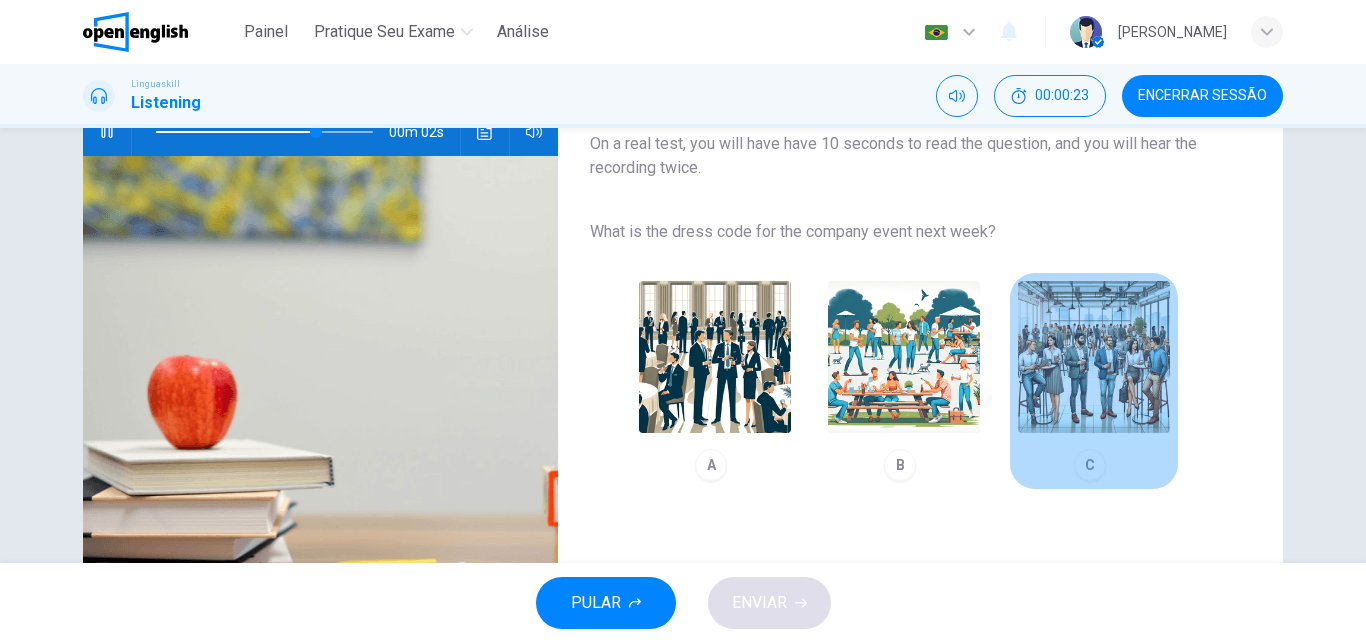 click at bounding box center (1094, 357) 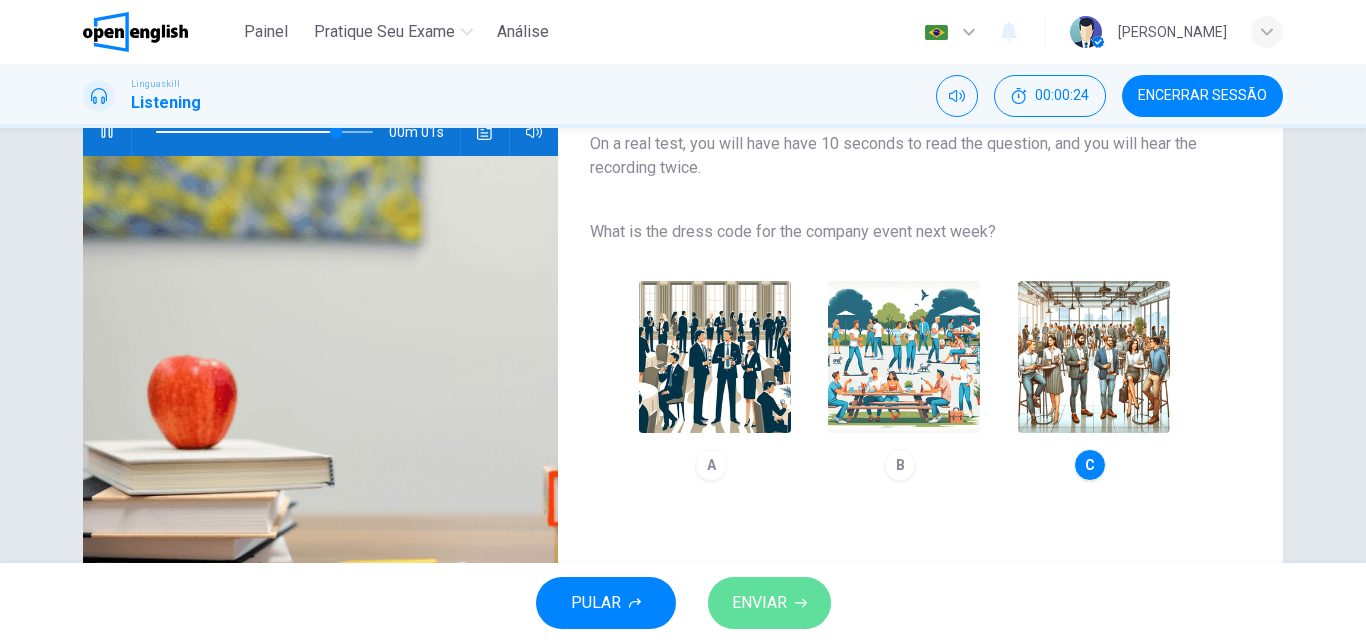 click on "ENVIAR" at bounding box center [769, 603] 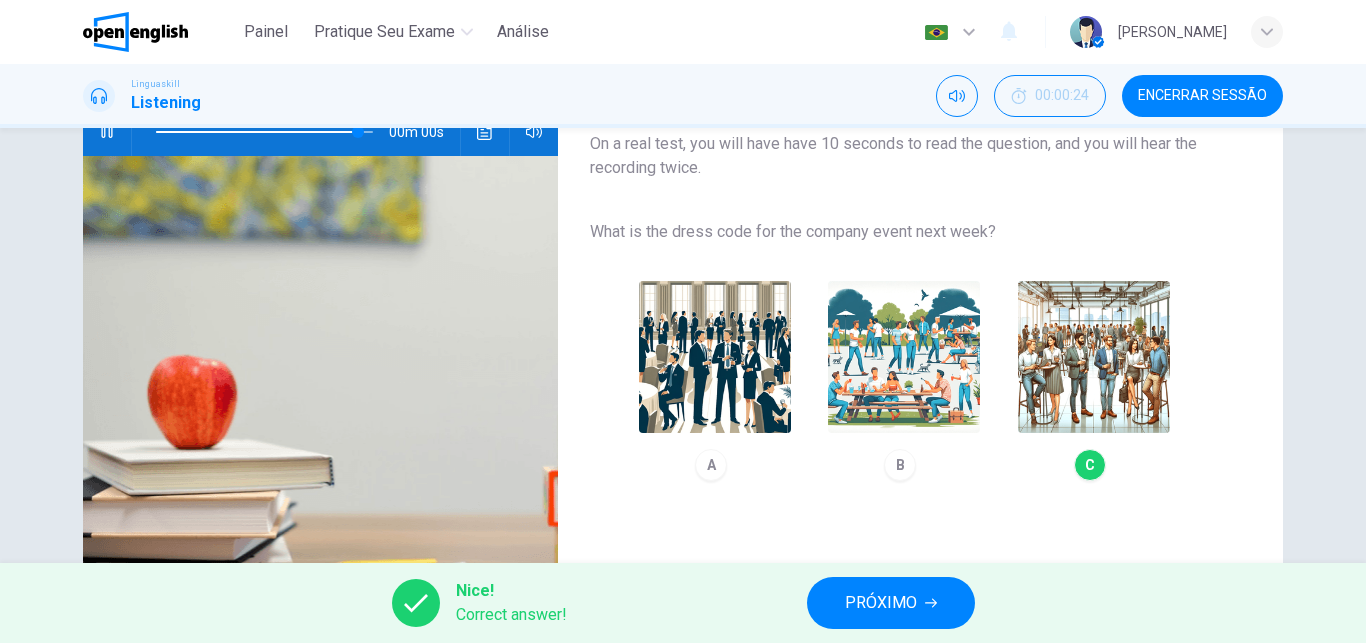 type on "*" 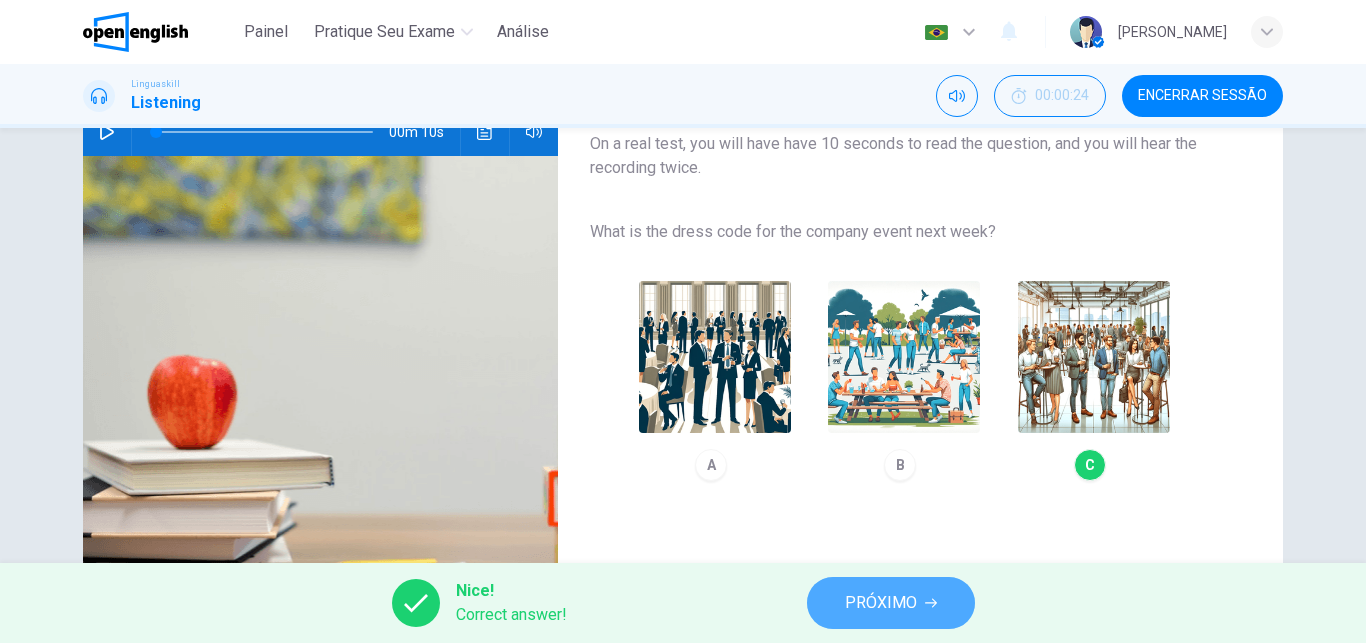 click on "PRÓXIMO" at bounding box center [891, 603] 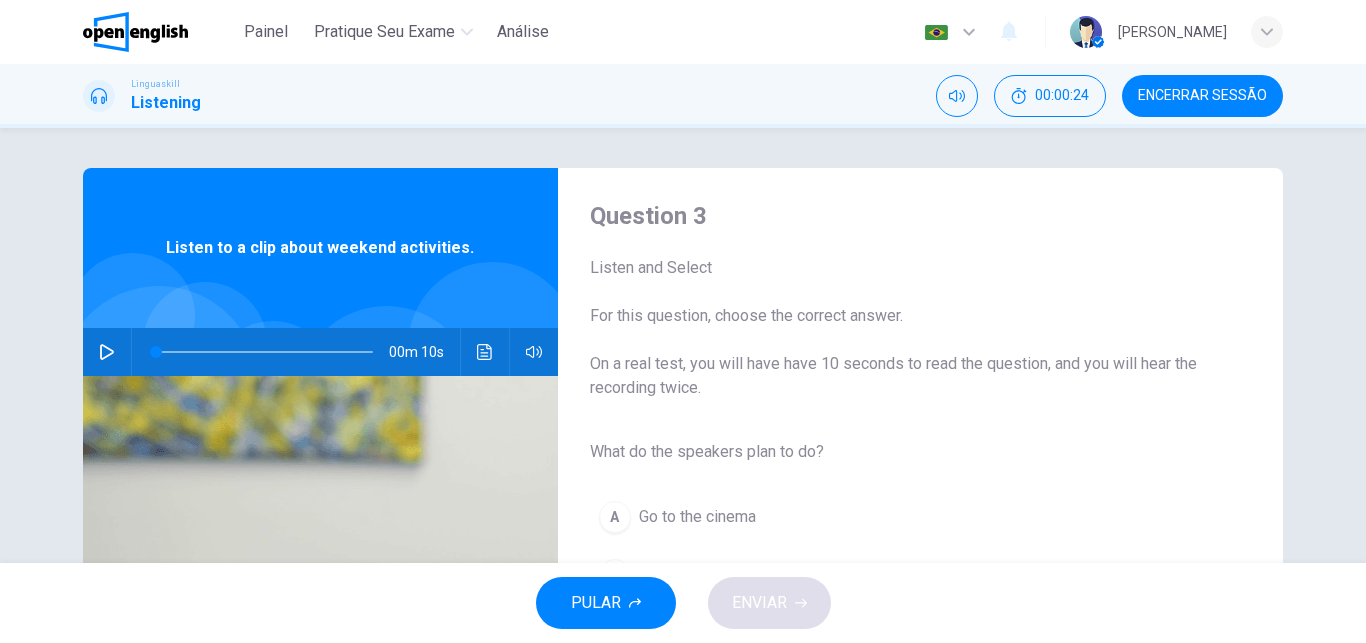 click at bounding box center [107, 352] 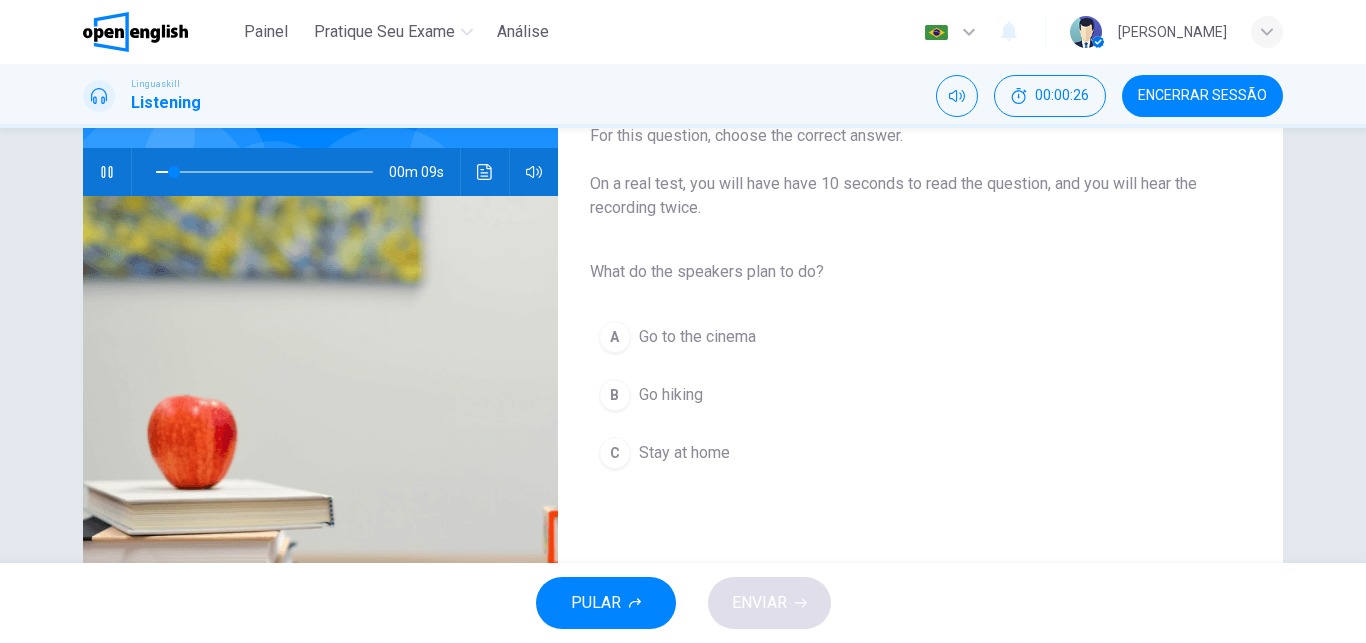 scroll, scrollTop: 203, scrollLeft: 0, axis: vertical 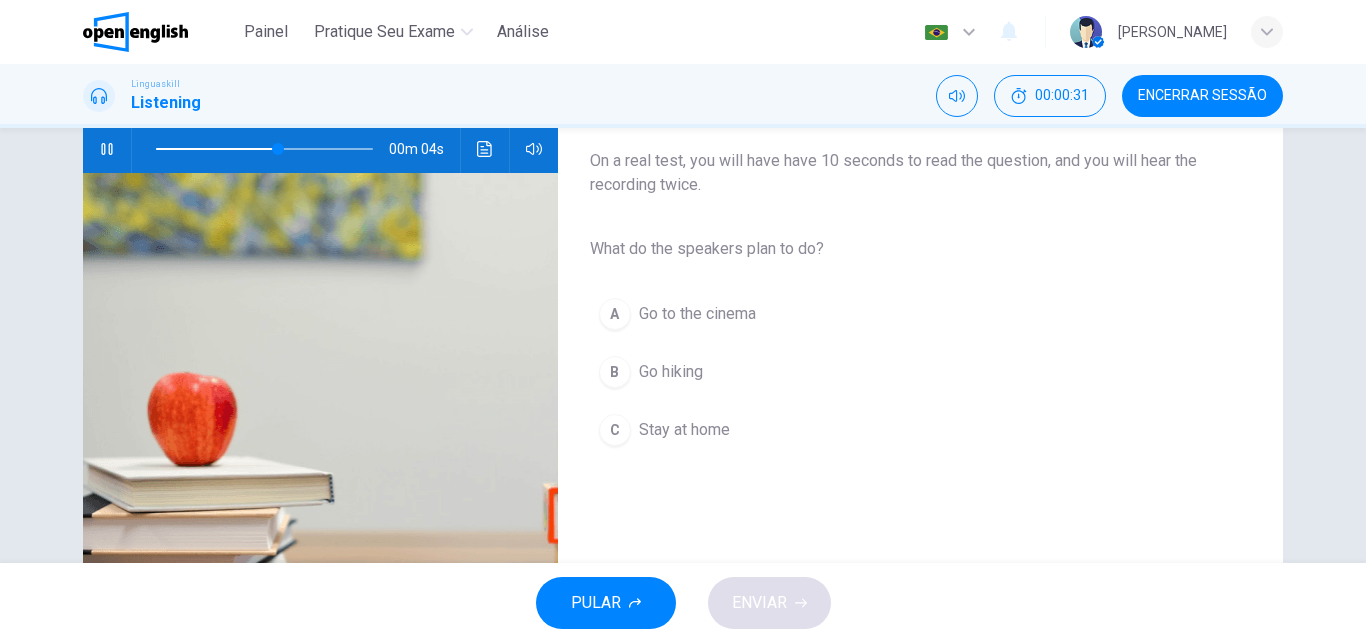 click on "B Go hiking" at bounding box center [904, 372] 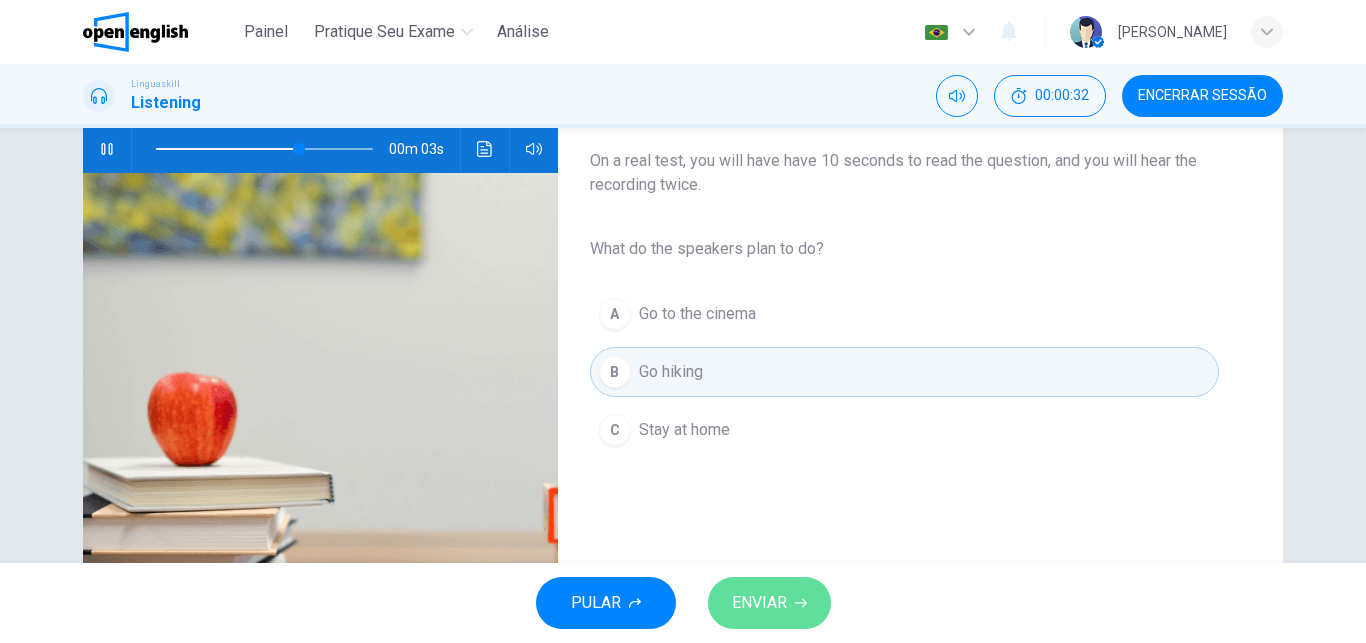 click on "ENVIAR" at bounding box center [769, 603] 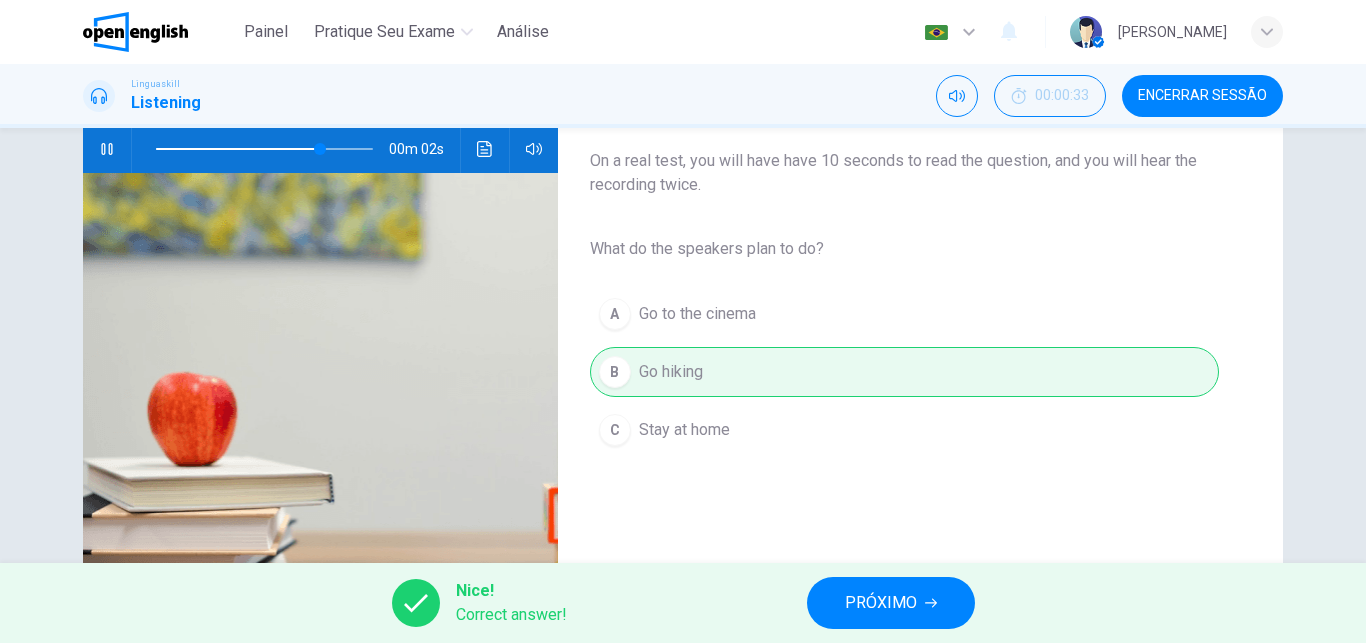 type on "**" 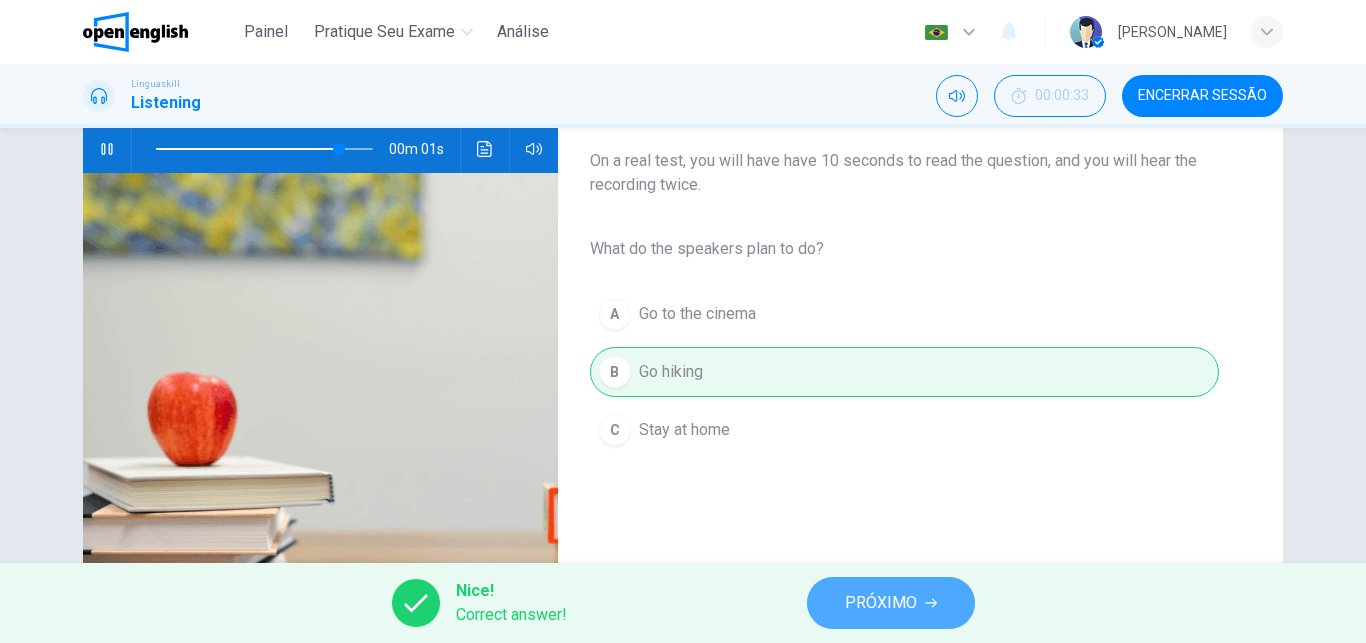 click on "PRÓXIMO" at bounding box center [891, 603] 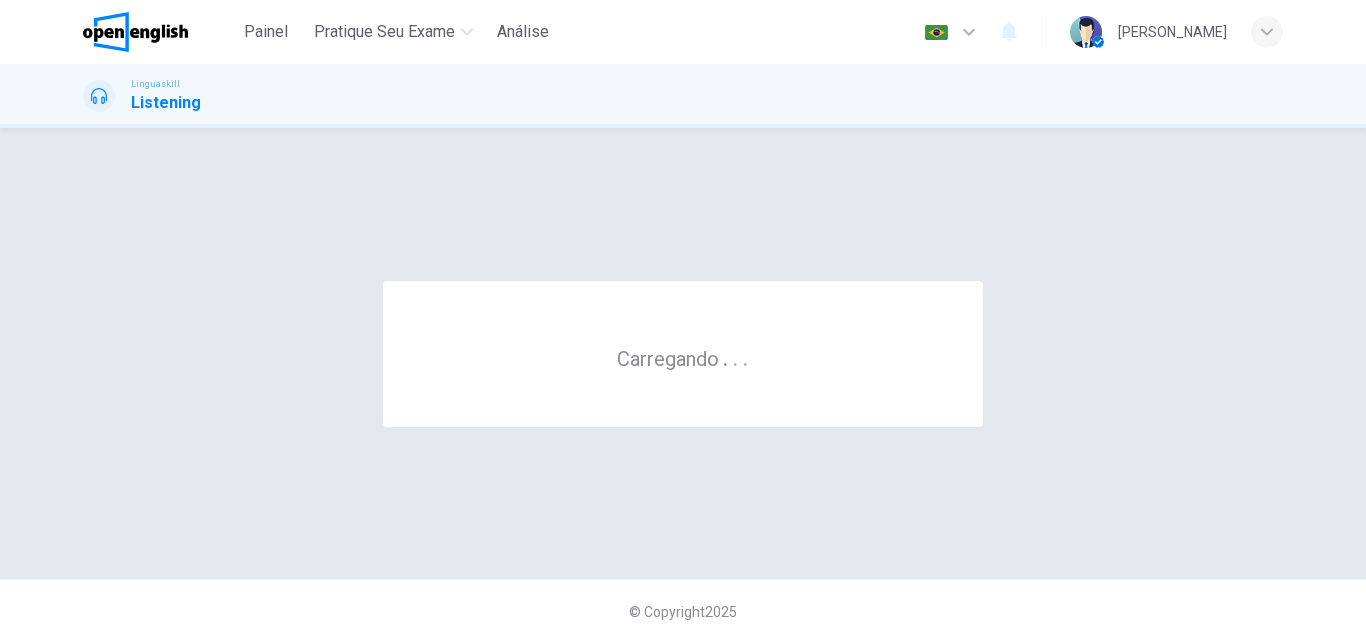 scroll, scrollTop: 0, scrollLeft: 0, axis: both 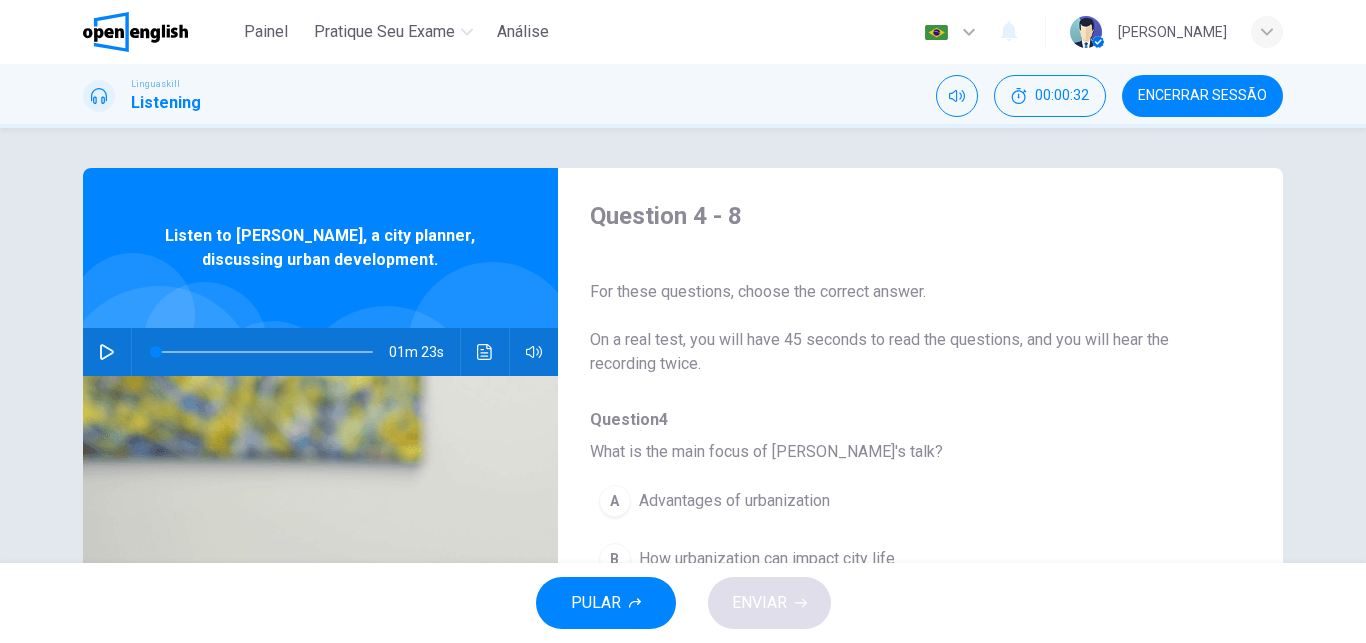 click at bounding box center [107, 352] 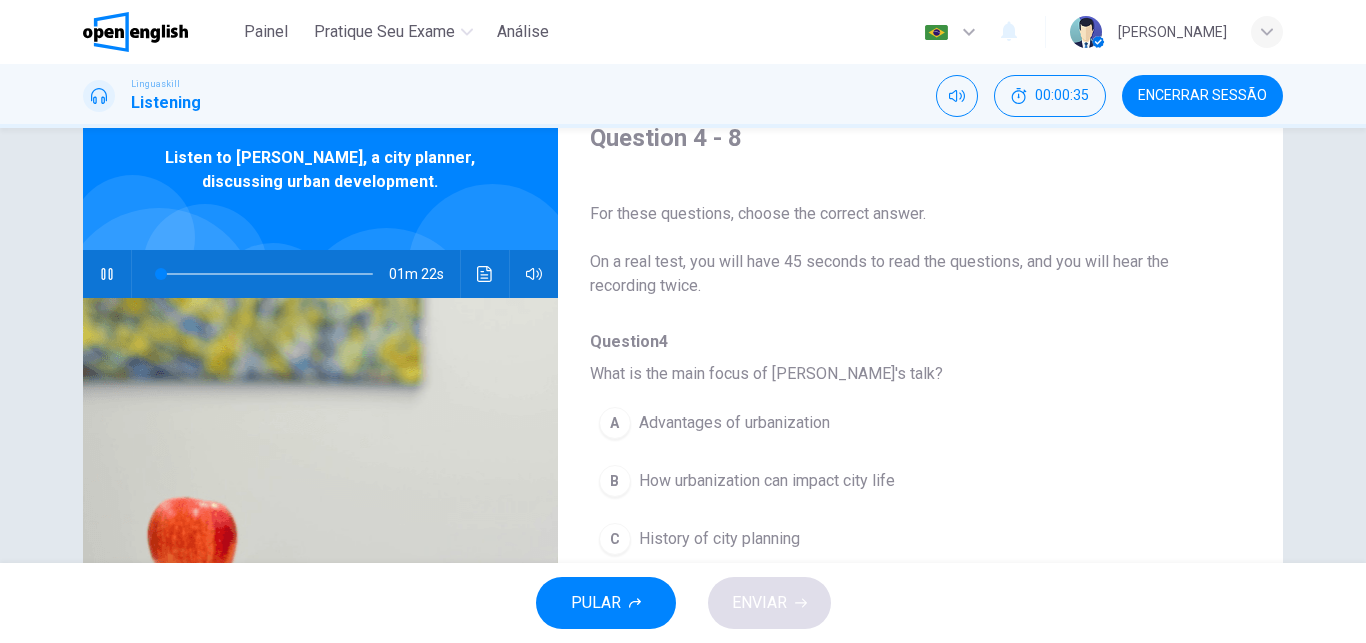scroll, scrollTop: 91, scrollLeft: 0, axis: vertical 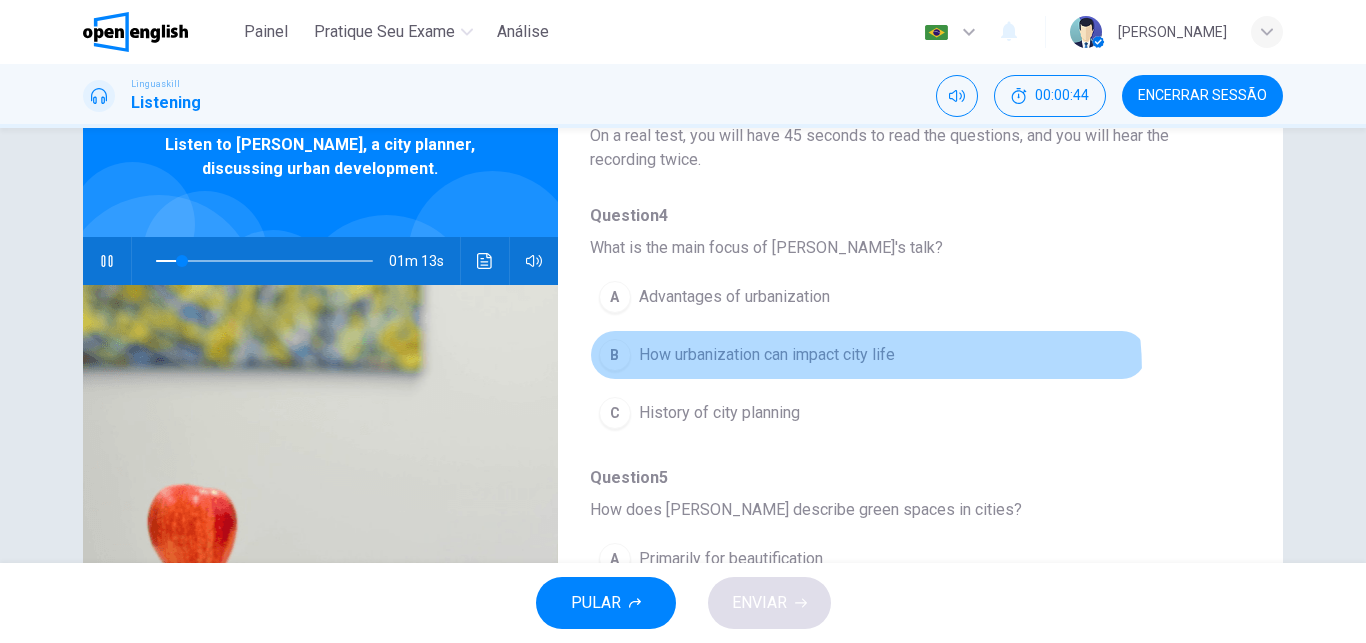 click on "B How urbanization can impact city life" at bounding box center [868, 355] 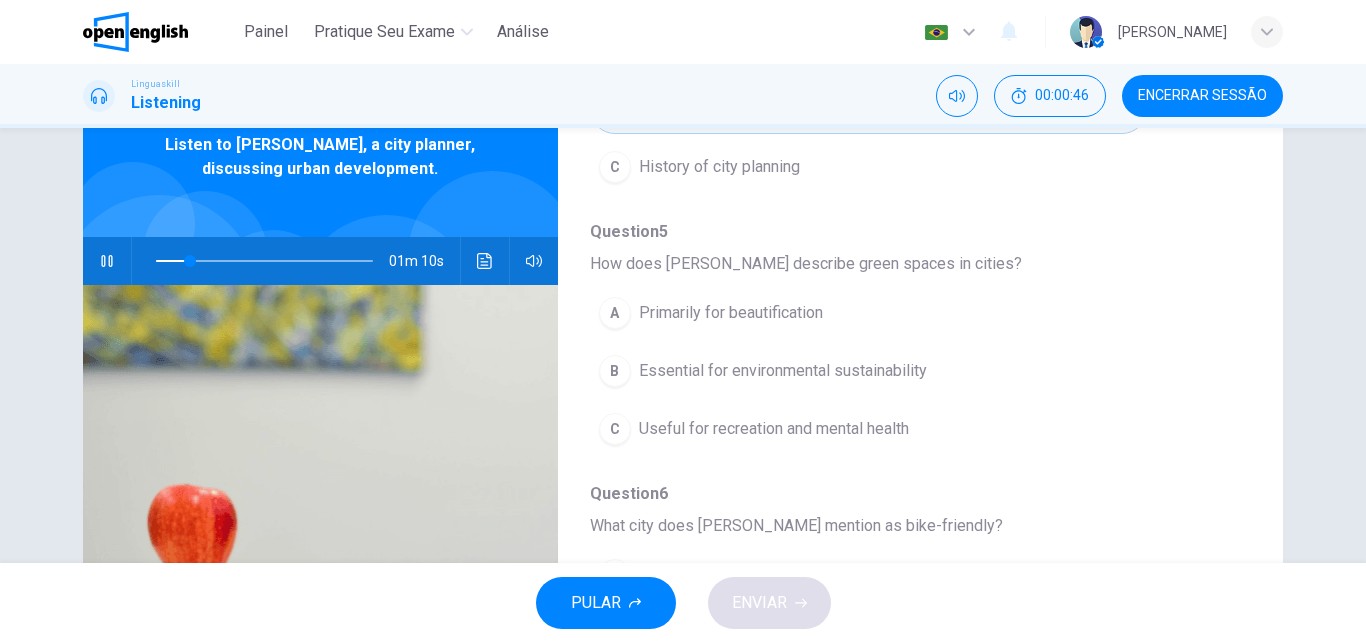 scroll, scrollTop: 375, scrollLeft: 0, axis: vertical 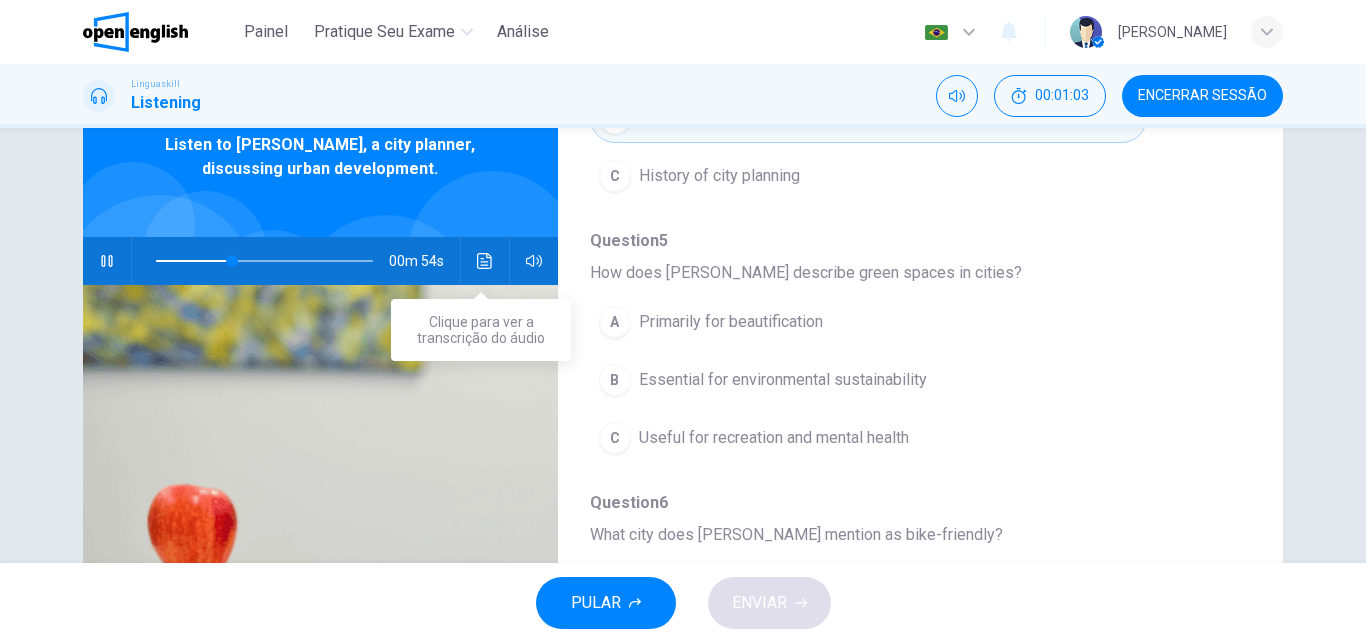 click on "00m 54s" at bounding box center (320, 261) 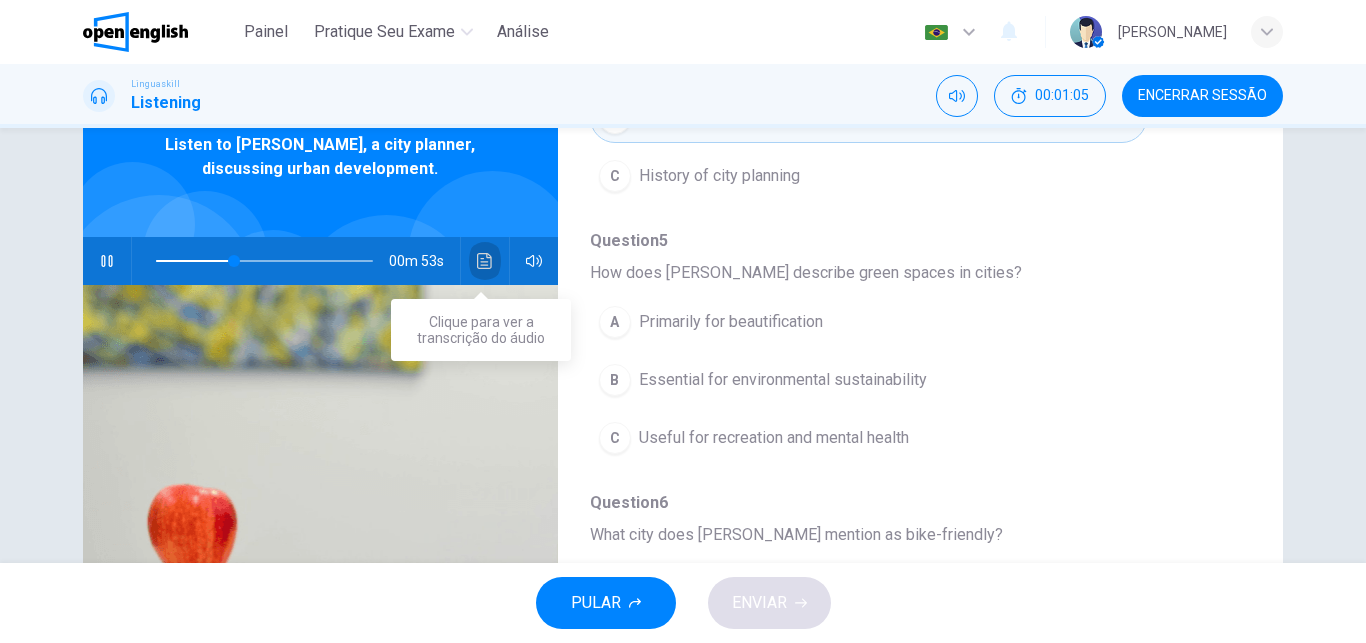 click 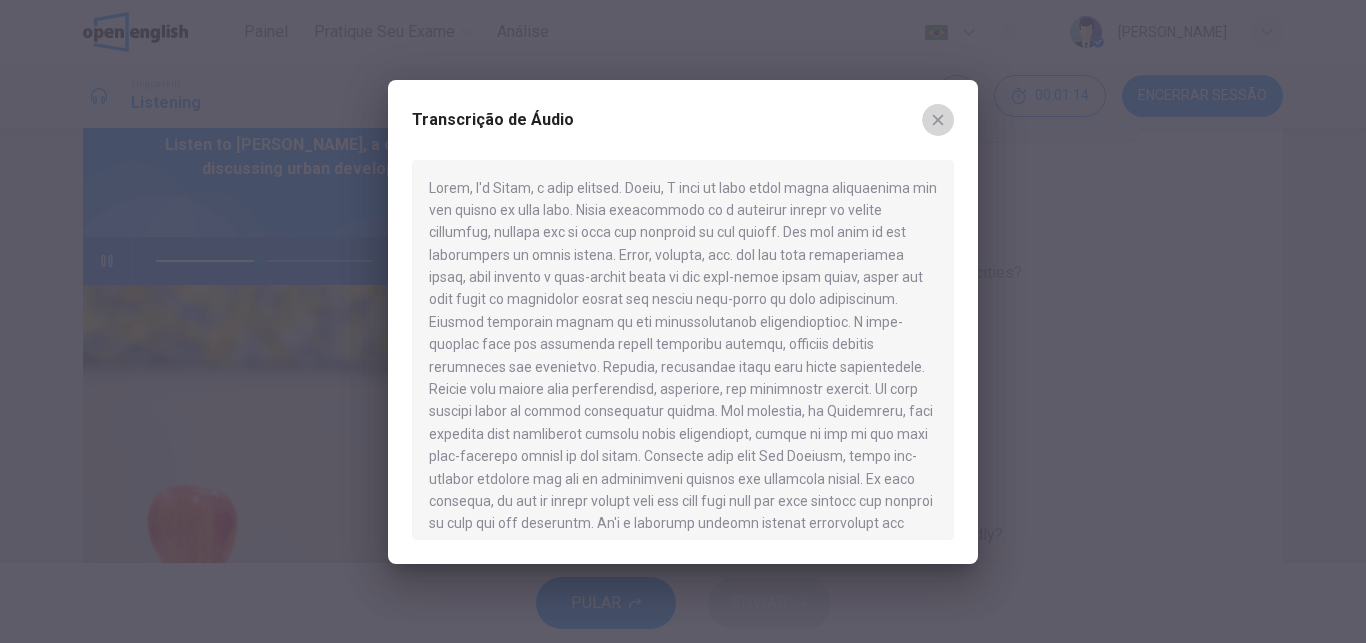 click at bounding box center (938, 120) 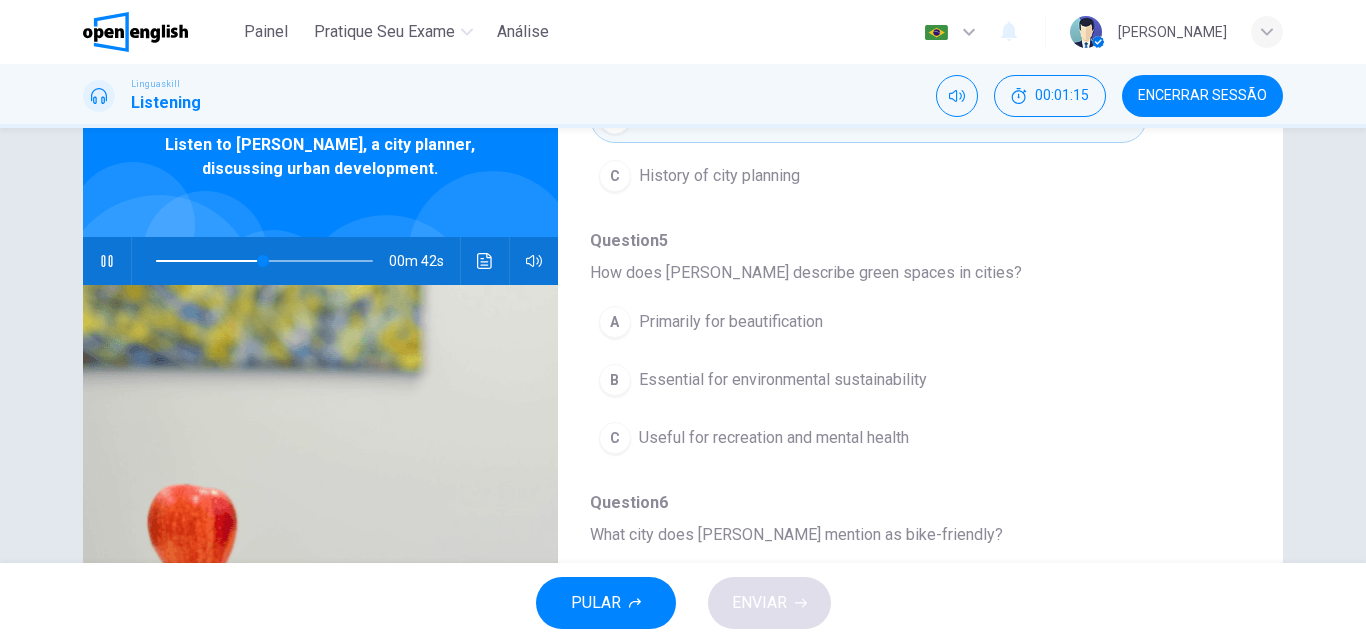 click on "Useful for recreation and mental health" at bounding box center [774, 438] 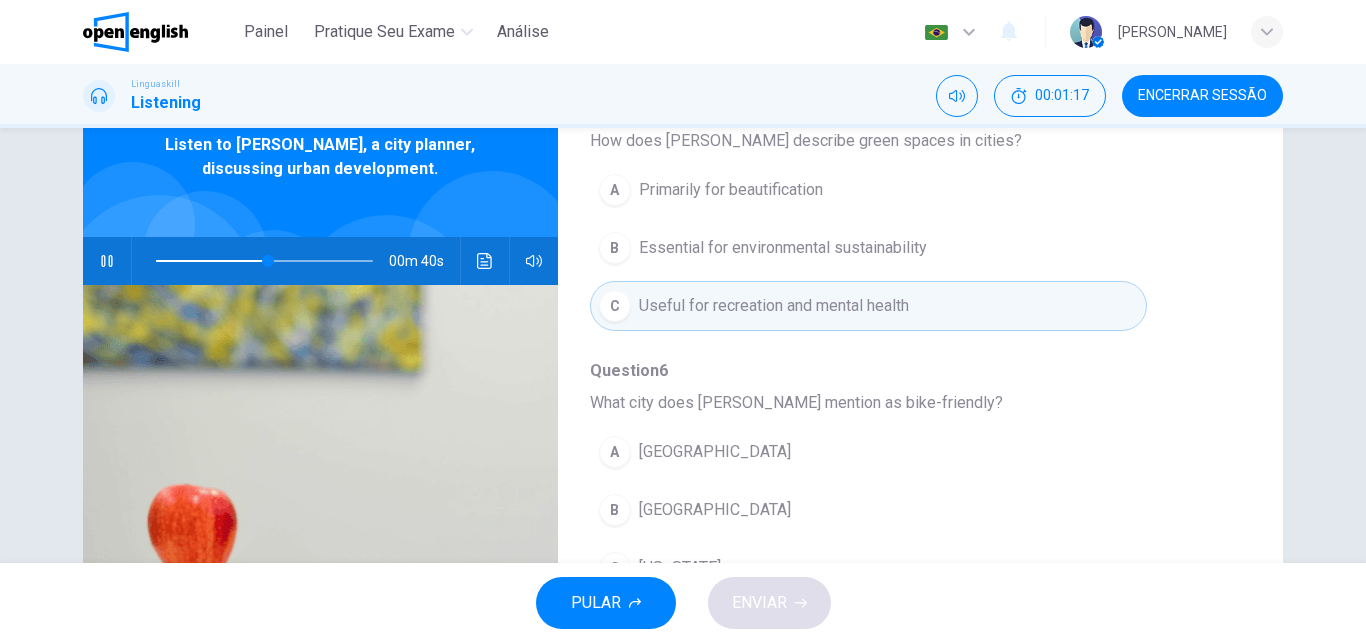 scroll, scrollTop: 503, scrollLeft: 0, axis: vertical 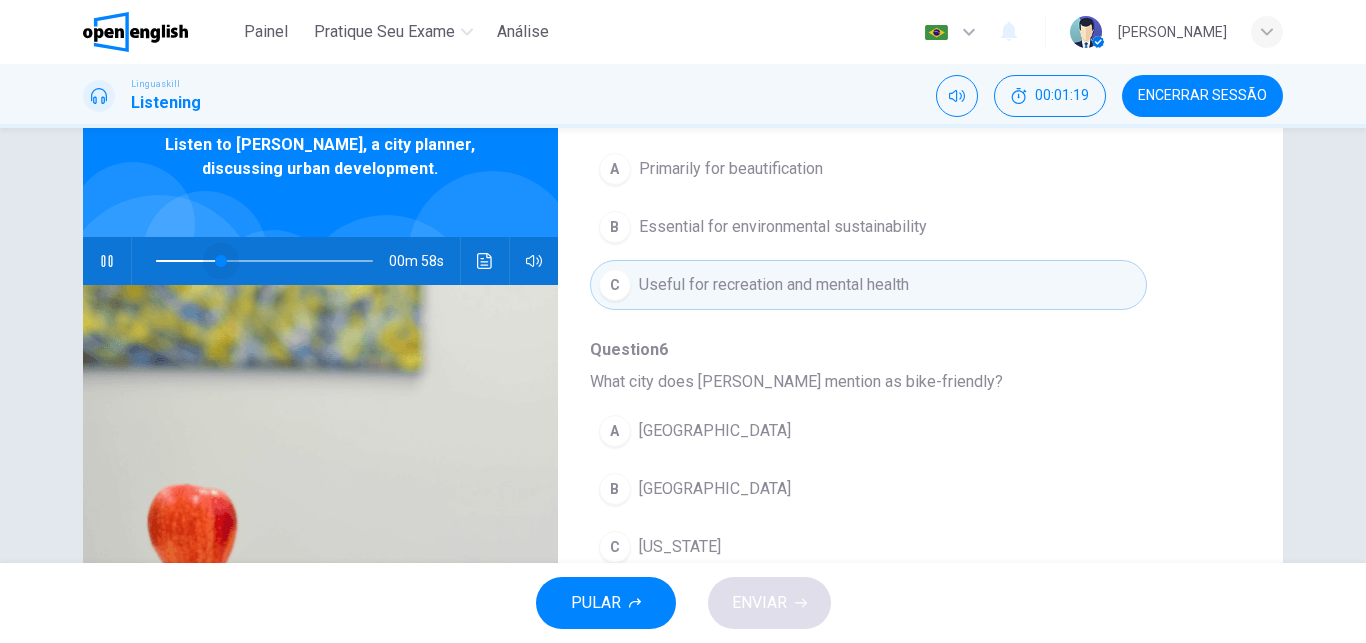click at bounding box center [264, 261] 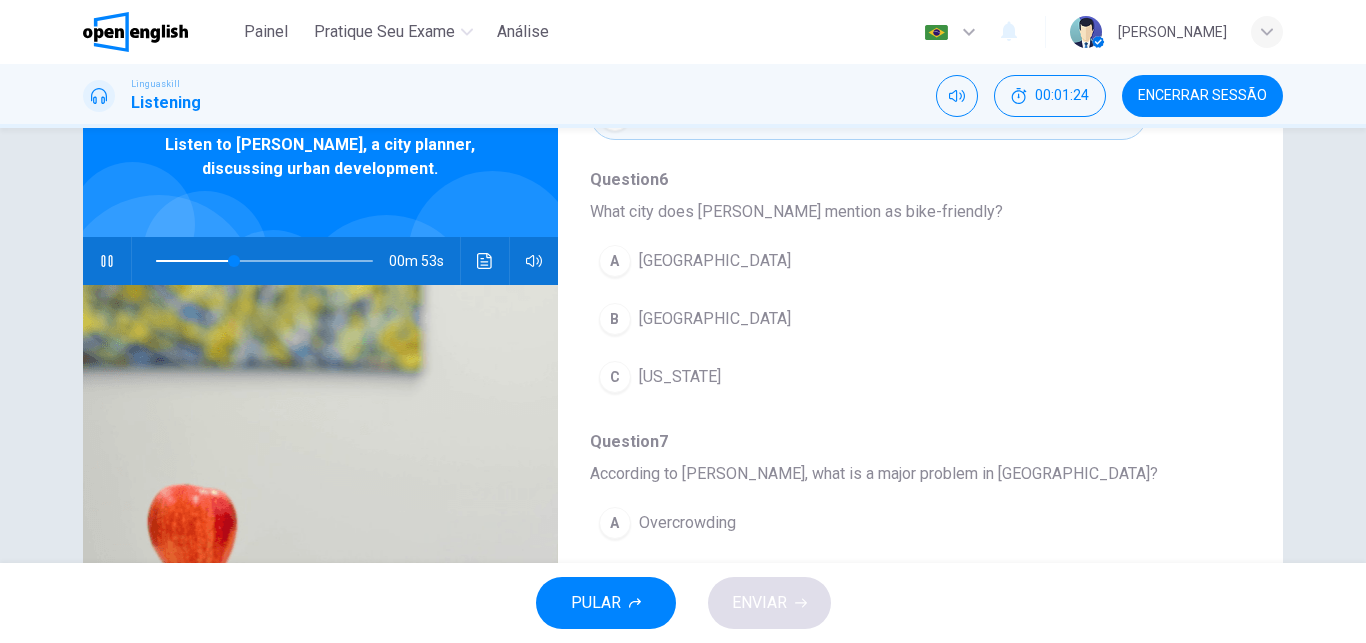 scroll, scrollTop: 664, scrollLeft: 0, axis: vertical 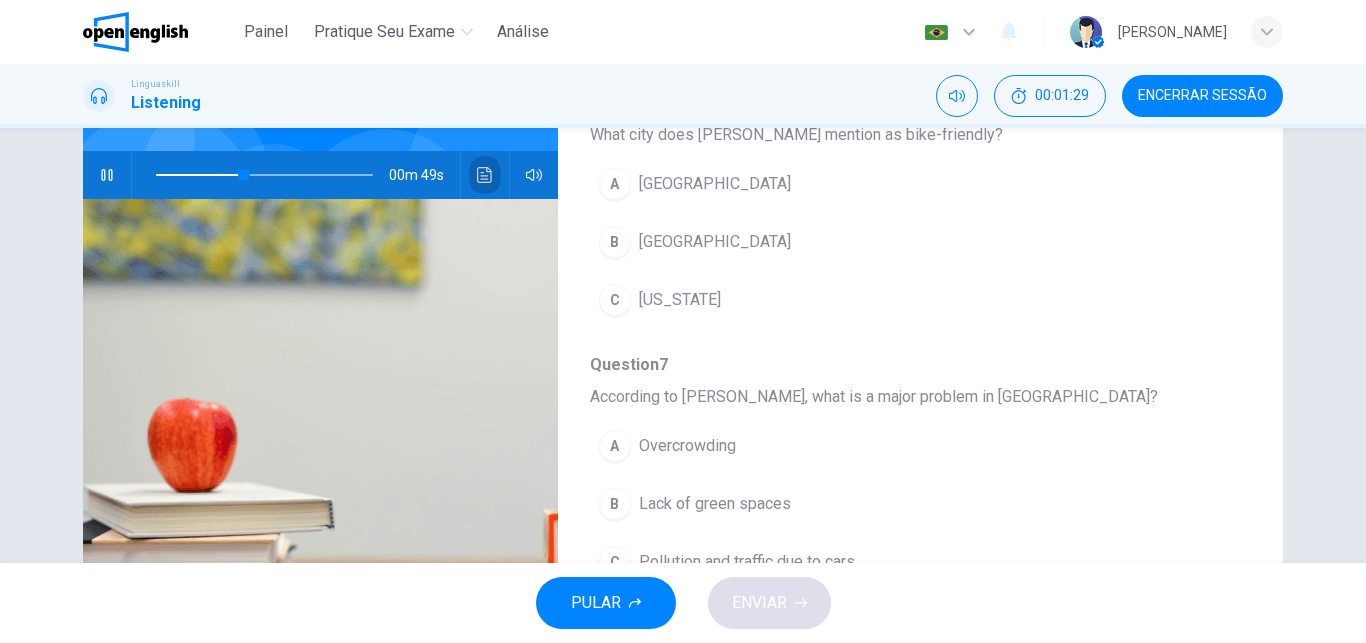 click at bounding box center [485, 175] 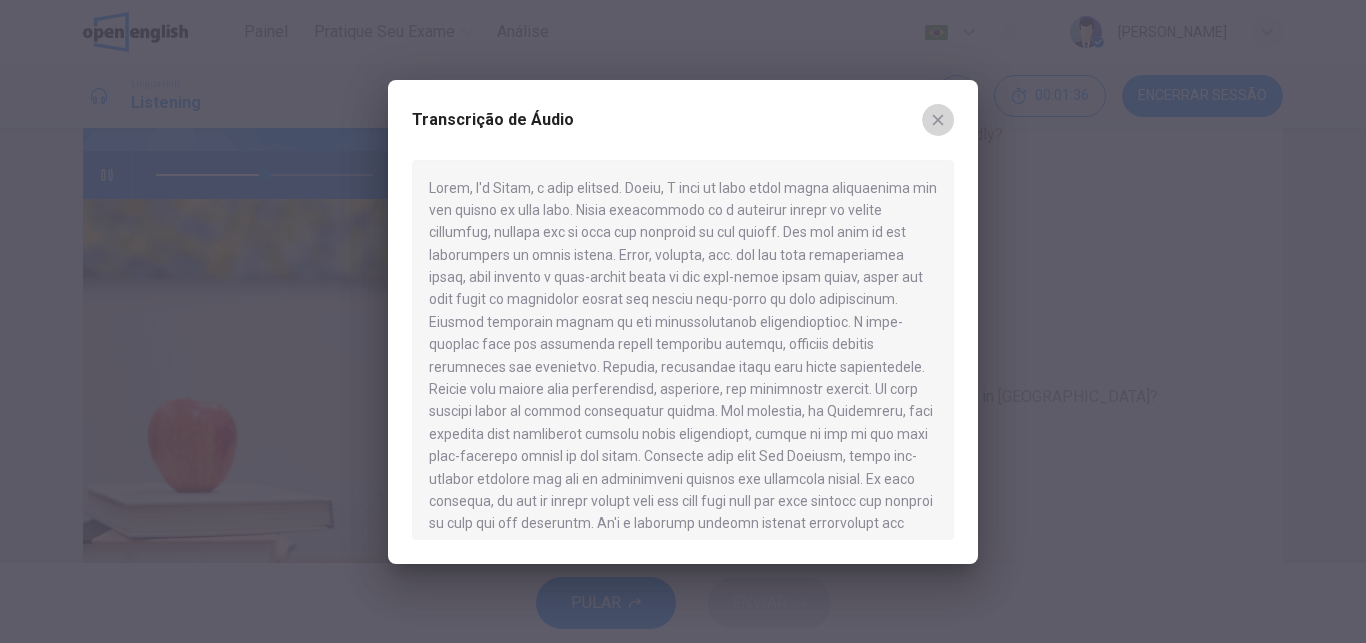 click at bounding box center (938, 120) 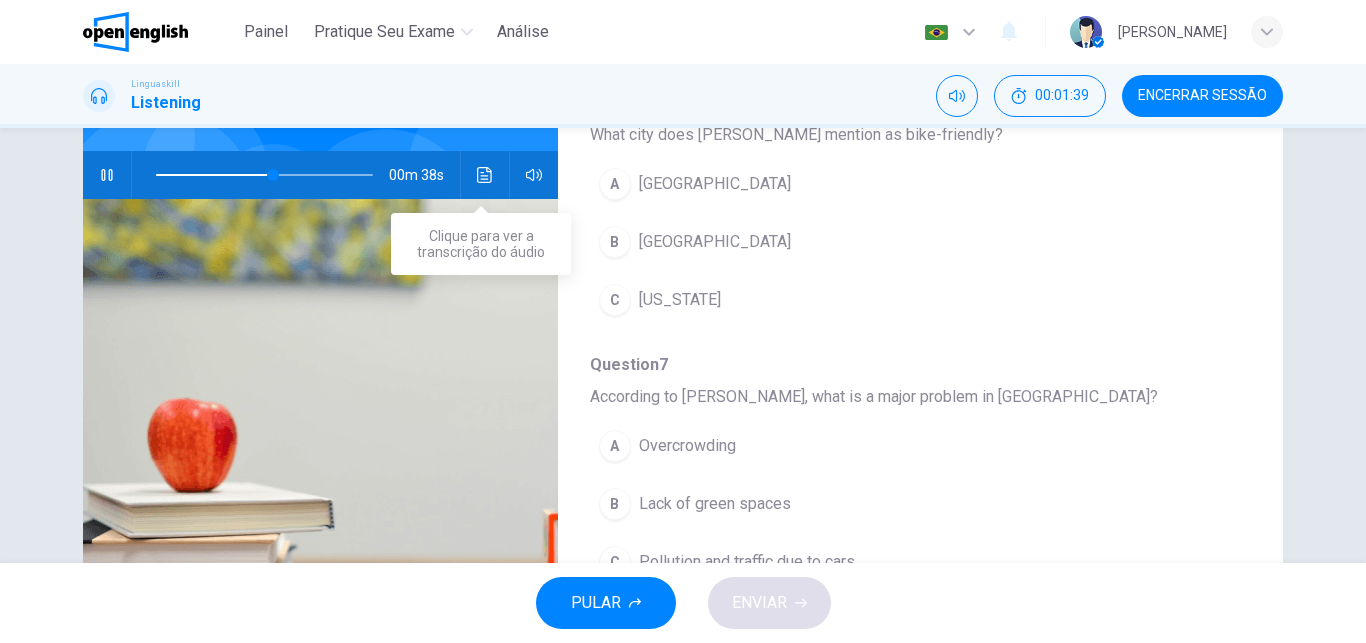 click at bounding box center [485, 175] 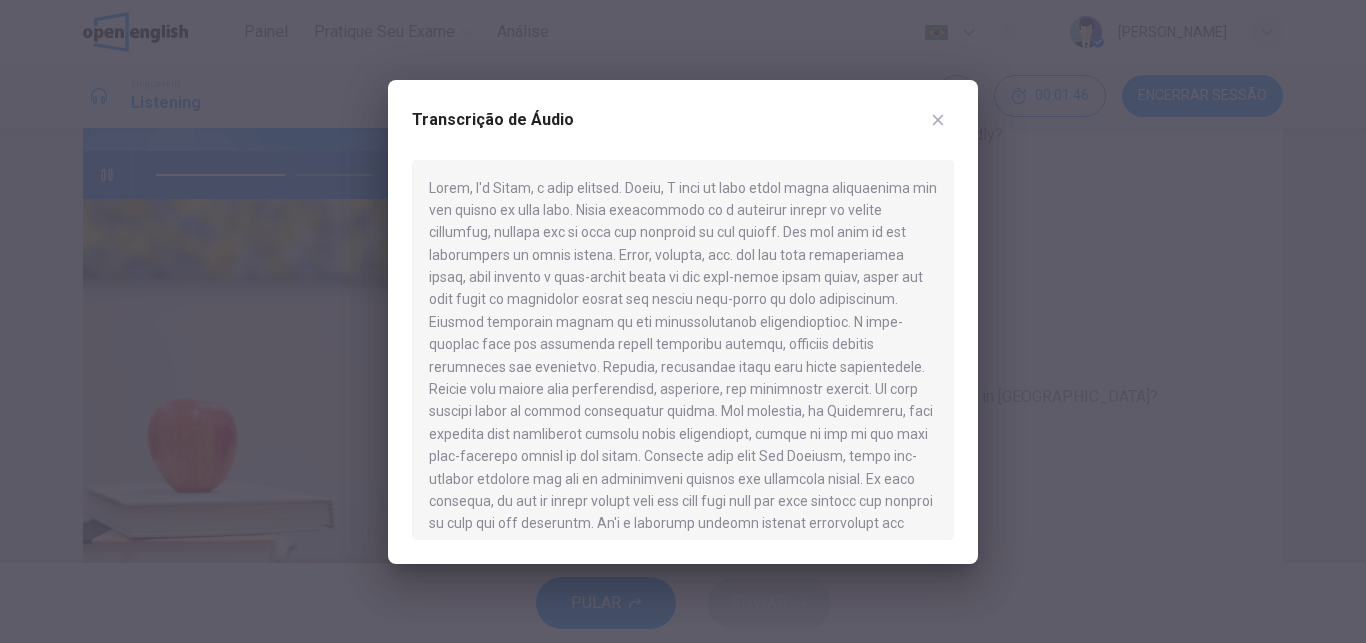 click at bounding box center [938, 120] 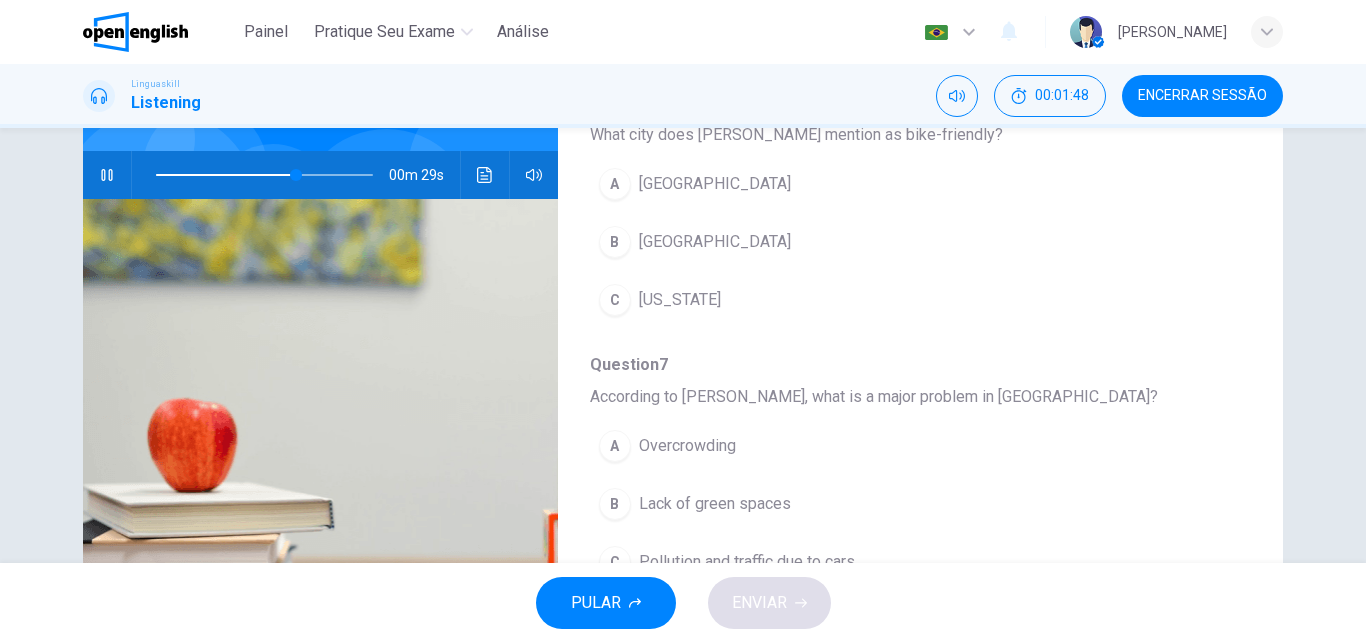 click on "B Copenhagen" at bounding box center (868, 242) 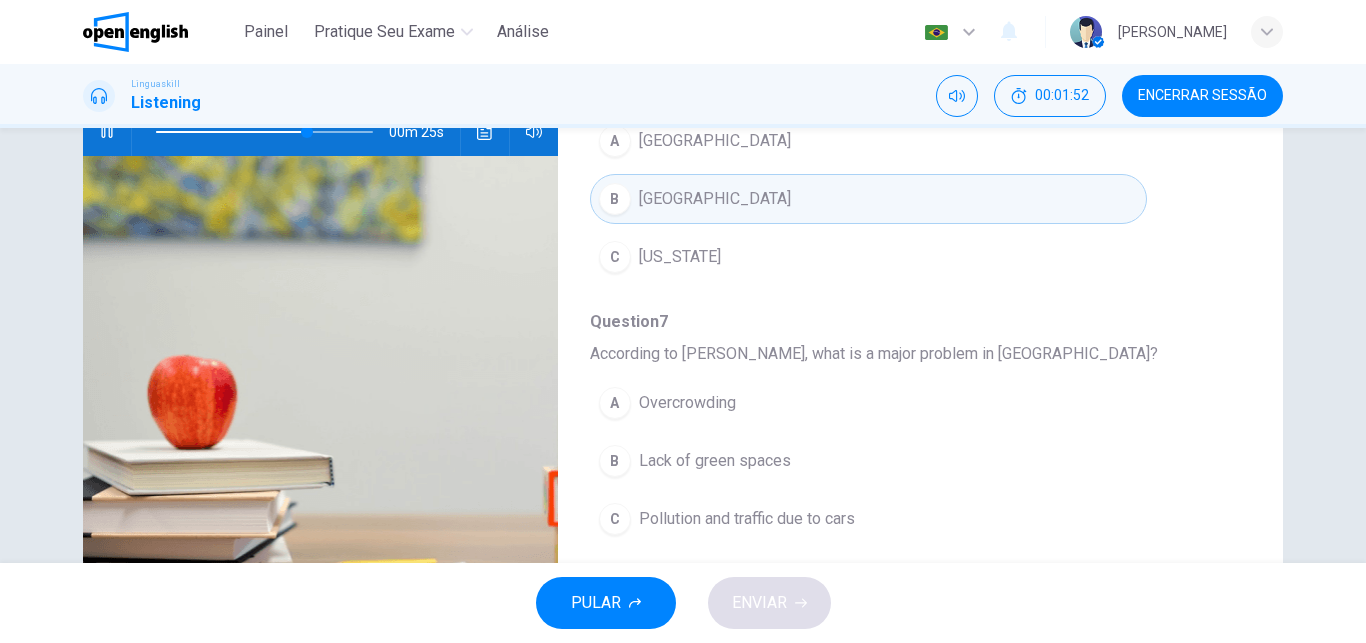 scroll, scrollTop: 210, scrollLeft: 0, axis: vertical 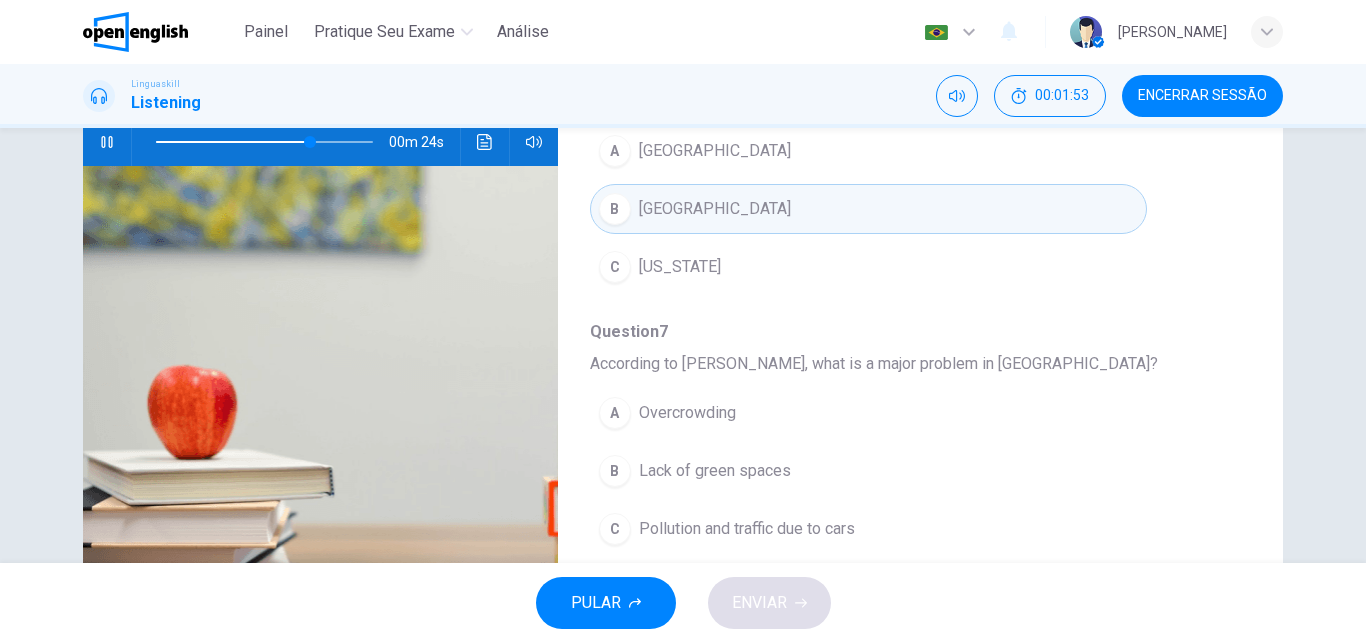 click 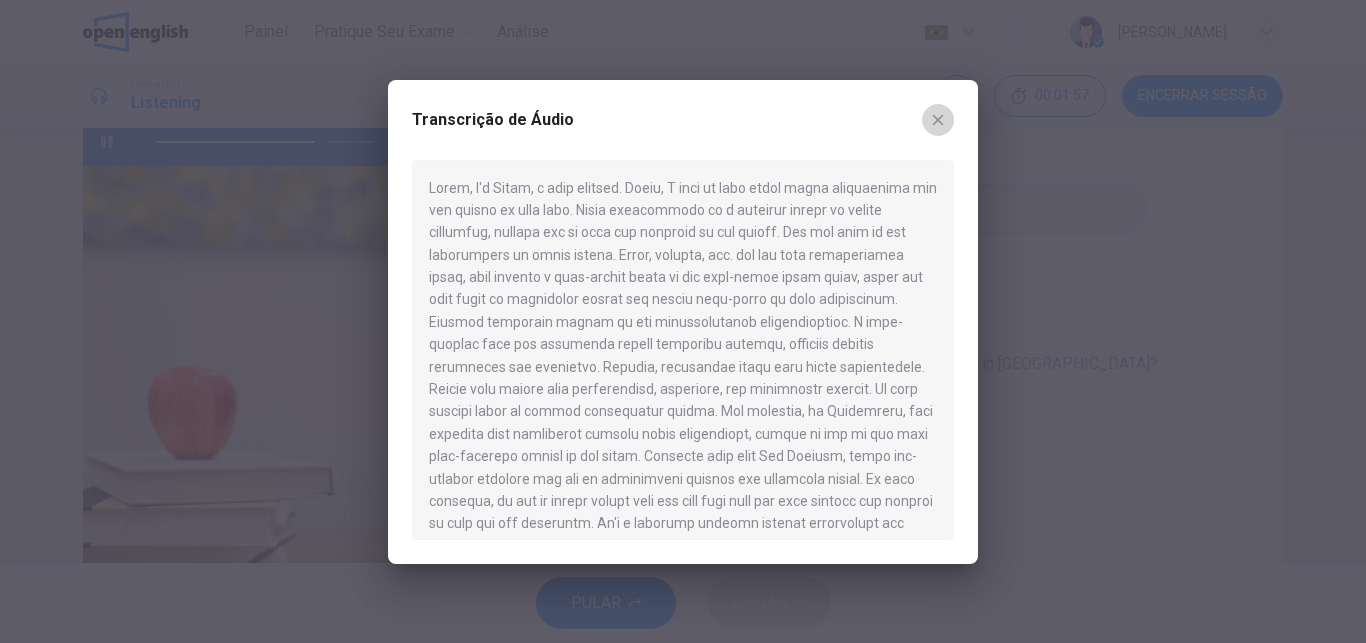 click at bounding box center (938, 120) 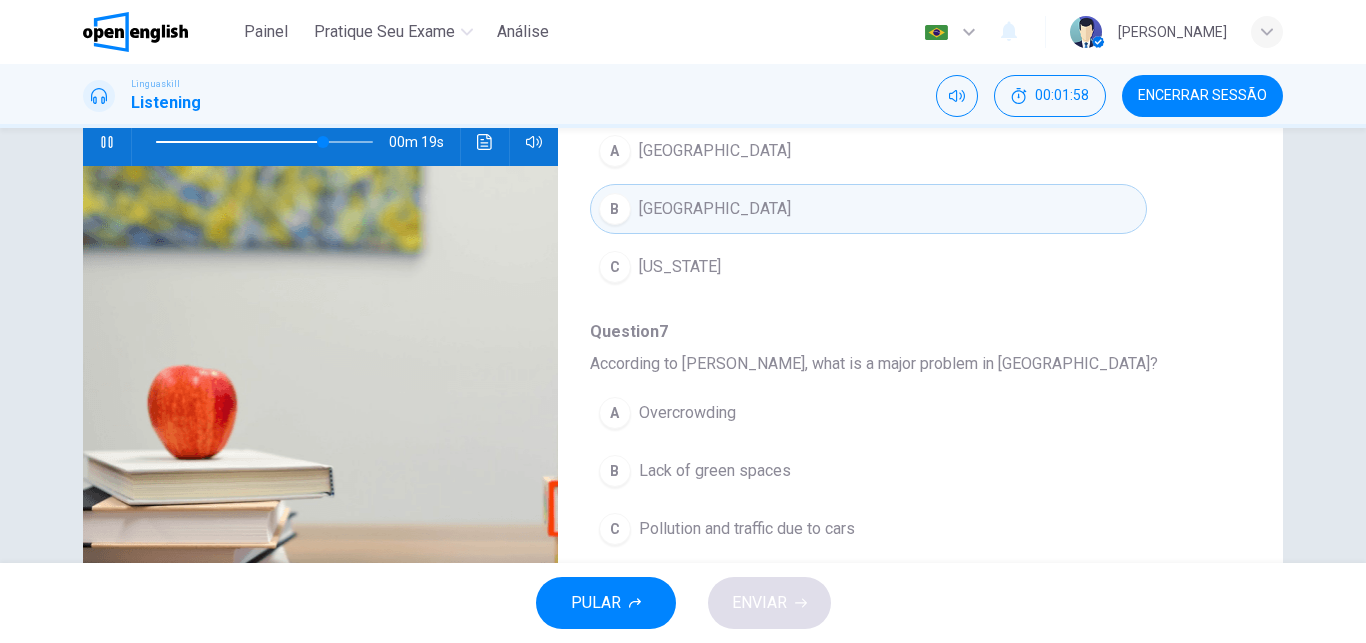 click on "Pollution and traffic due to cars" at bounding box center (747, 529) 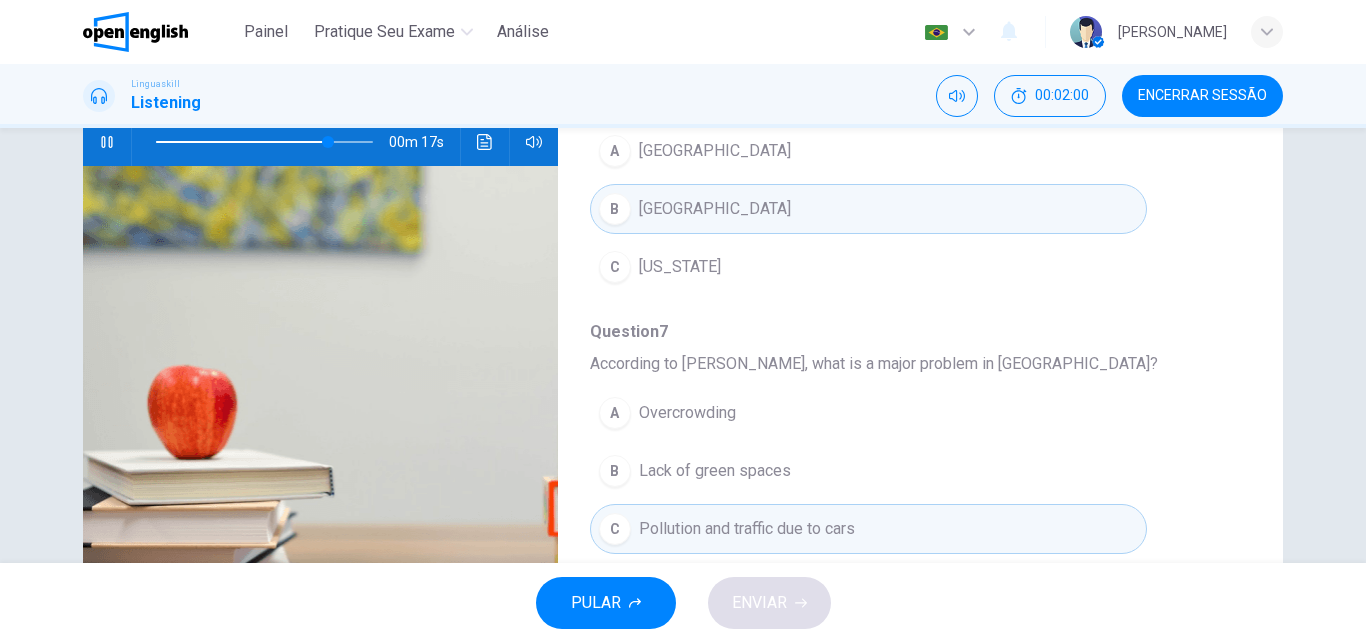 scroll, scrollTop: 340, scrollLeft: 0, axis: vertical 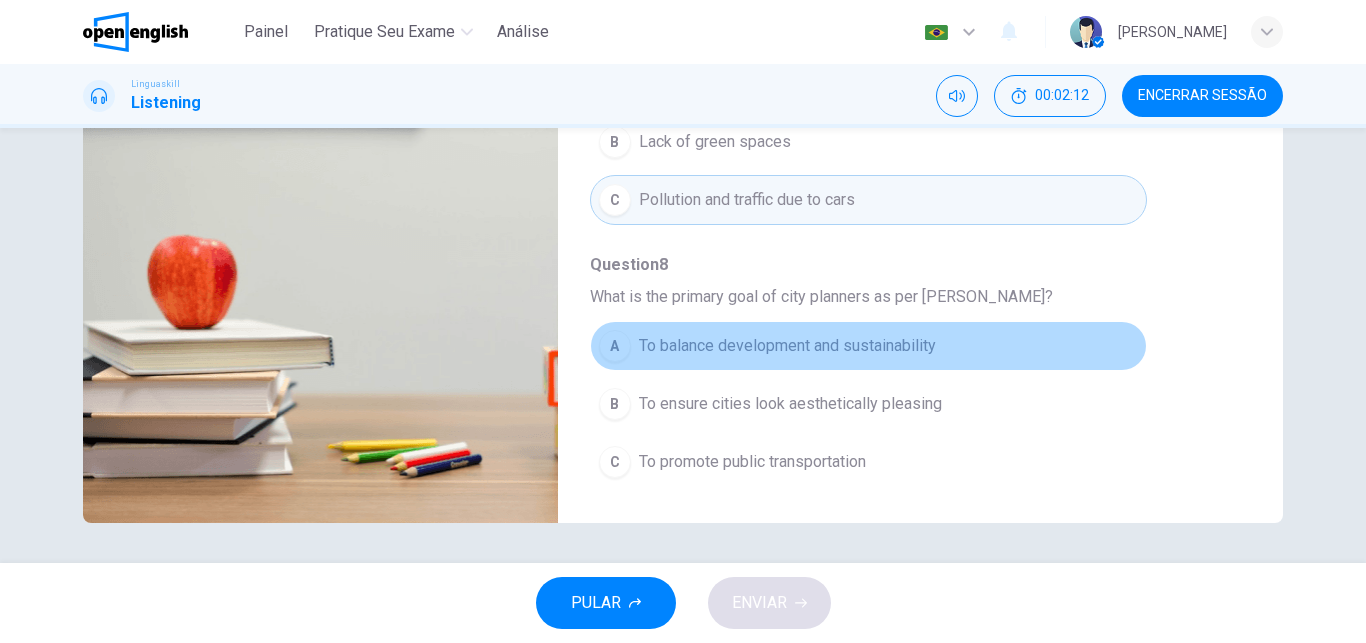 click on "To balance development and sustainability" at bounding box center (787, 346) 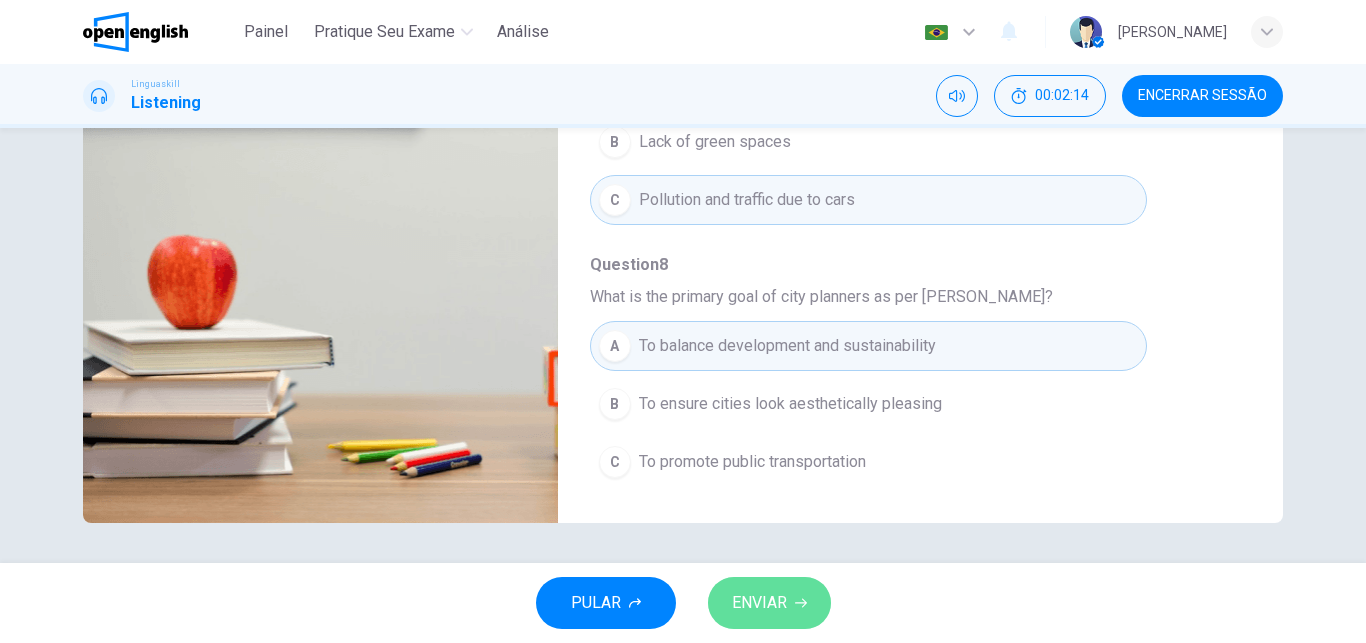 click on "ENVIAR" at bounding box center [769, 603] 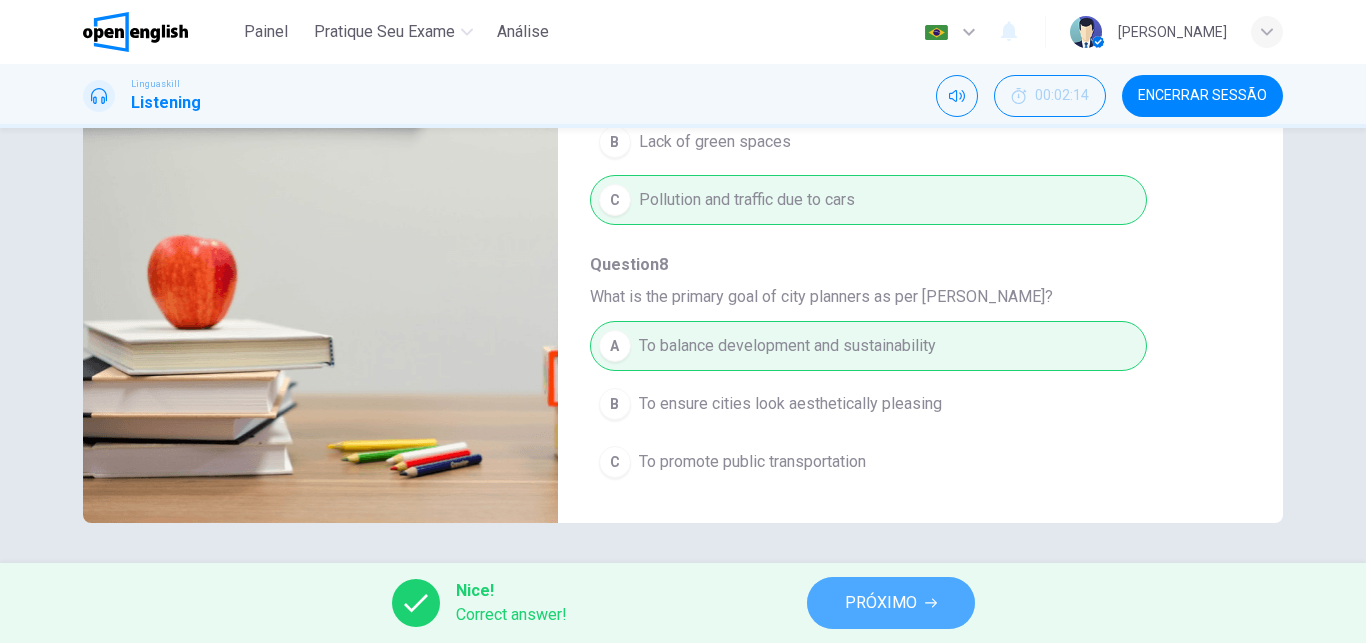 type on "***" 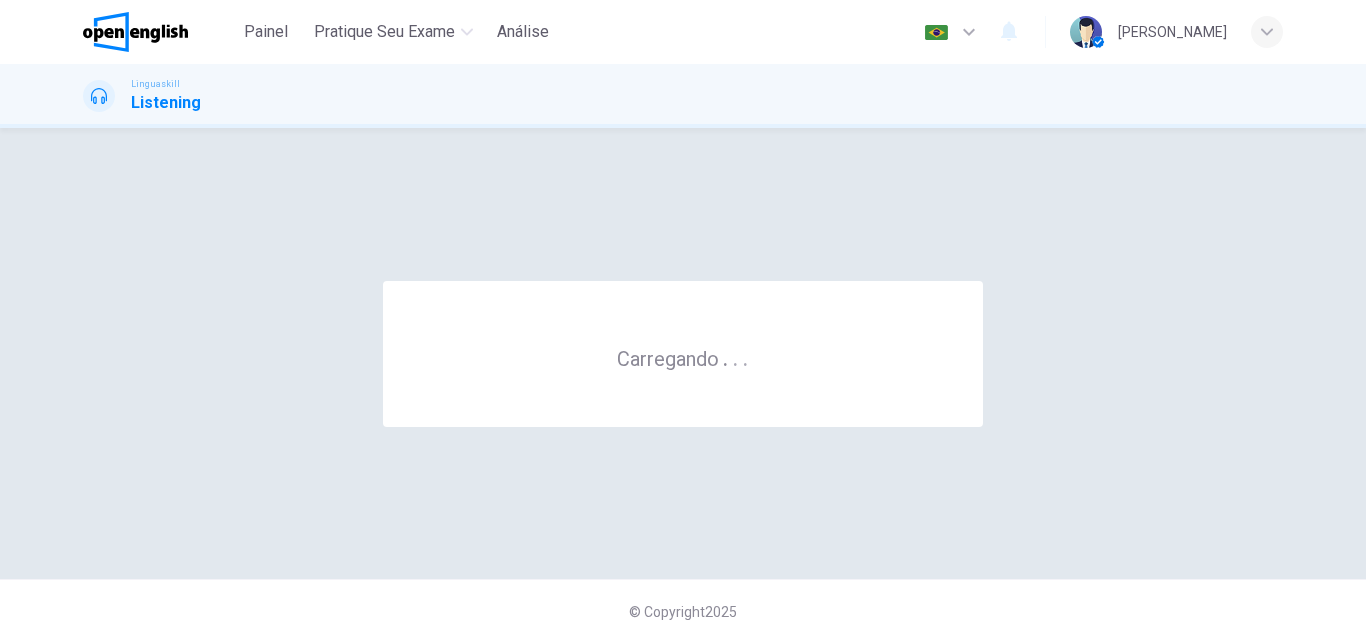 scroll, scrollTop: 0, scrollLeft: 0, axis: both 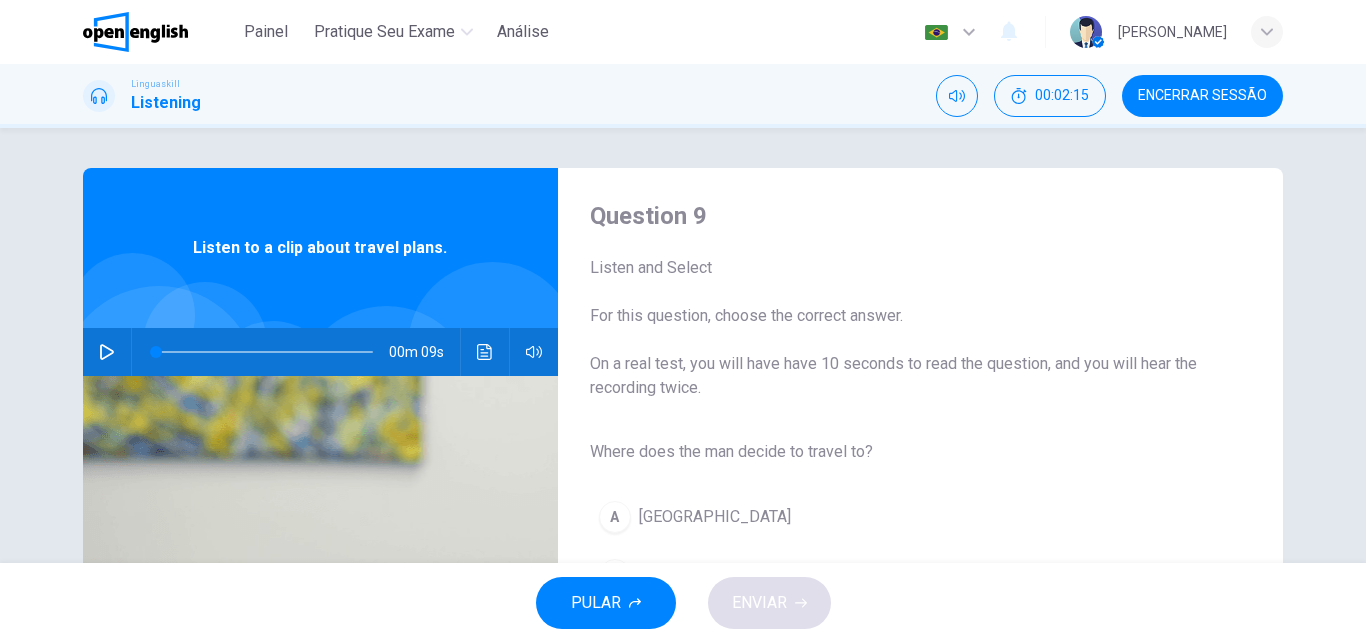 click on "00m 09s" at bounding box center [320, 352] 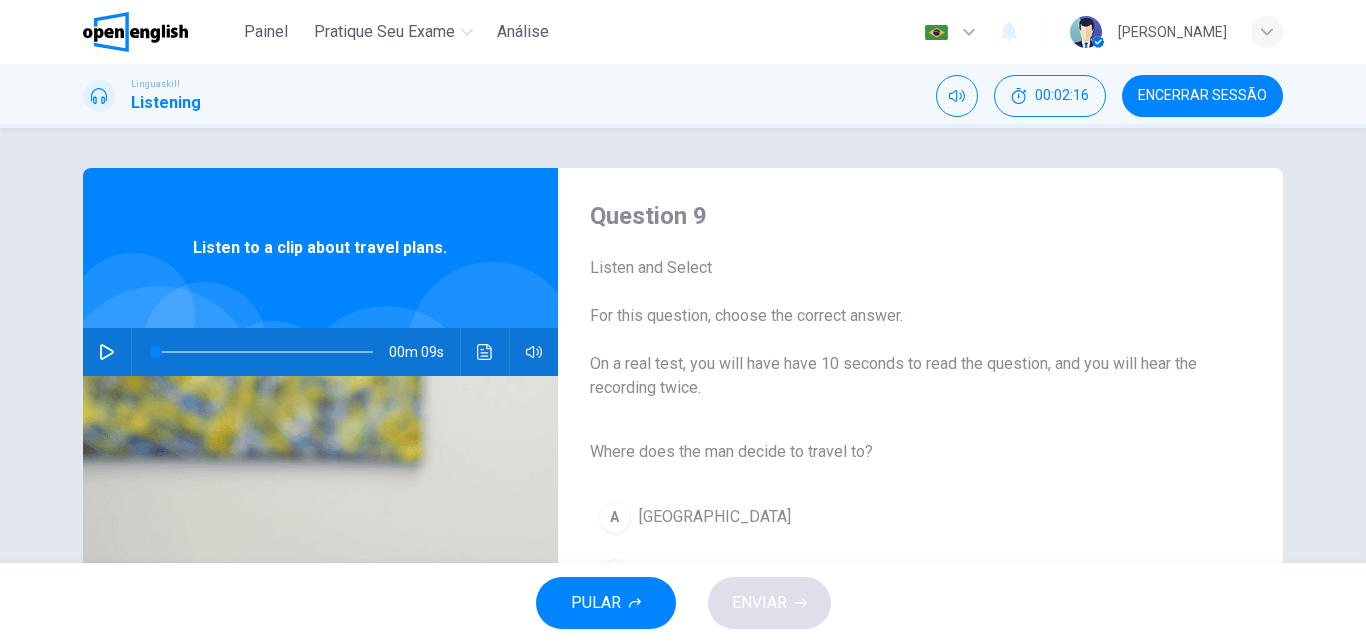 click at bounding box center [107, 352] 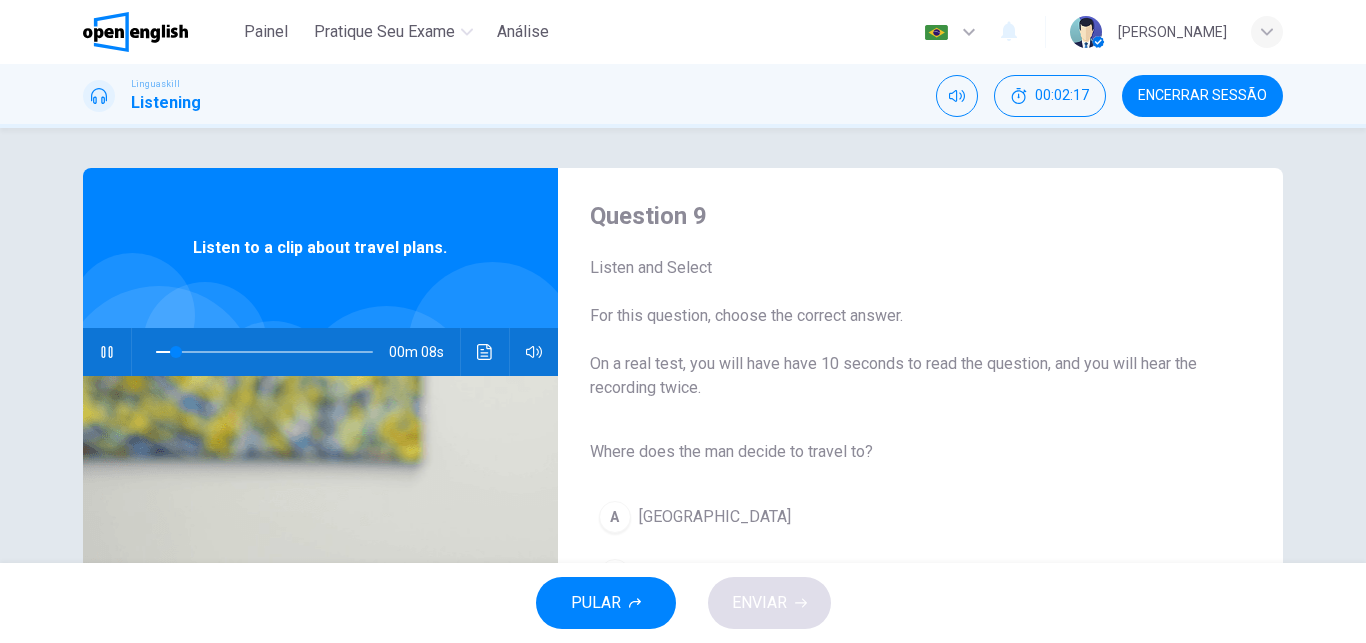 click on "Question 9 Listen and Select For this question, choose the correct answer.  On a real test, you will have have 10 seconds to read the question, and you will hear the recording twice. Where does the man decide to travel to? A Paris B Rome C New York Listen to a clip about travel plans. 00m 08s" at bounding box center [683, 345] 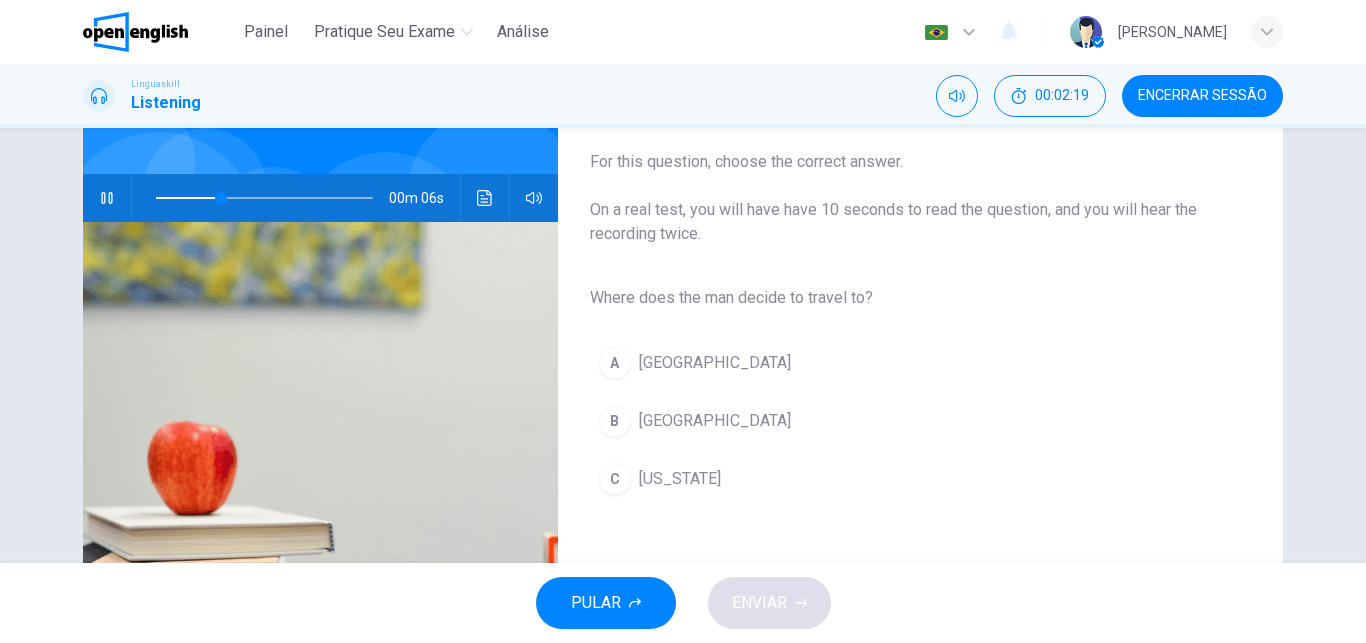 scroll, scrollTop: 173, scrollLeft: 0, axis: vertical 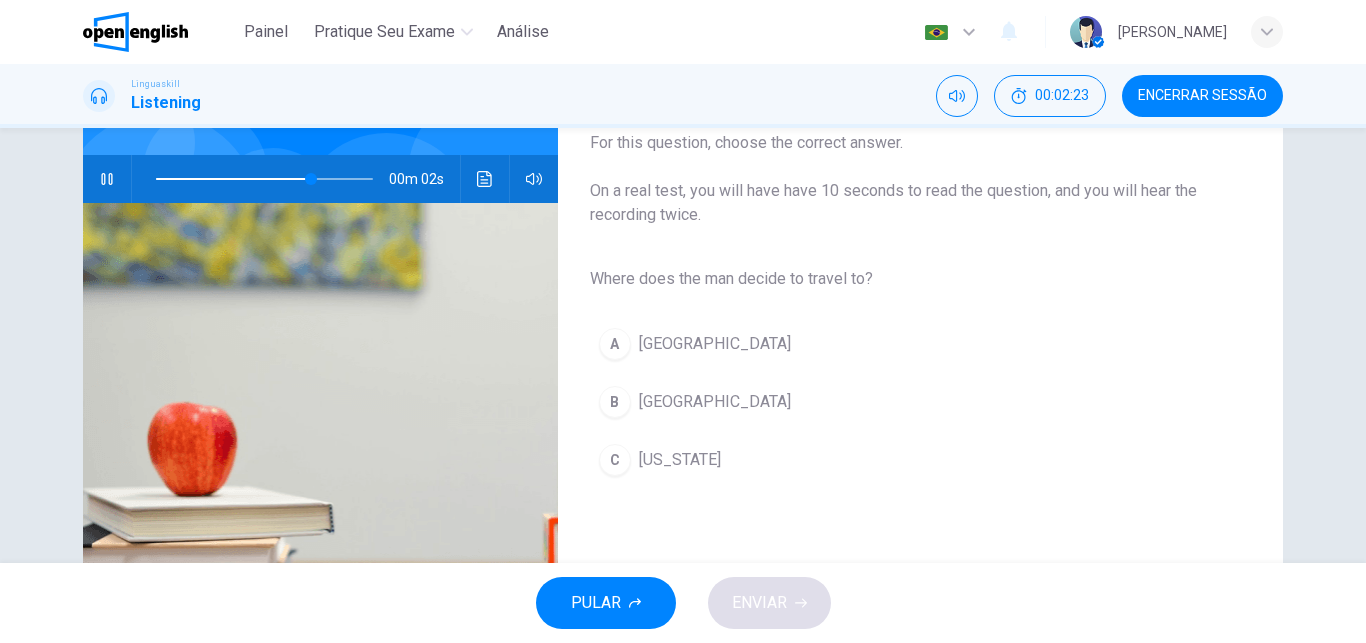 click on "B Rome" at bounding box center [904, 402] 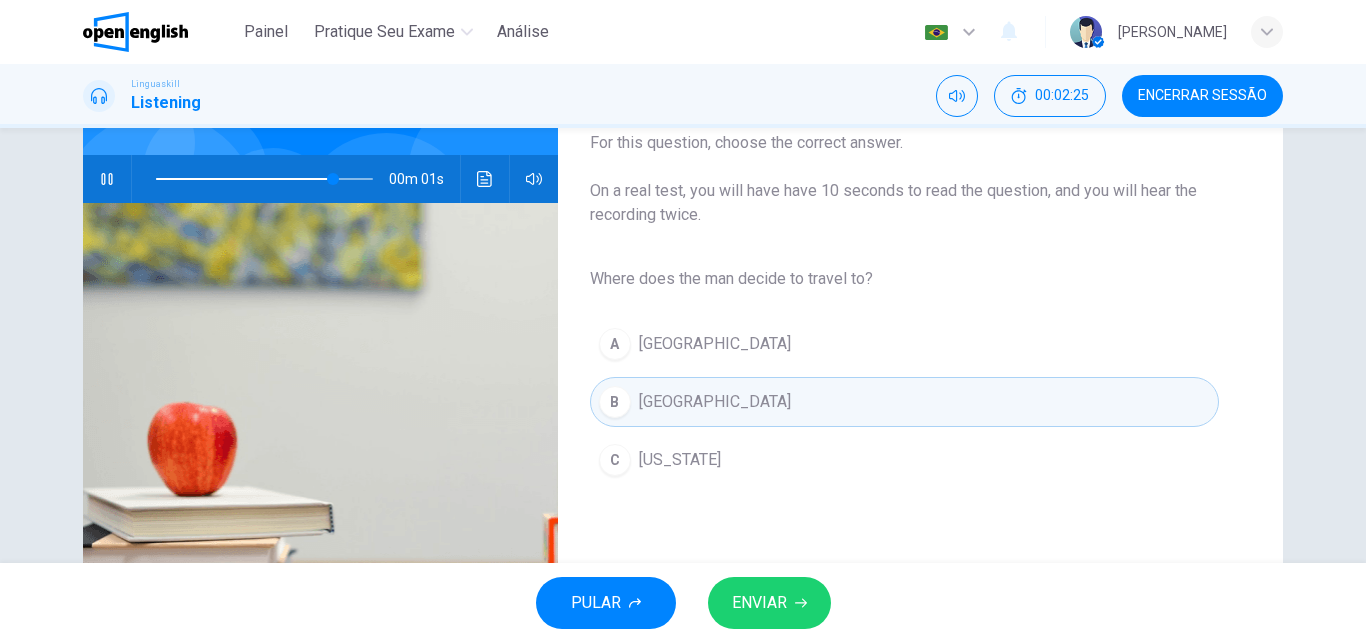 click on "ENVIAR" at bounding box center [759, 603] 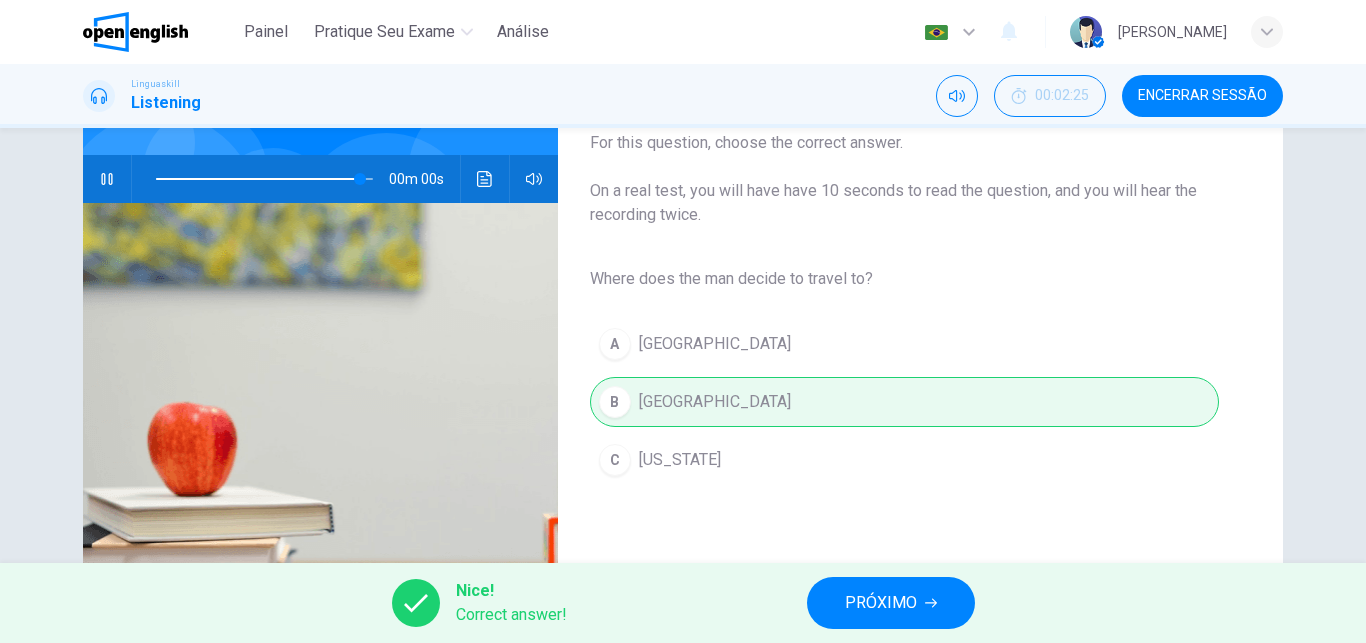 type on "*" 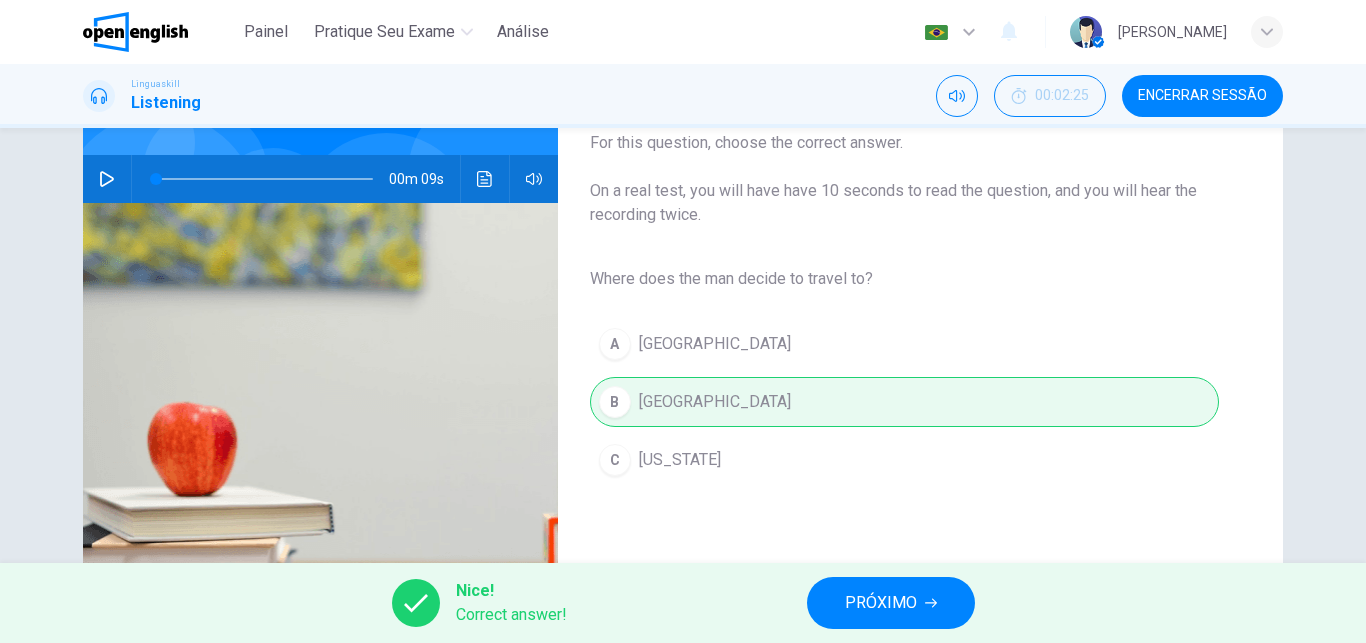 click on "PRÓXIMO" at bounding box center (881, 603) 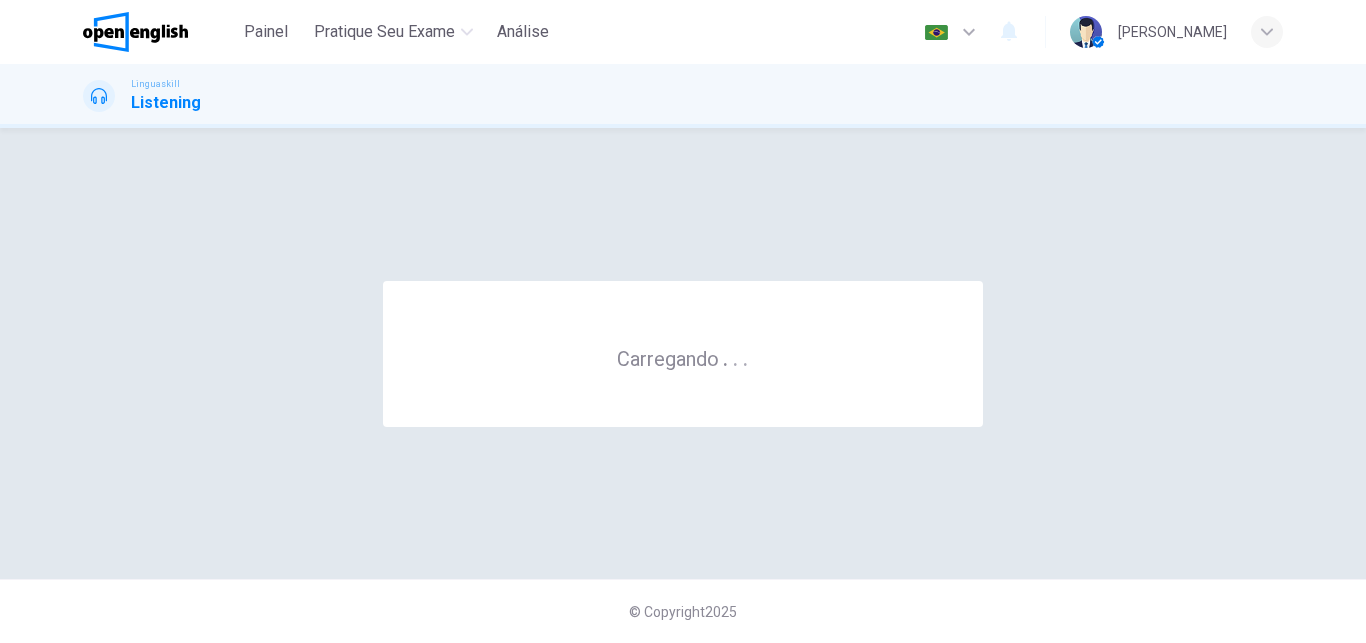 scroll, scrollTop: 0, scrollLeft: 0, axis: both 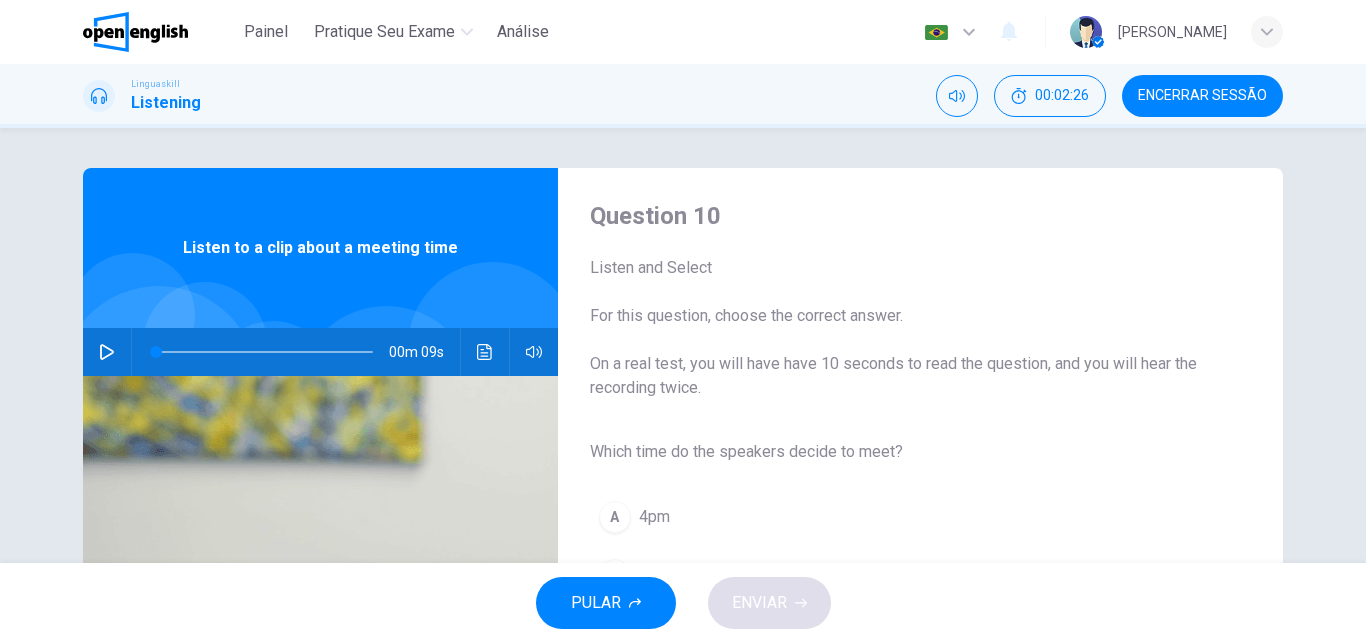 click 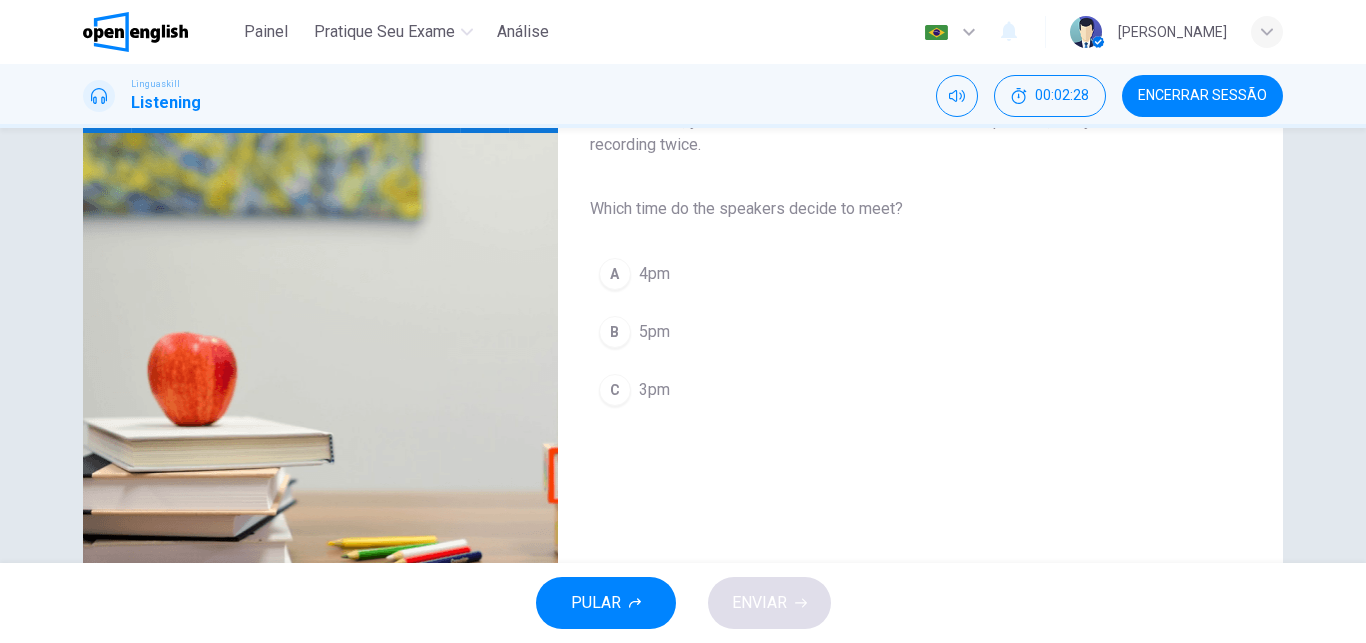 scroll, scrollTop: 274, scrollLeft: 0, axis: vertical 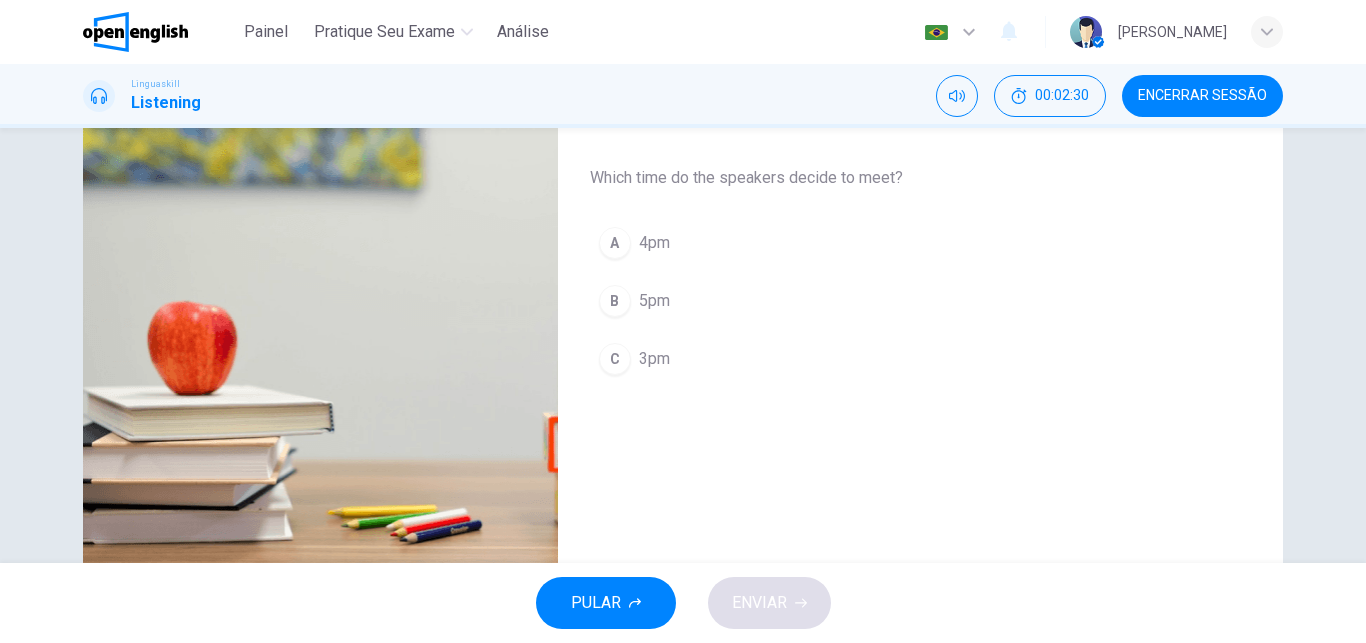 click on "3pm" at bounding box center (654, 359) 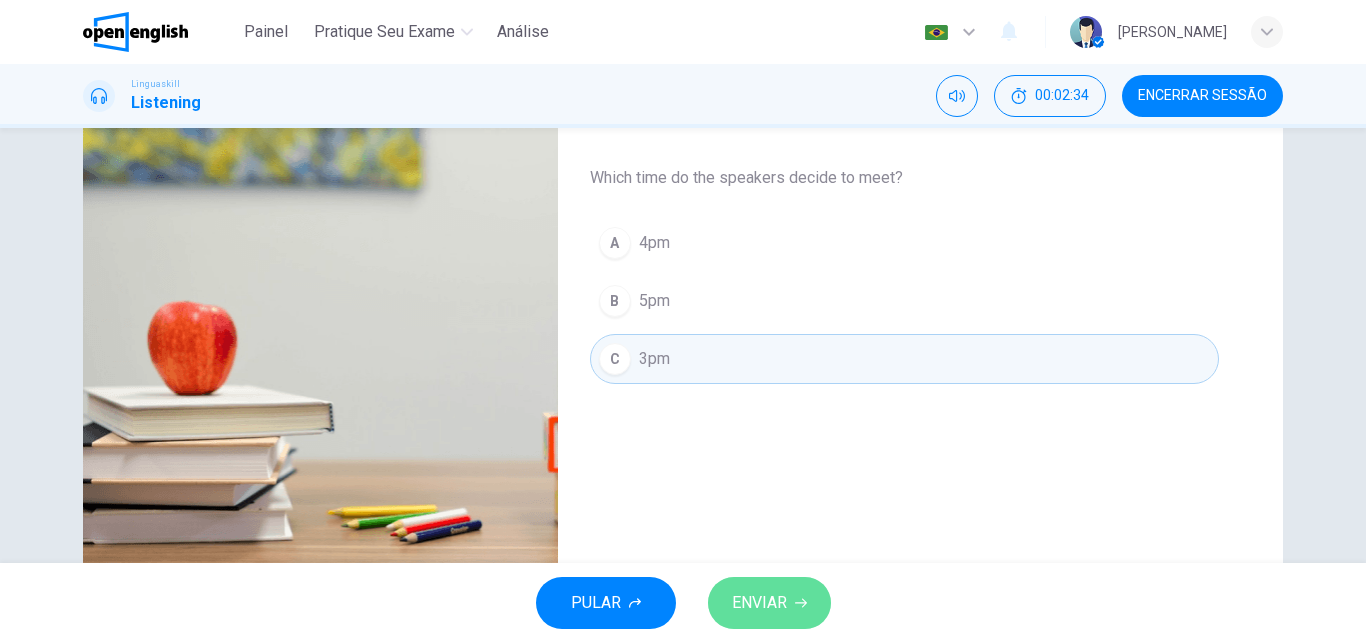 click on "ENVIAR" at bounding box center [769, 603] 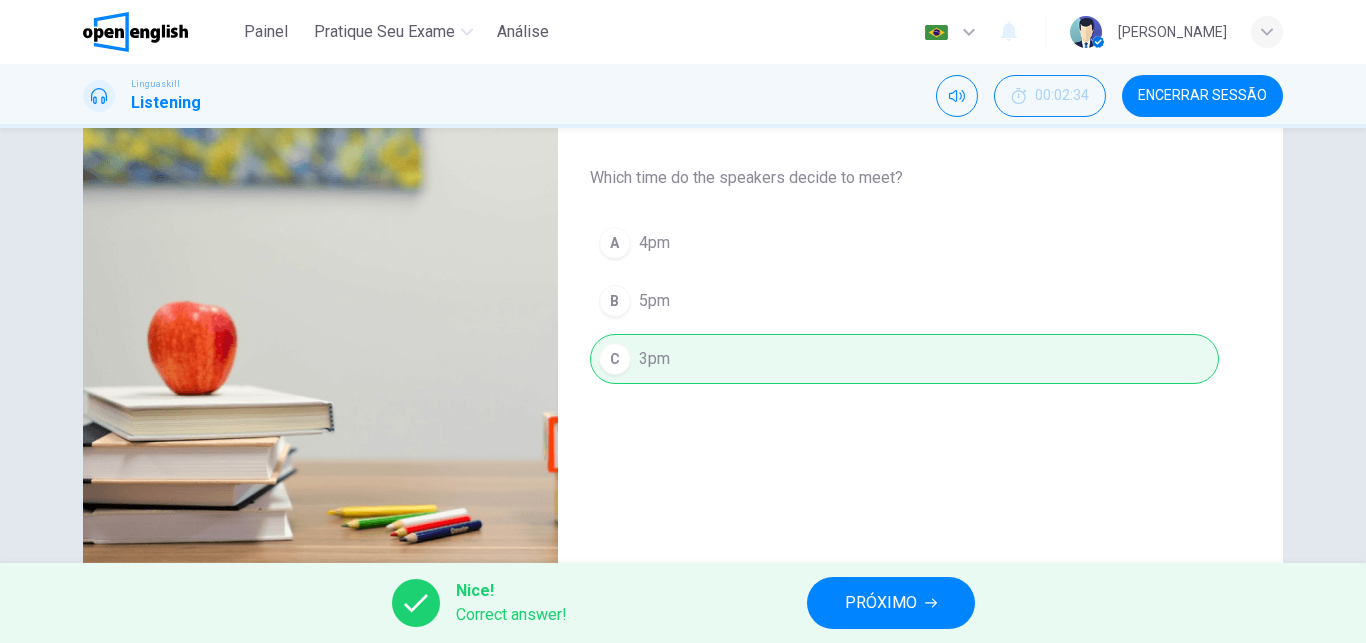 click on "Nice! Correct answer! PRÓXIMO" at bounding box center (683, 603) 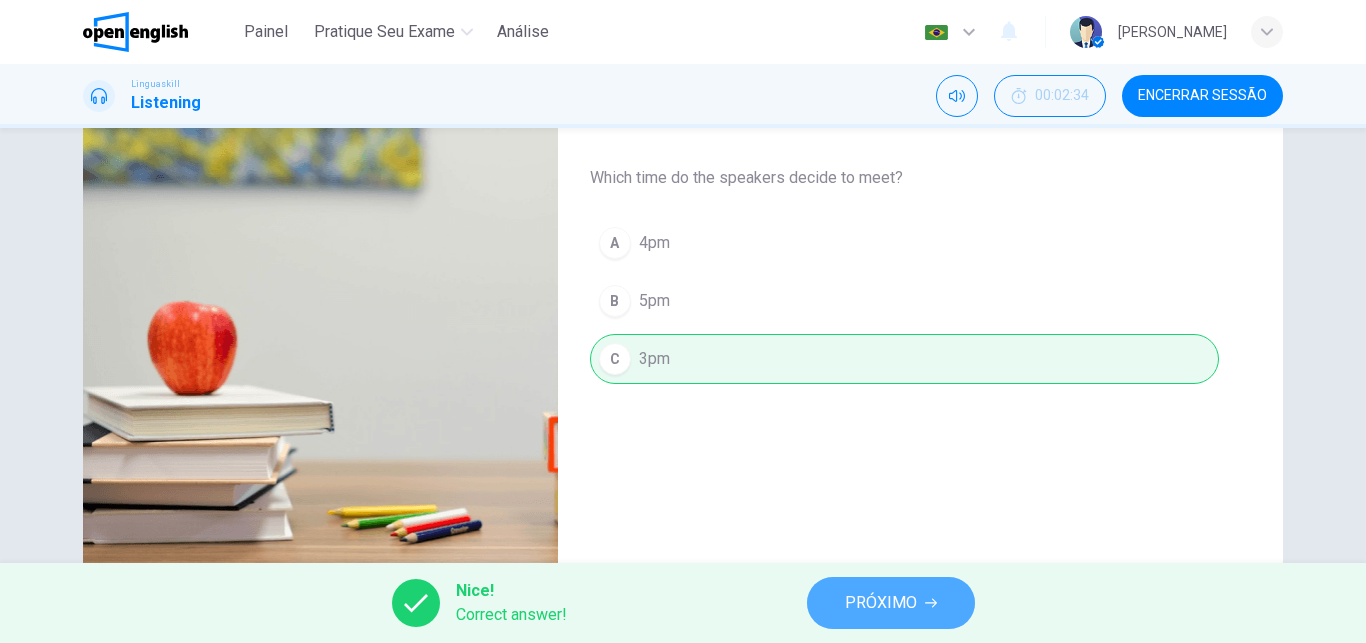 click on "PRÓXIMO" at bounding box center [891, 603] 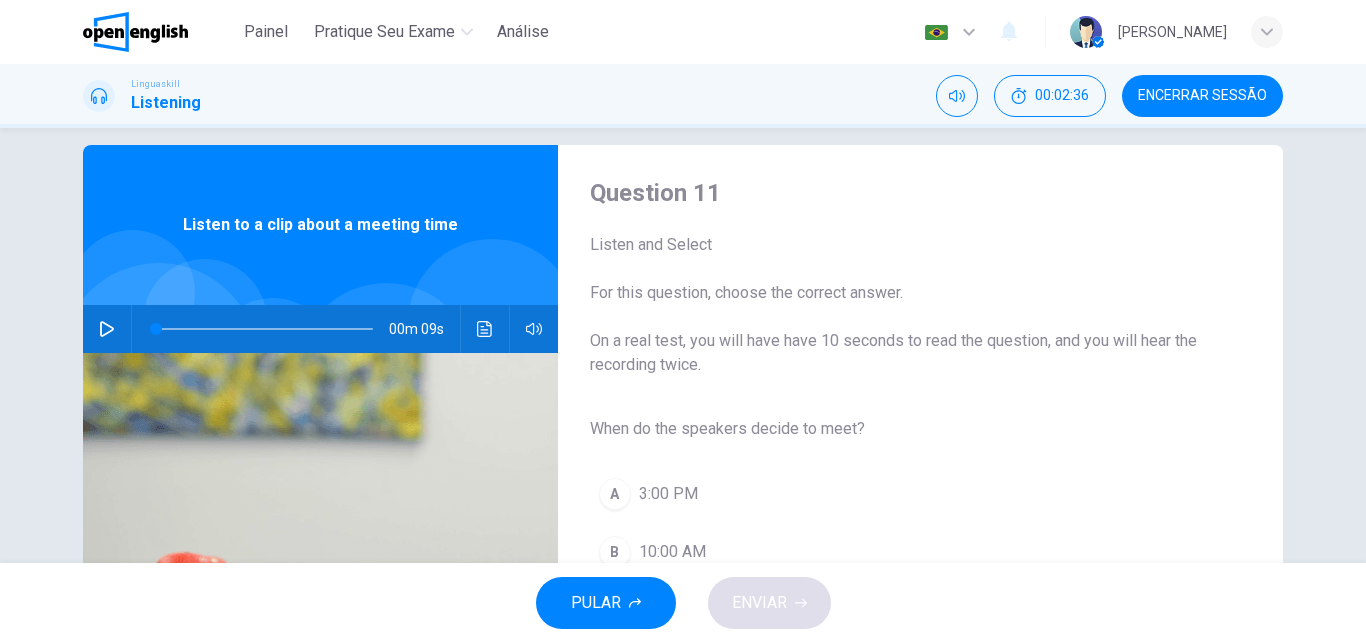 scroll, scrollTop: 0, scrollLeft: 0, axis: both 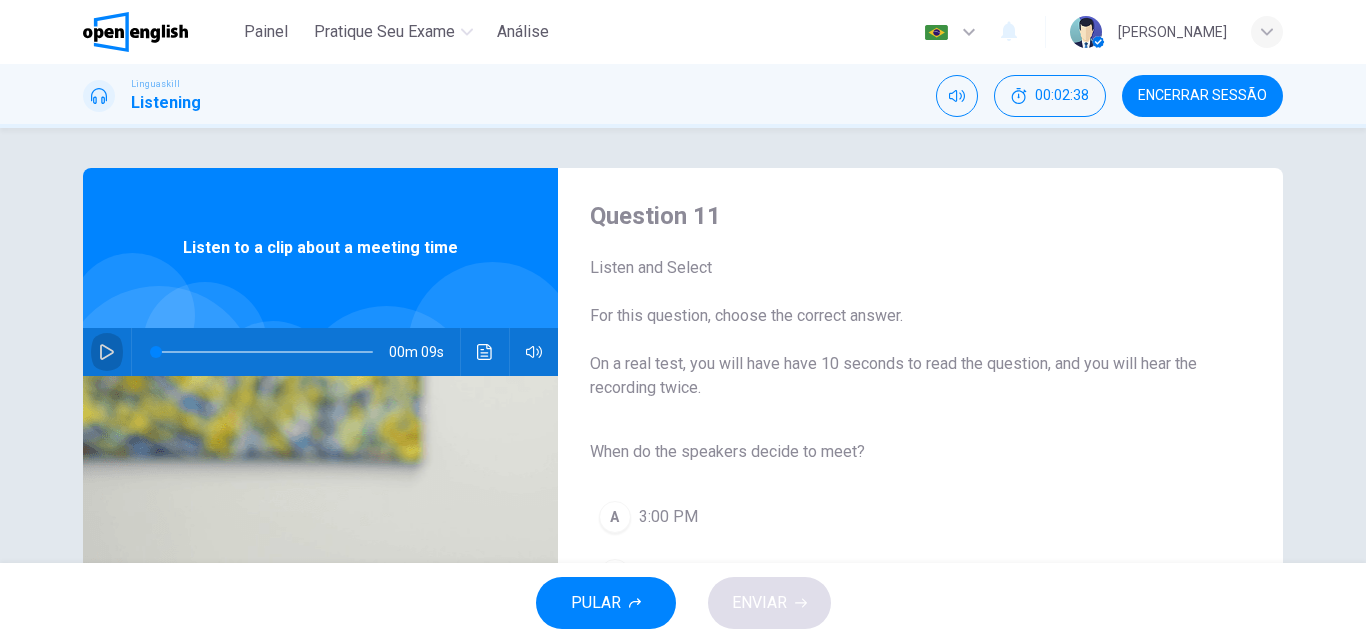 click 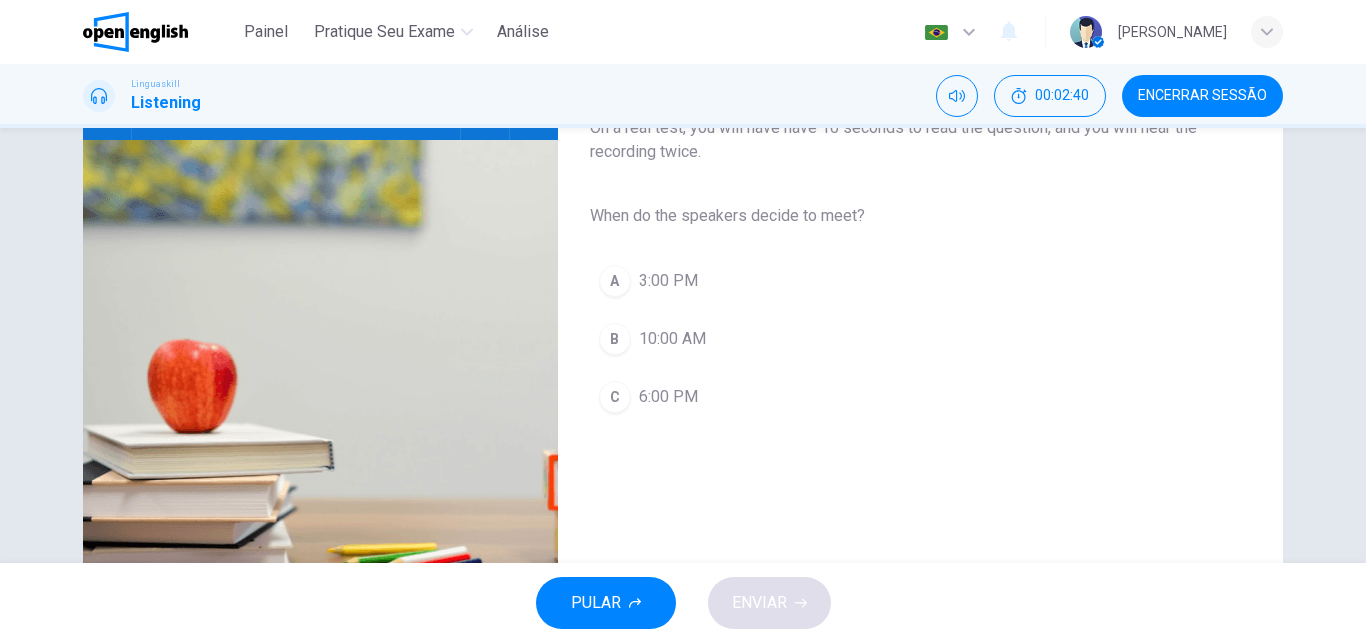 scroll, scrollTop: 248, scrollLeft: 0, axis: vertical 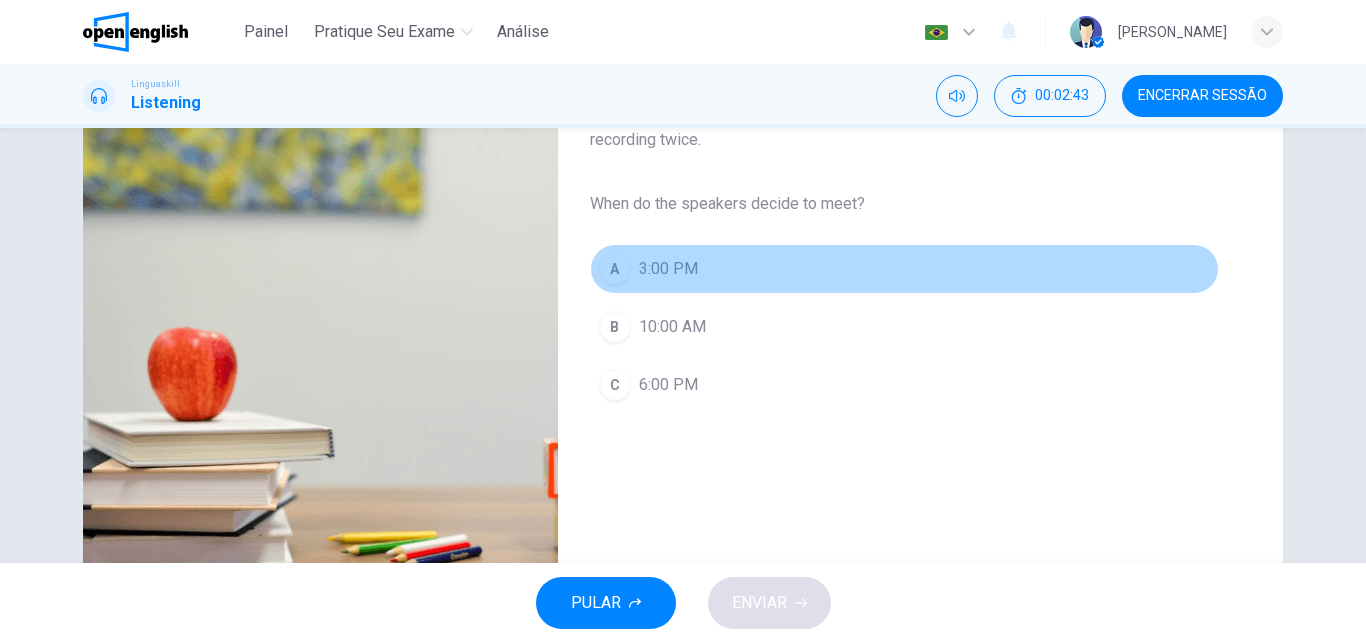click on "A 3:00 PM" at bounding box center [904, 269] 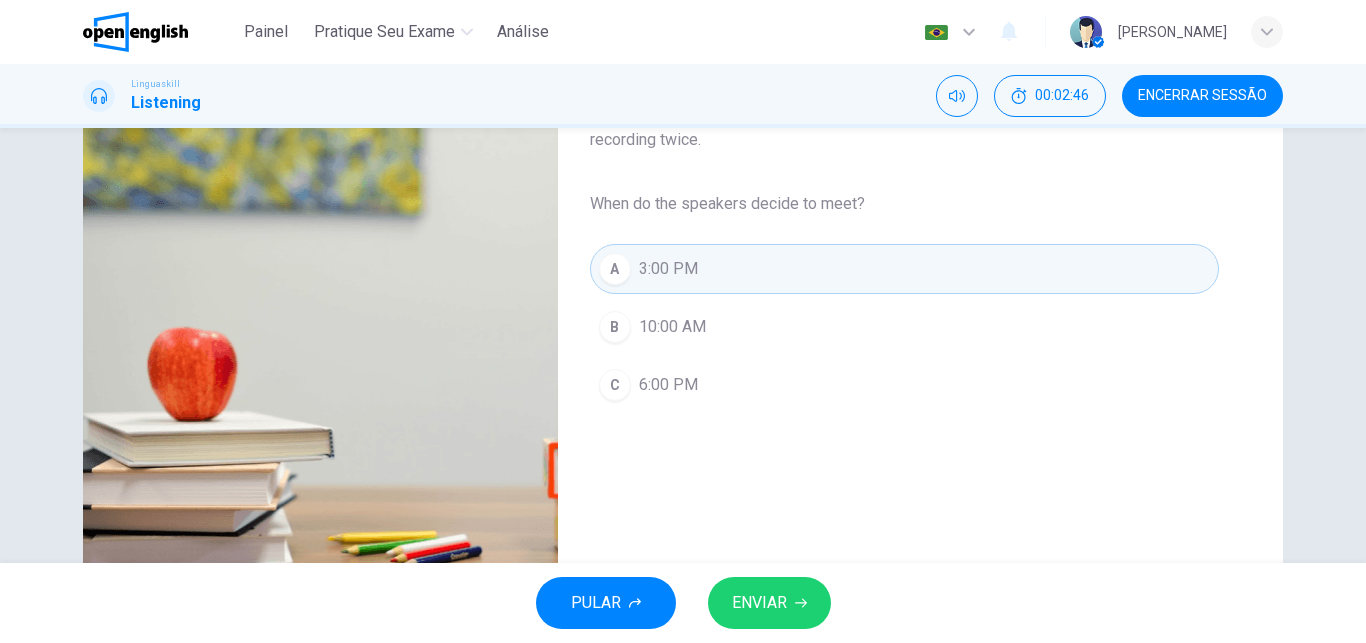 click on "ENVIAR" at bounding box center [759, 603] 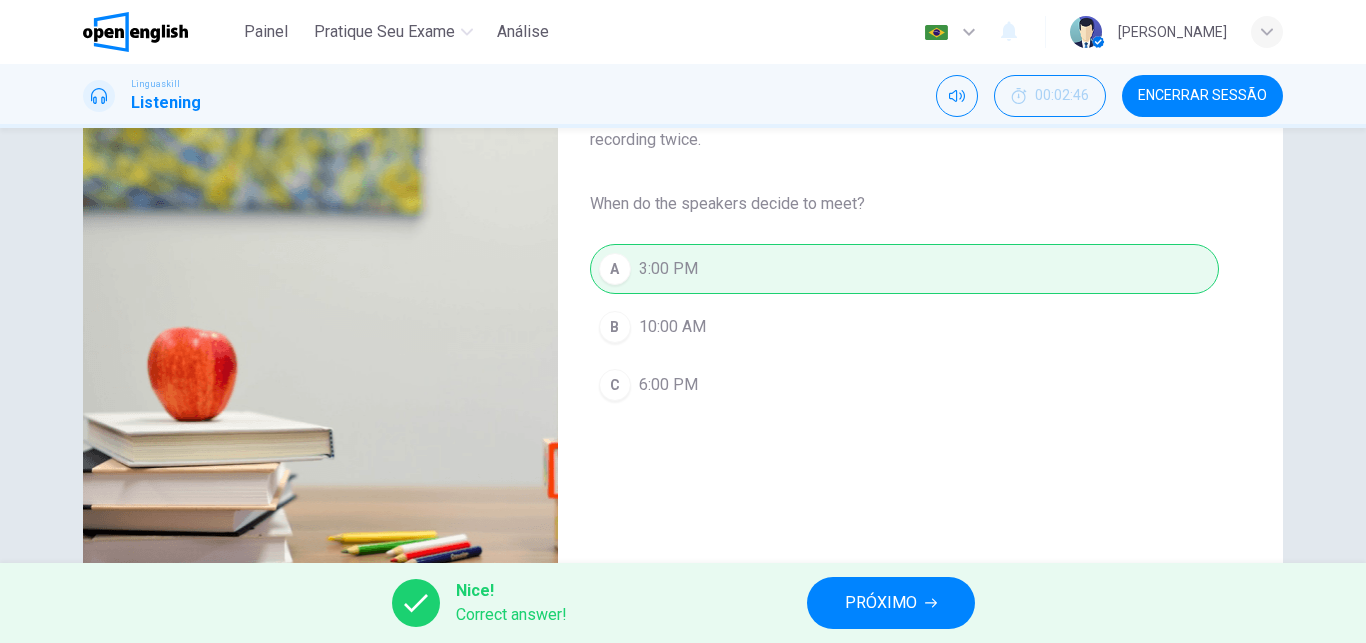 type on "*" 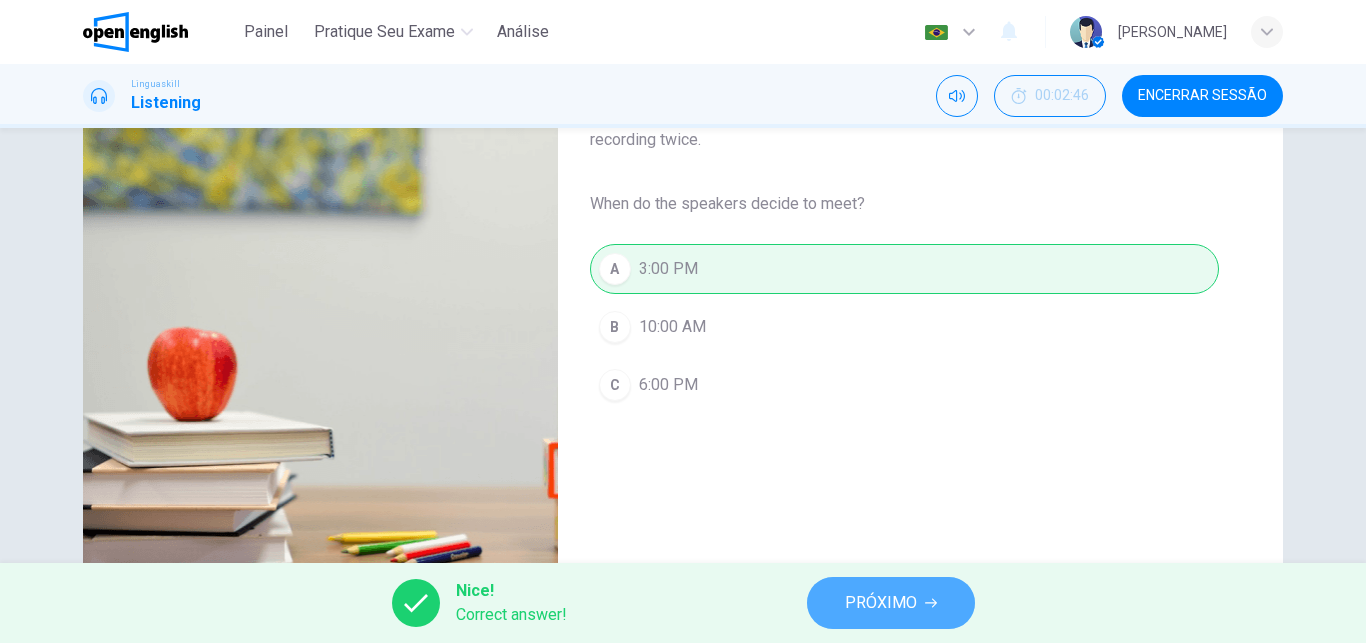 click on "PRÓXIMO" at bounding box center [891, 603] 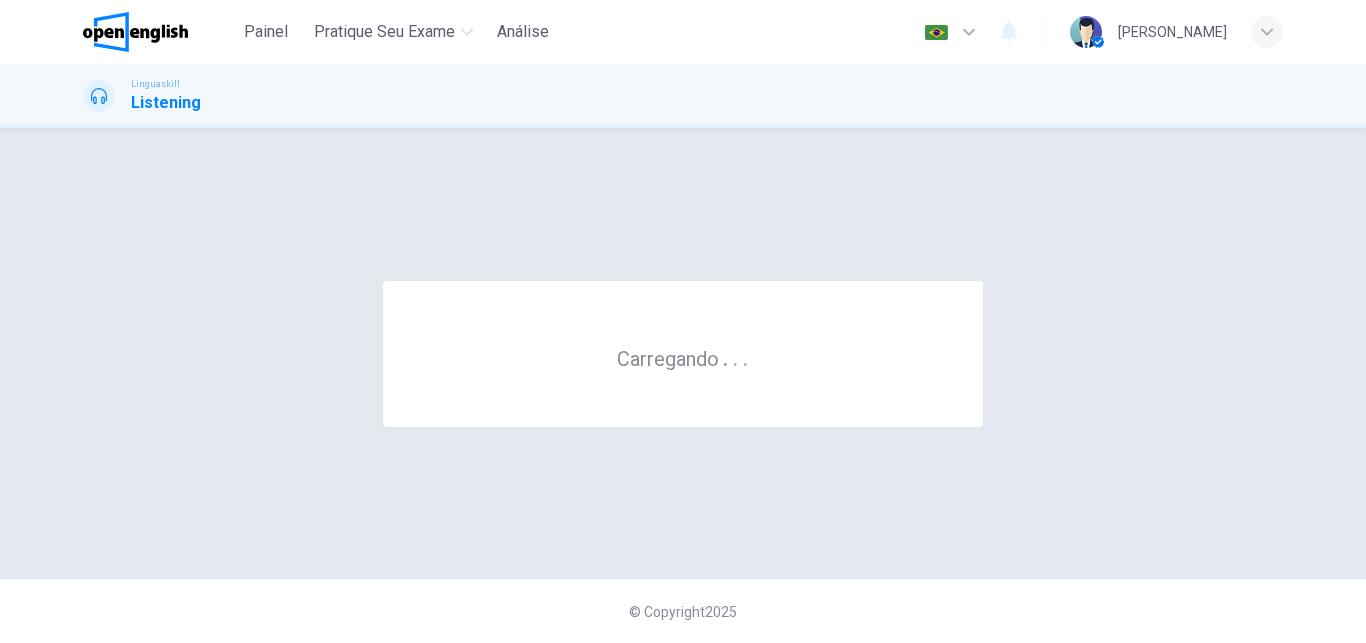 scroll, scrollTop: 0, scrollLeft: 0, axis: both 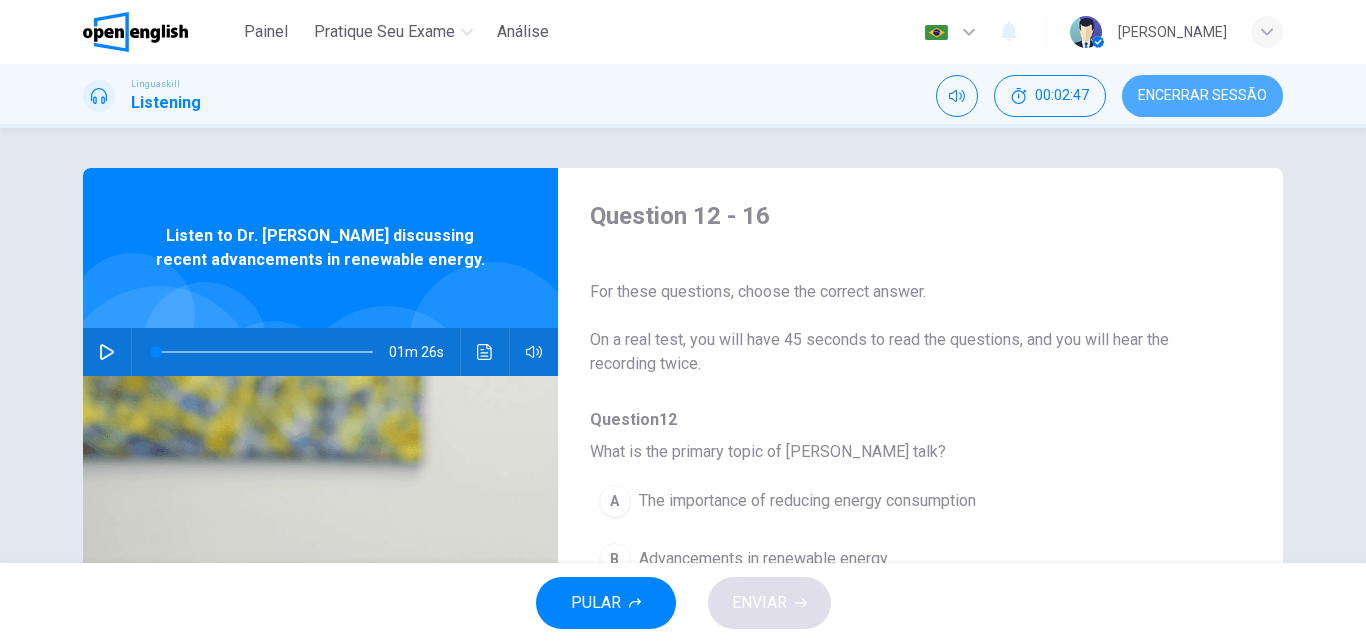 click on "Encerrar Sessão" at bounding box center (1202, 96) 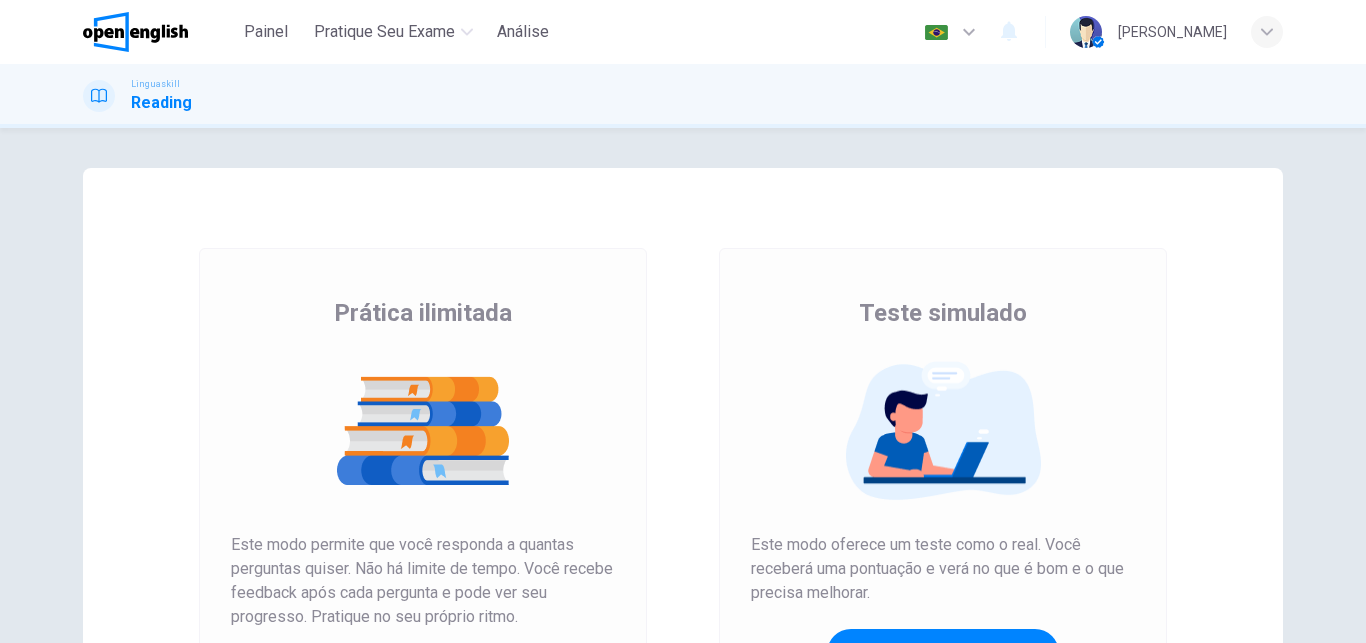 scroll, scrollTop: 0, scrollLeft: 0, axis: both 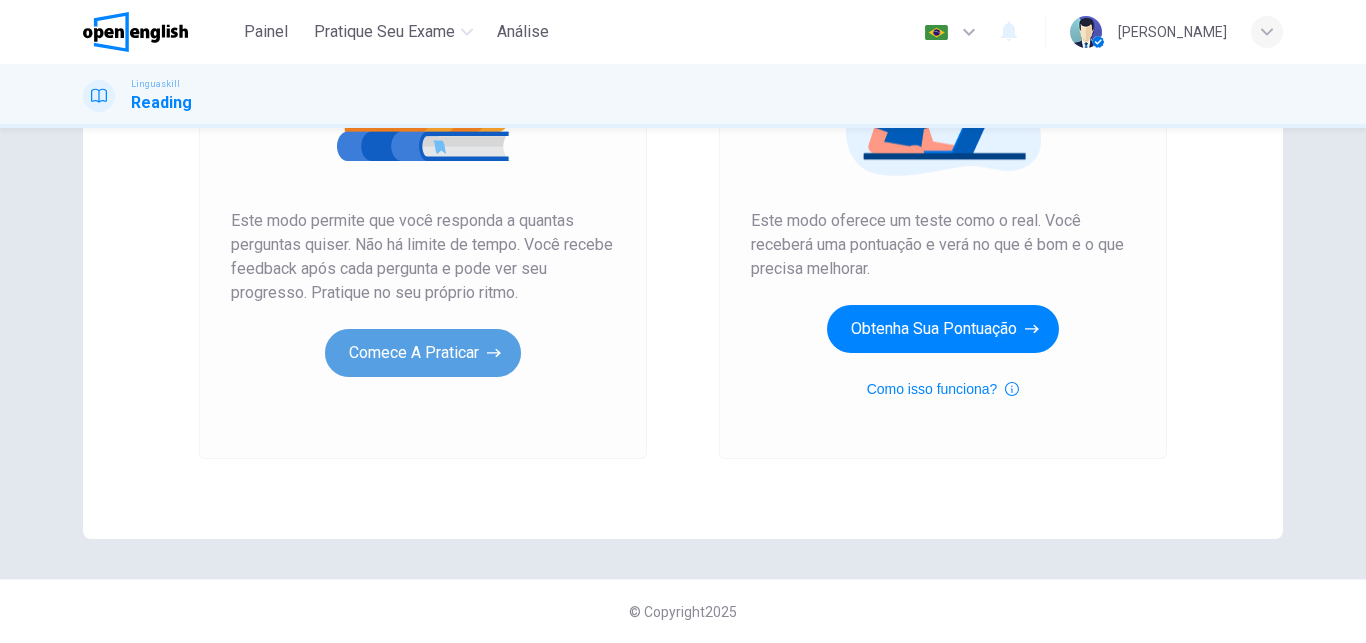 click on "Comece a praticar" at bounding box center (423, 353) 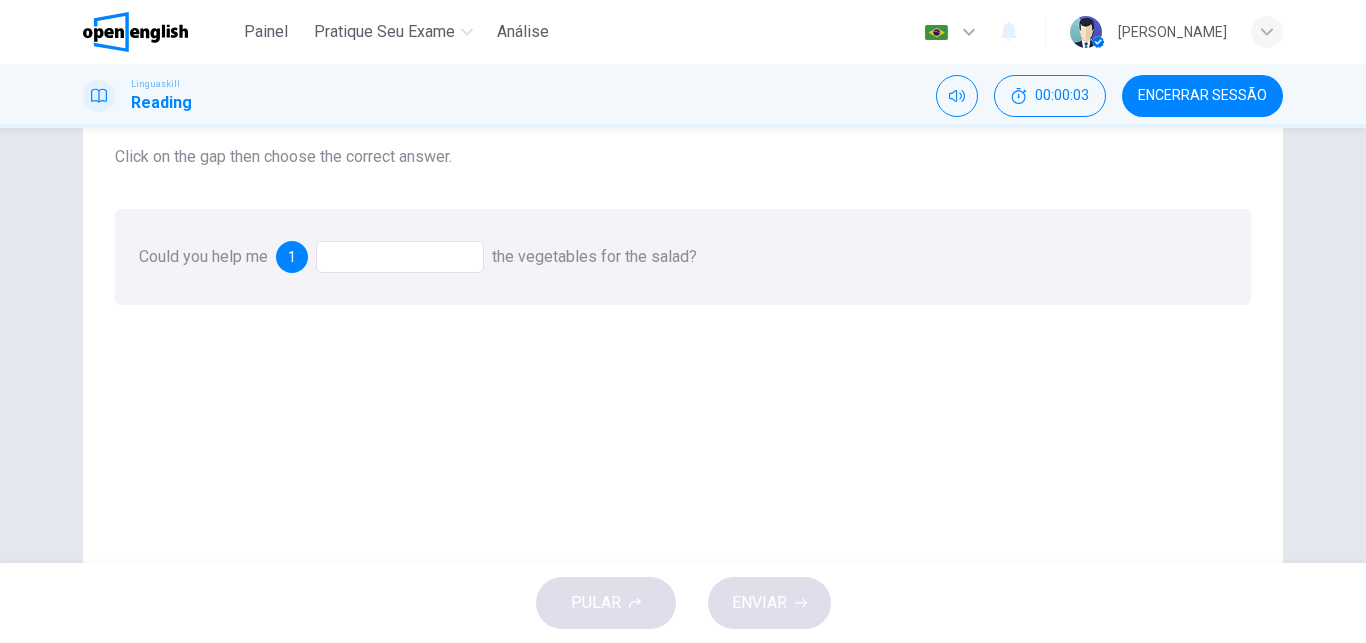 scroll, scrollTop: 175, scrollLeft: 0, axis: vertical 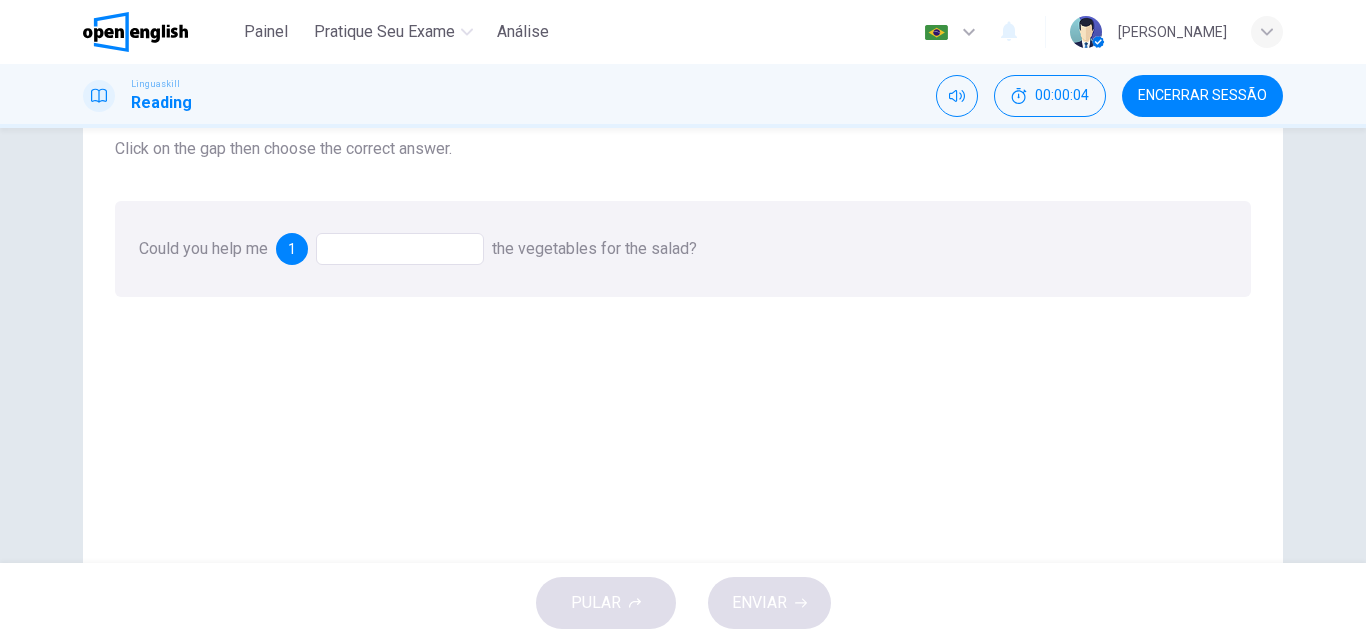 click at bounding box center (400, 249) 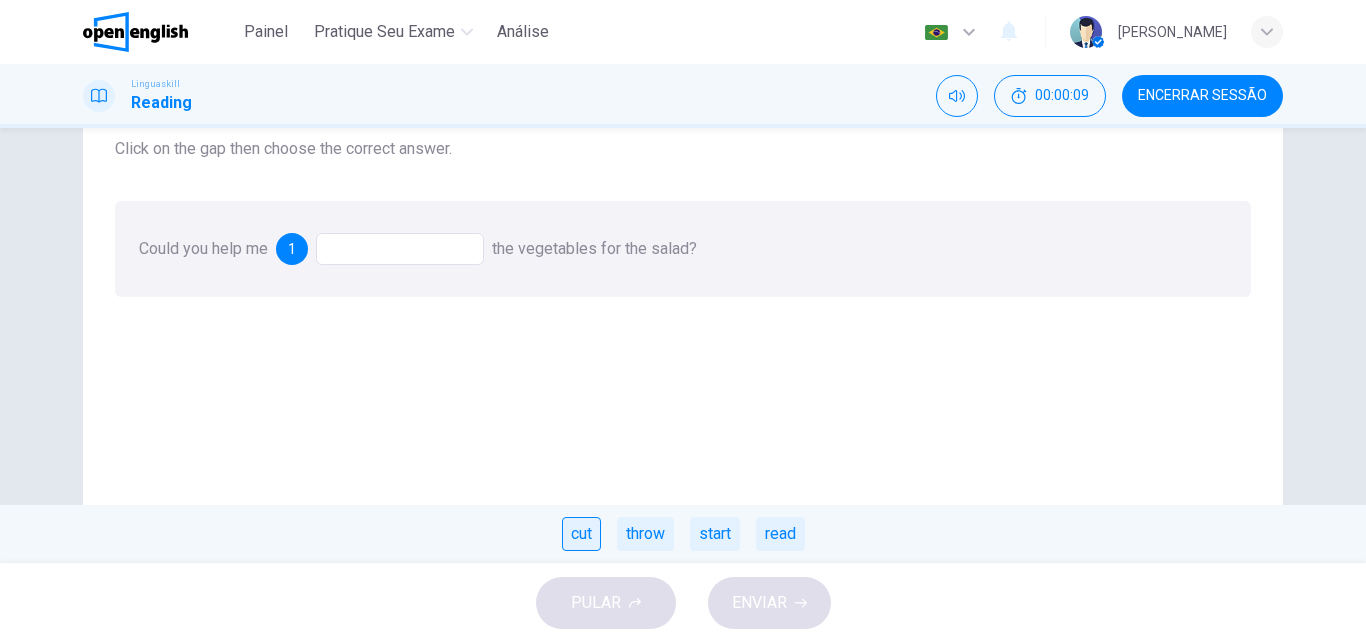 drag, startPoint x: 596, startPoint y: 550, endPoint x: 569, endPoint y: 521, distance: 39.623226 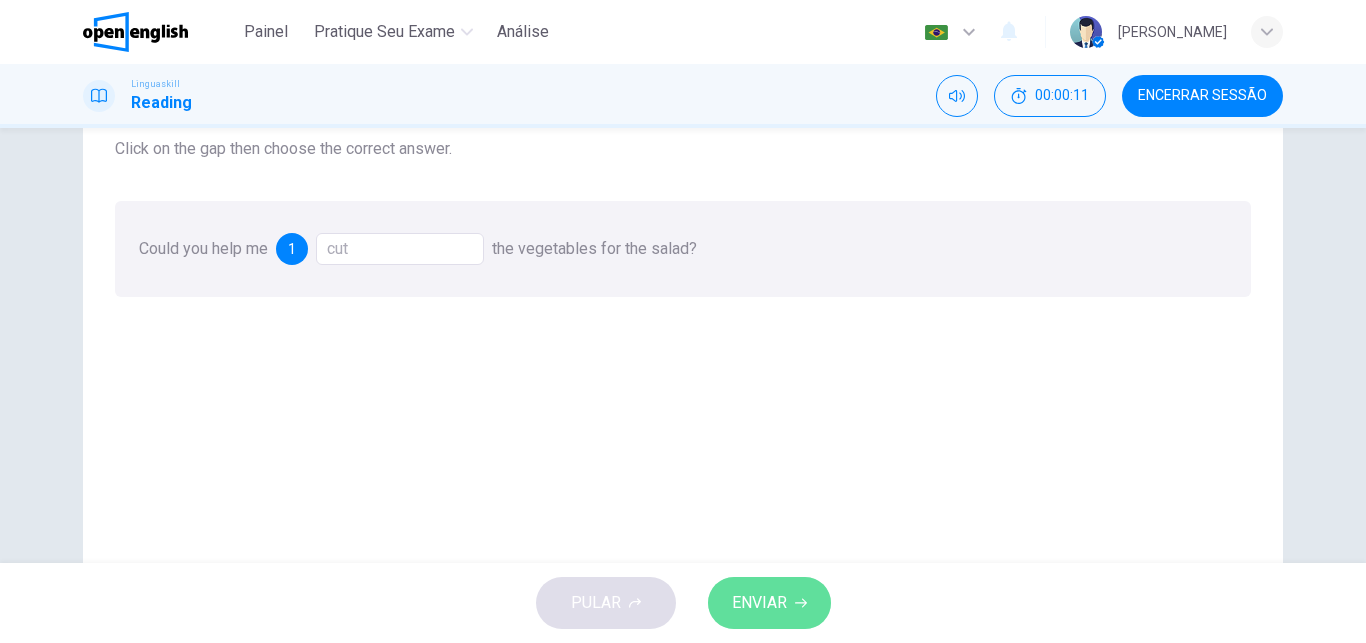 click on "ENVIAR" at bounding box center [769, 603] 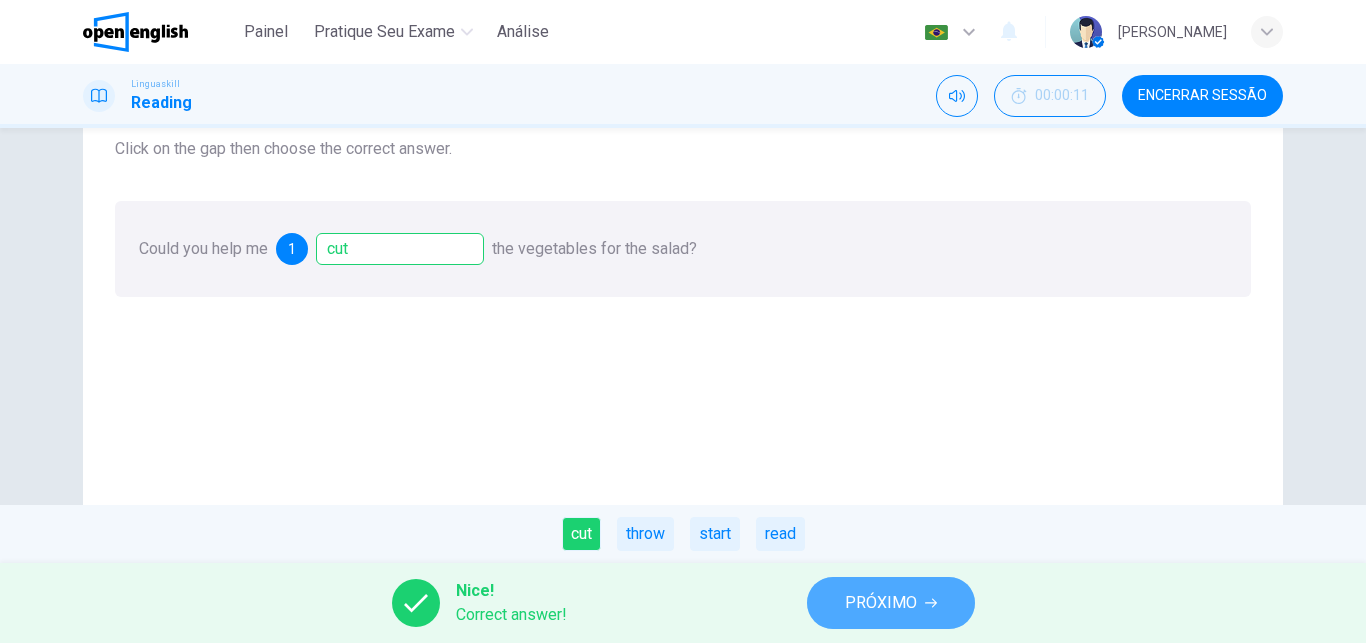 click on "PRÓXIMO" at bounding box center (881, 603) 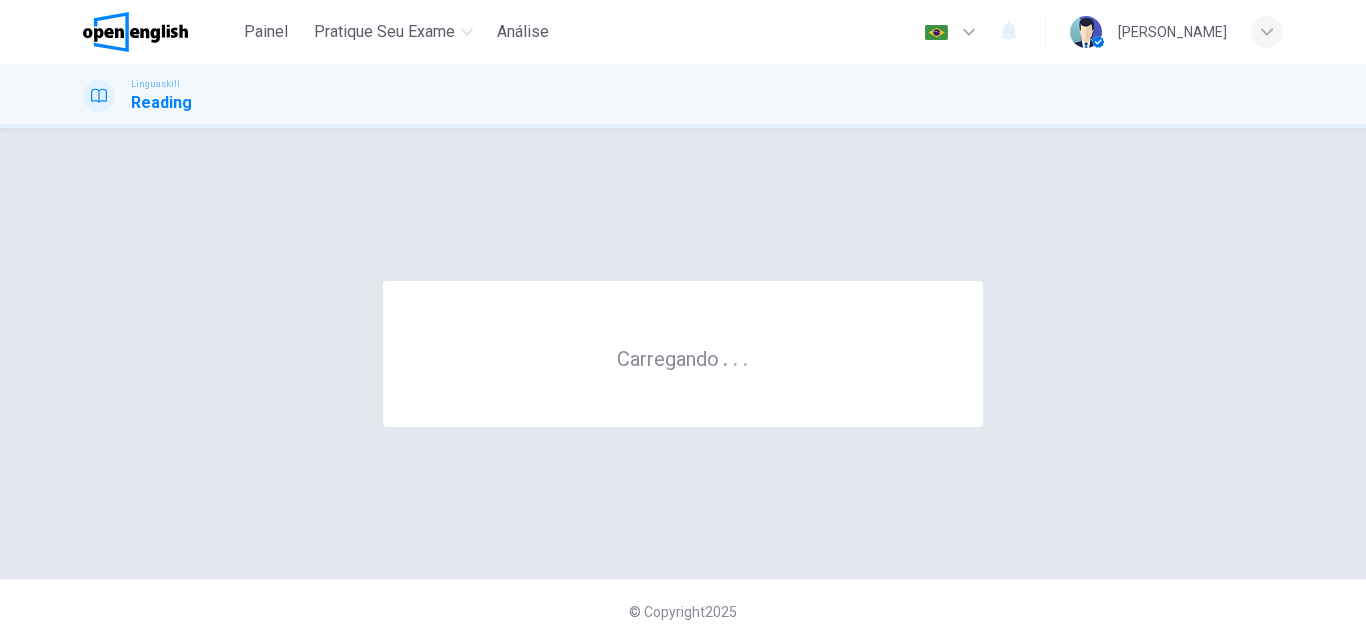 scroll, scrollTop: 0, scrollLeft: 0, axis: both 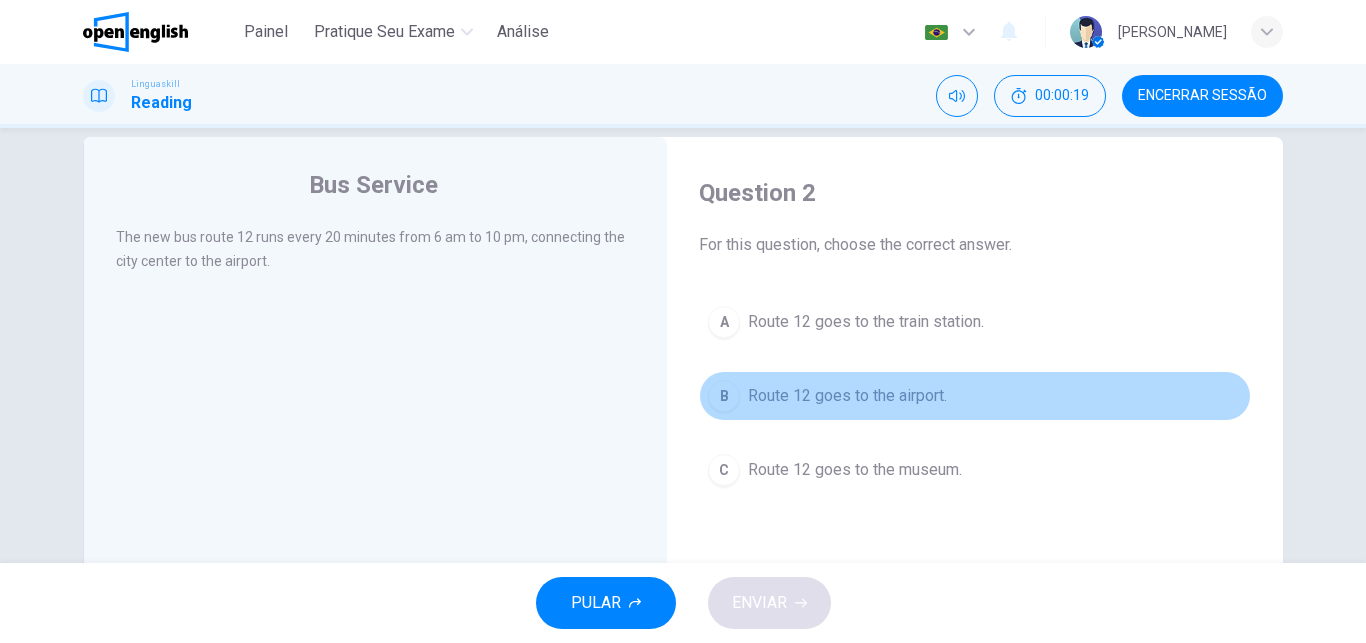 click on "Route 12 goes to the airport." at bounding box center [847, 396] 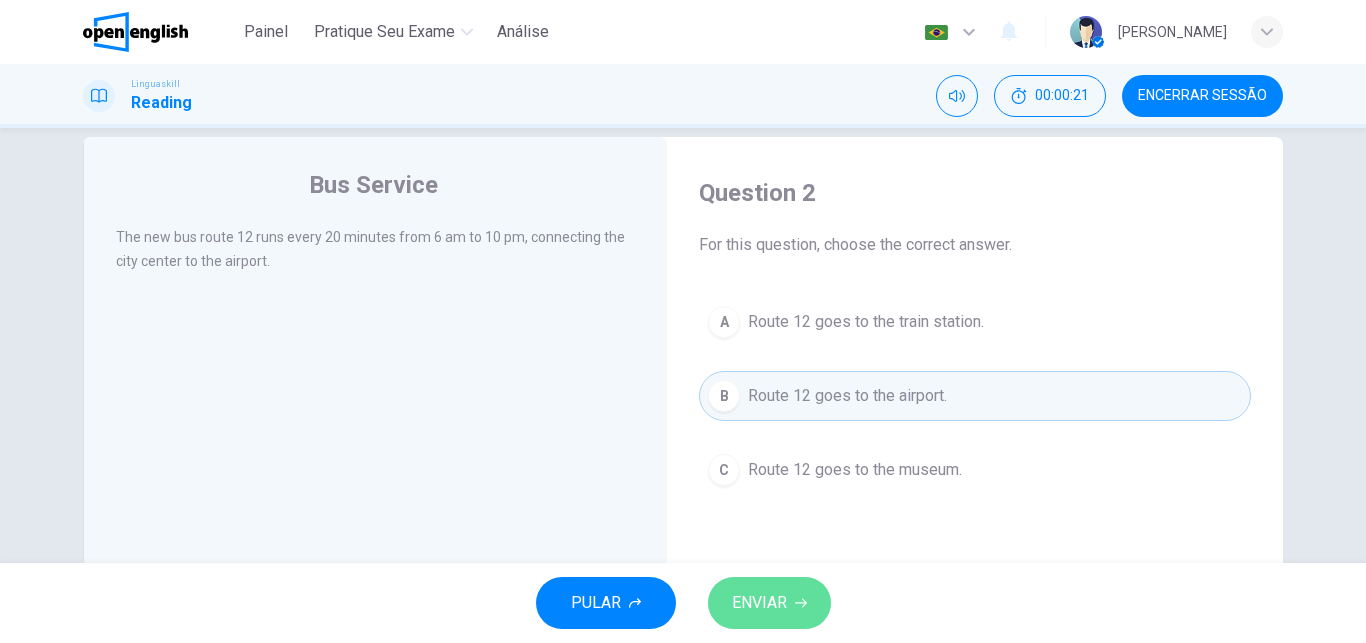 click on "ENVIAR" at bounding box center (769, 603) 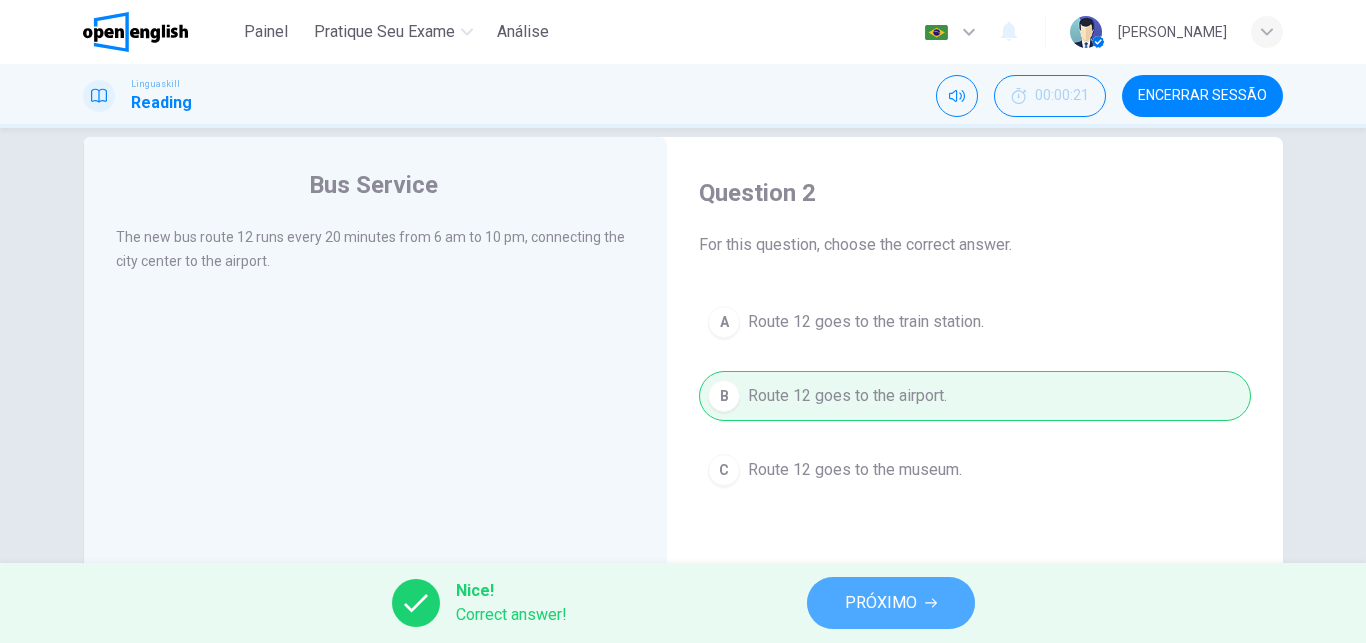 click on "PRÓXIMO" at bounding box center [891, 603] 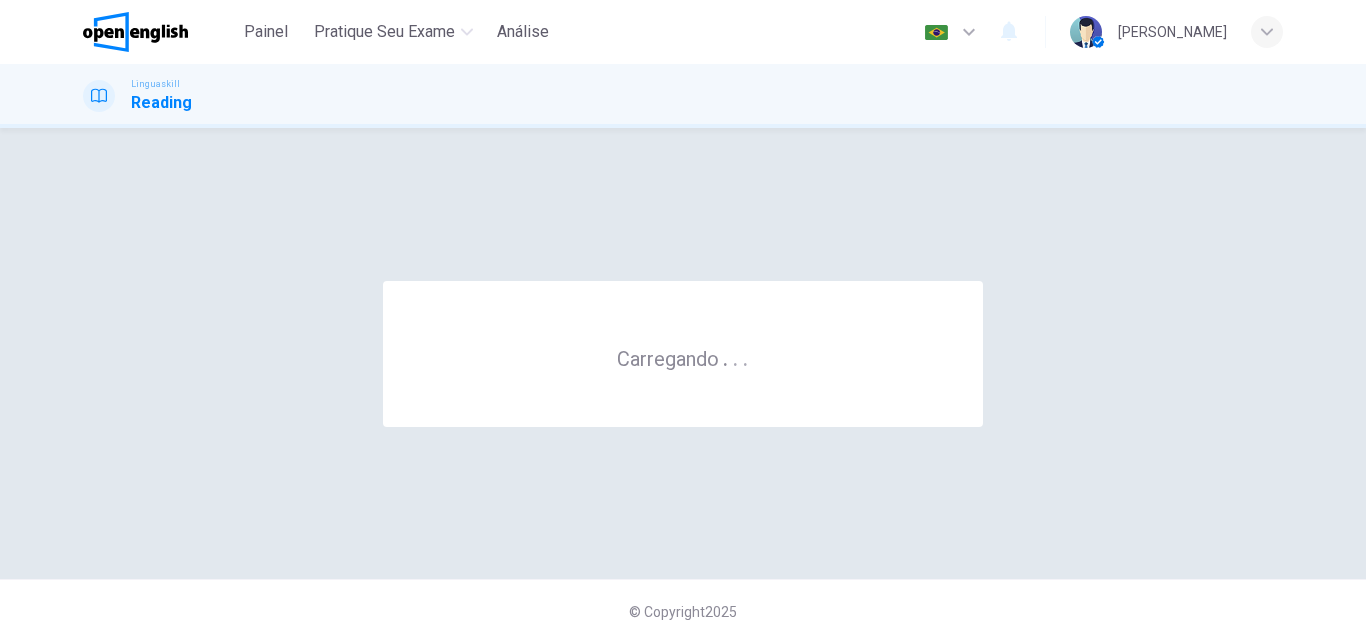 scroll, scrollTop: 0, scrollLeft: 0, axis: both 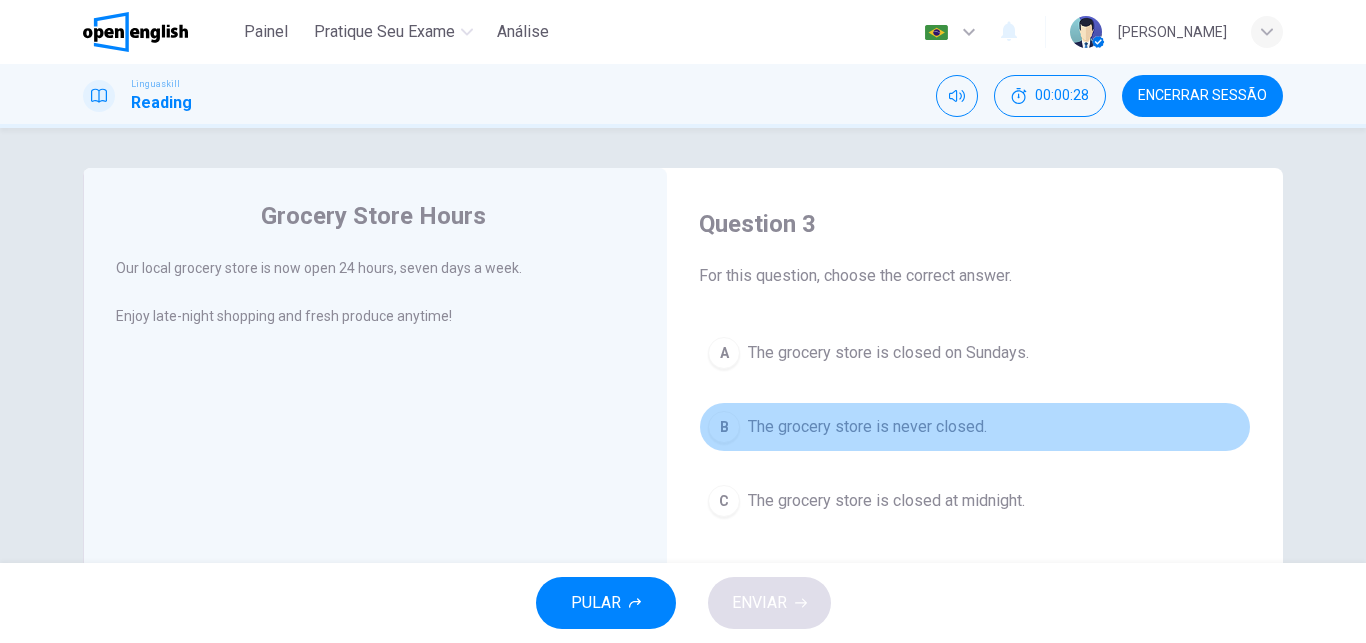 click on "B The grocery store is never closed." at bounding box center [975, 427] 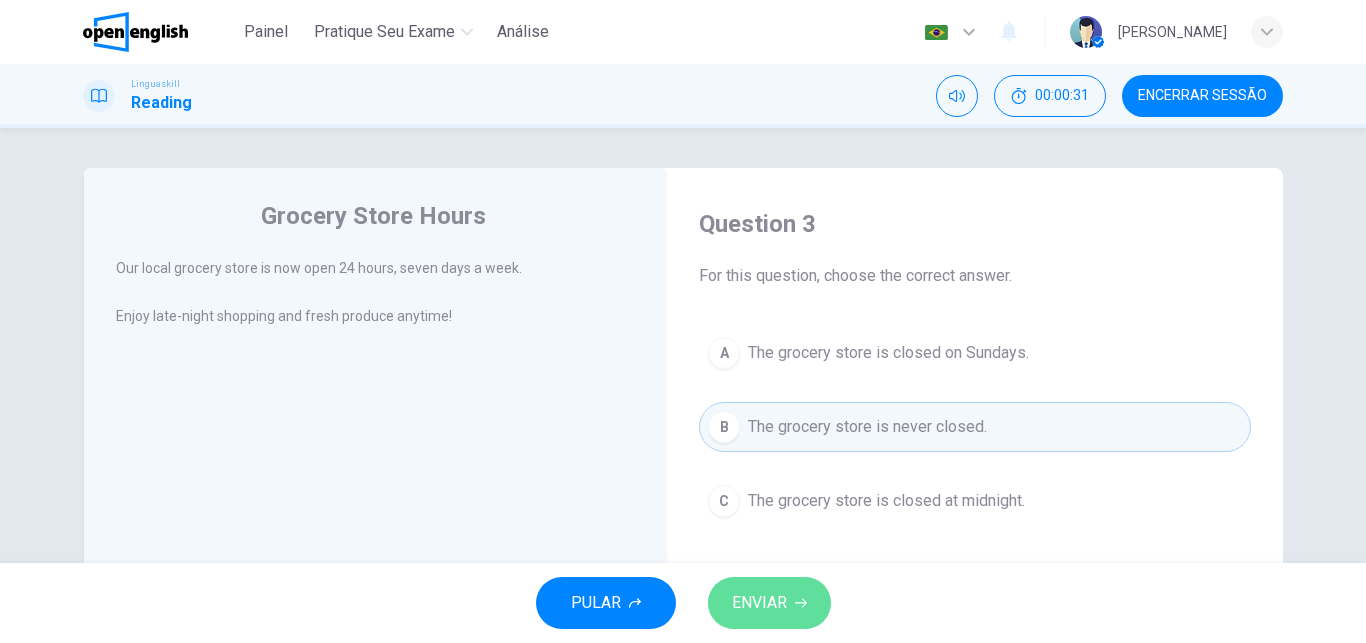 click on "ENVIAR" at bounding box center [759, 603] 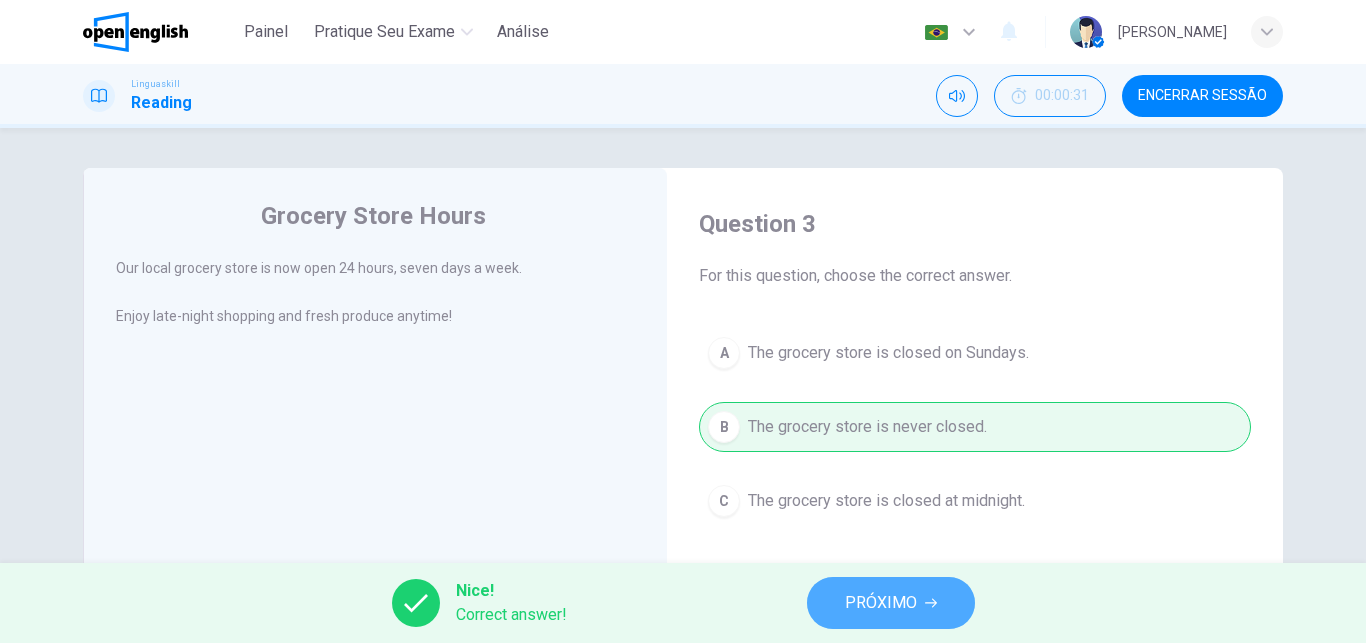click on "PRÓXIMO" at bounding box center (881, 603) 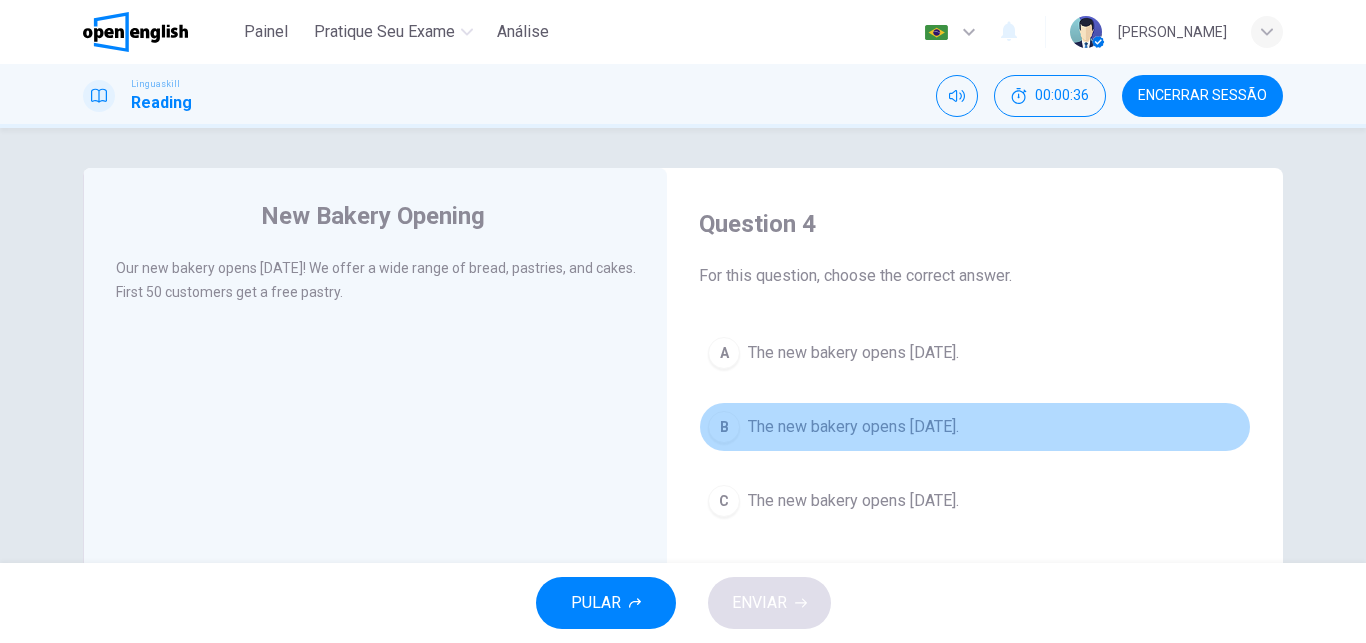 click on "The new bakery opens next Monday." at bounding box center [853, 427] 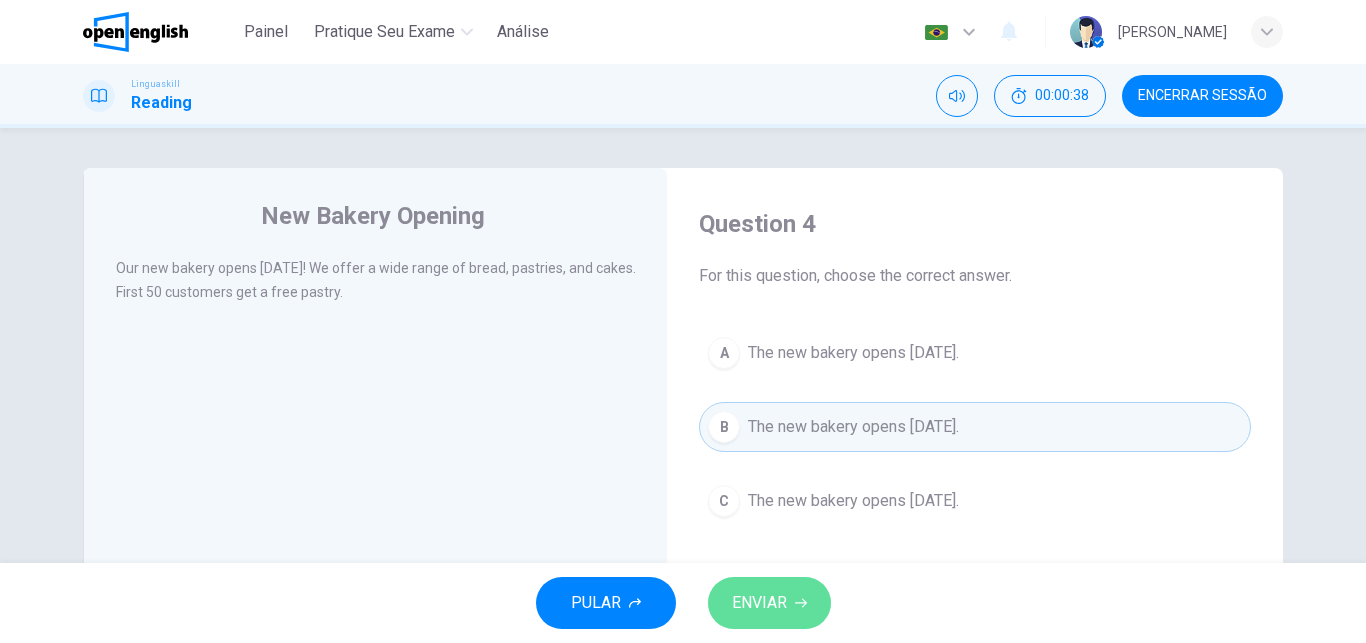click on "ENVIAR" at bounding box center (769, 603) 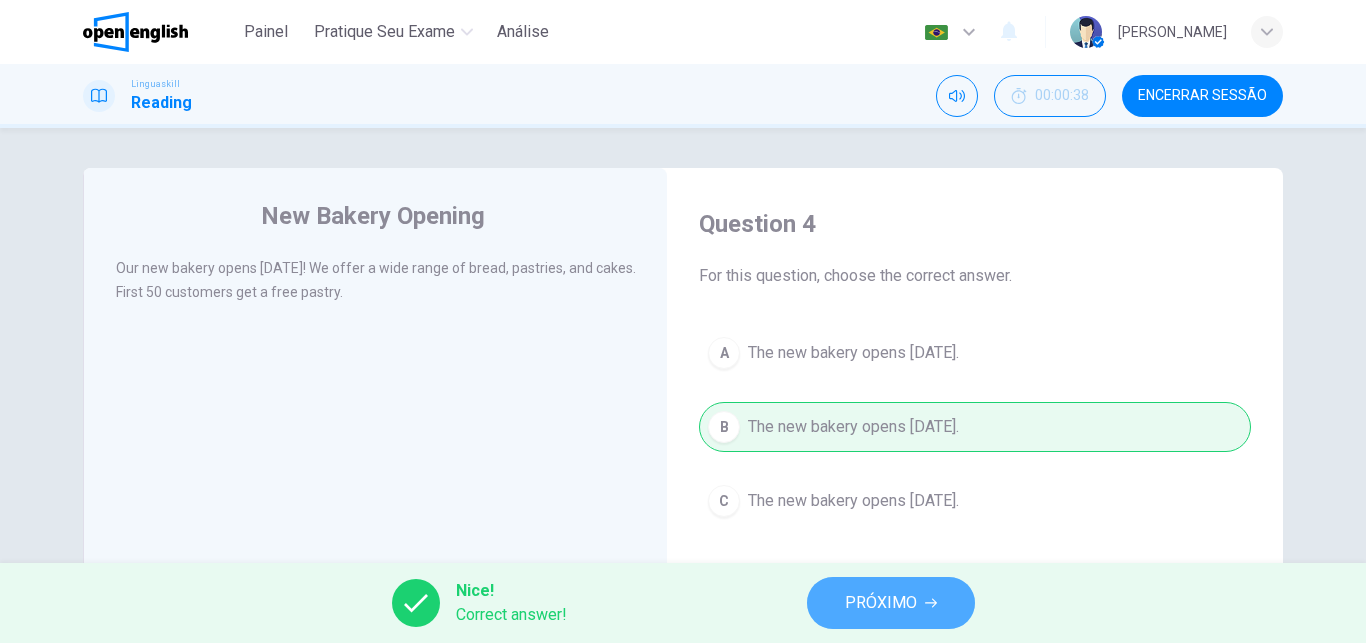 click on "PRÓXIMO" at bounding box center [881, 603] 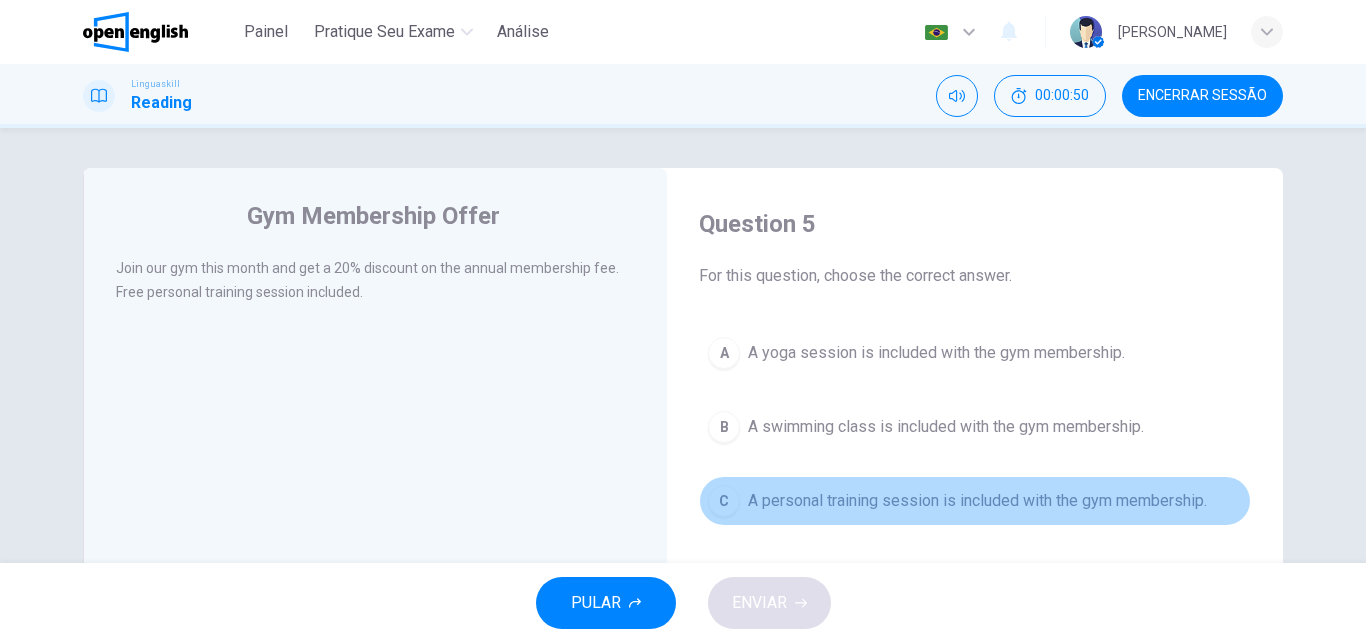 click on "A personal training session is included with the gym membership." at bounding box center (977, 501) 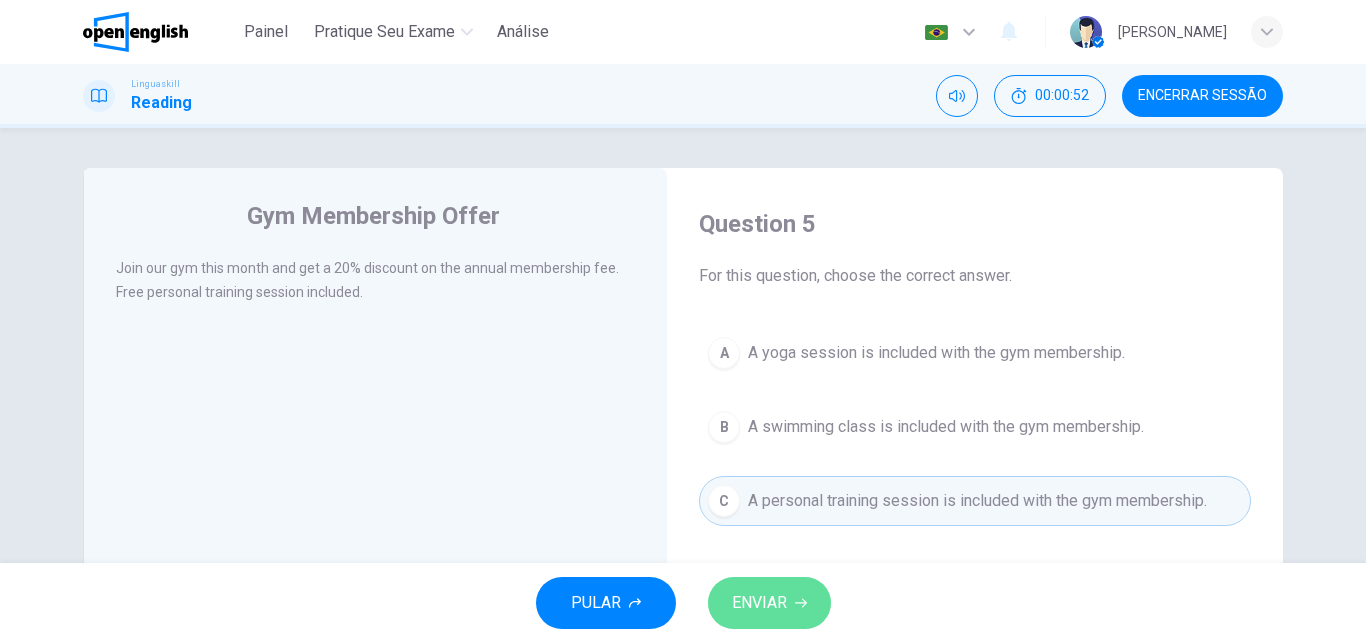 click on "ENVIAR" at bounding box center [769, 603] 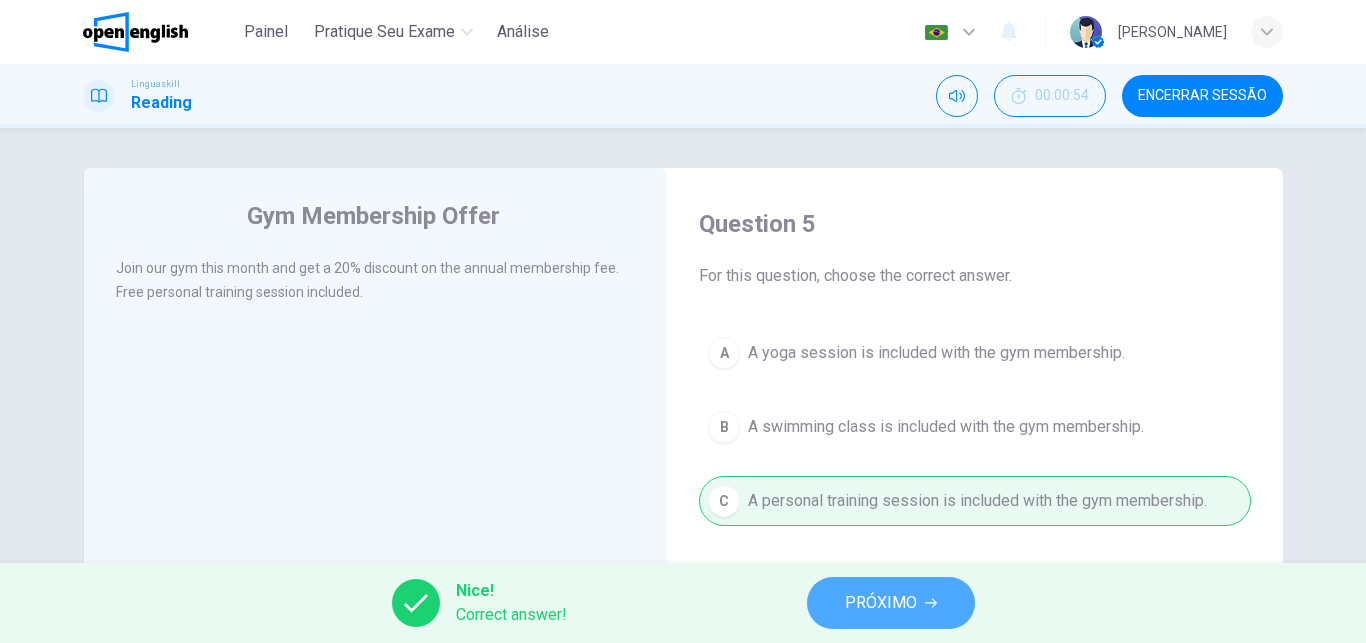 click on "PRÓXIMO" at bounding box center [881, 603] 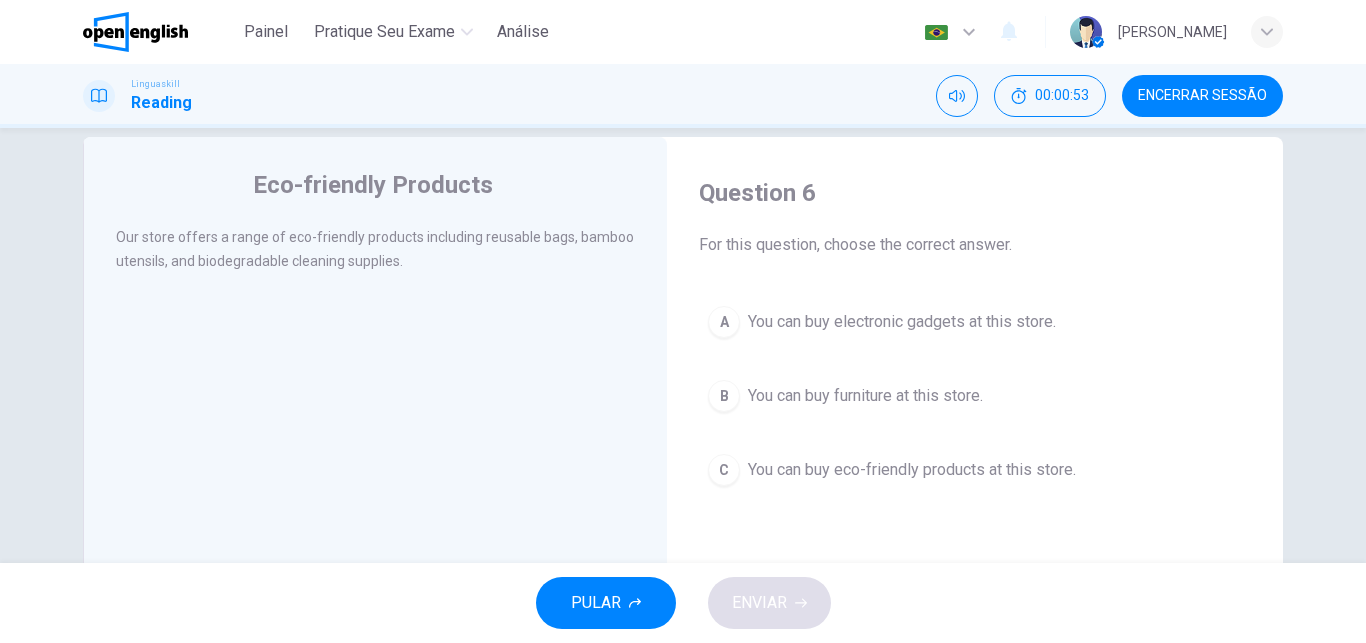 scroll, scrollTop: 33, scrollLeft: 0, axis: vertical 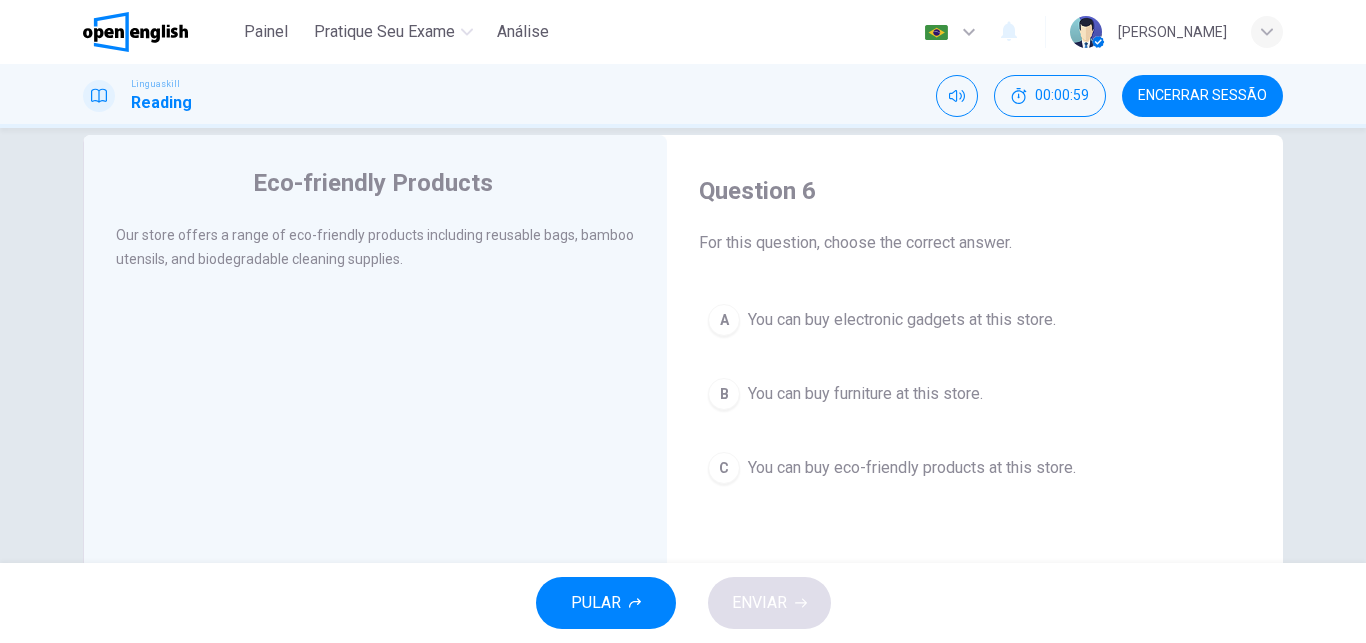 click on "You can buy eco-friendly products at this store." at bounding box center [912, 468] 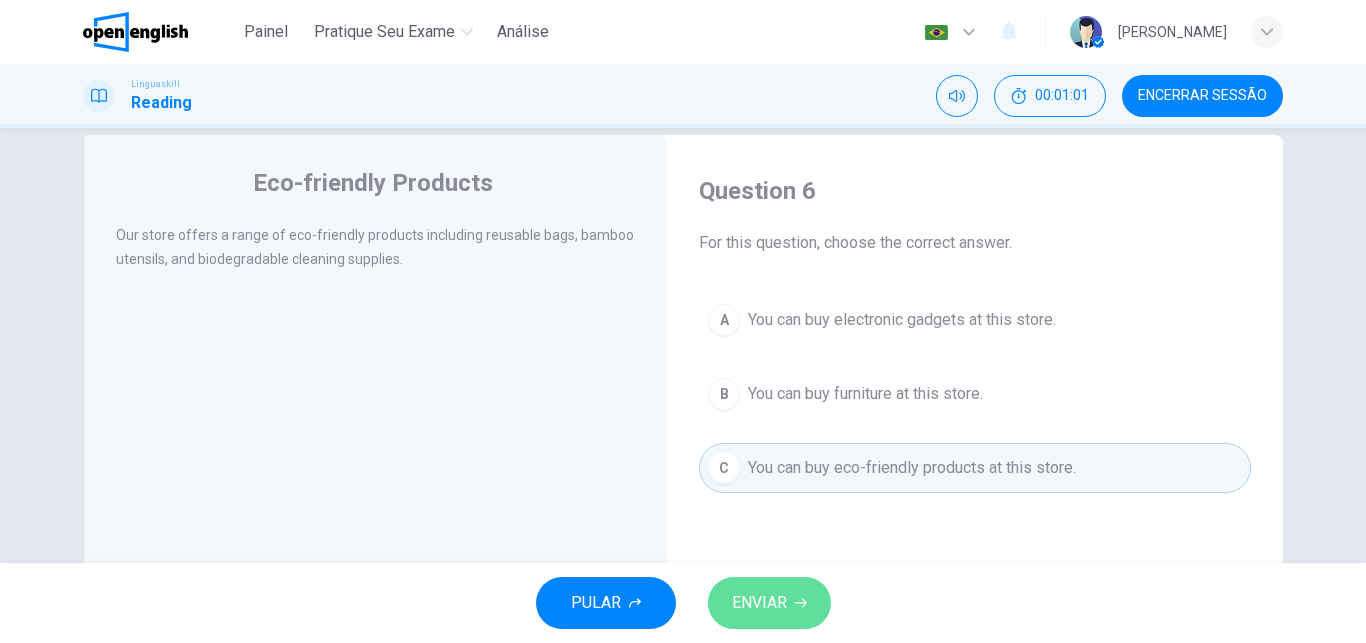 click on "ENVIAR" at bounding box center (769, 603) 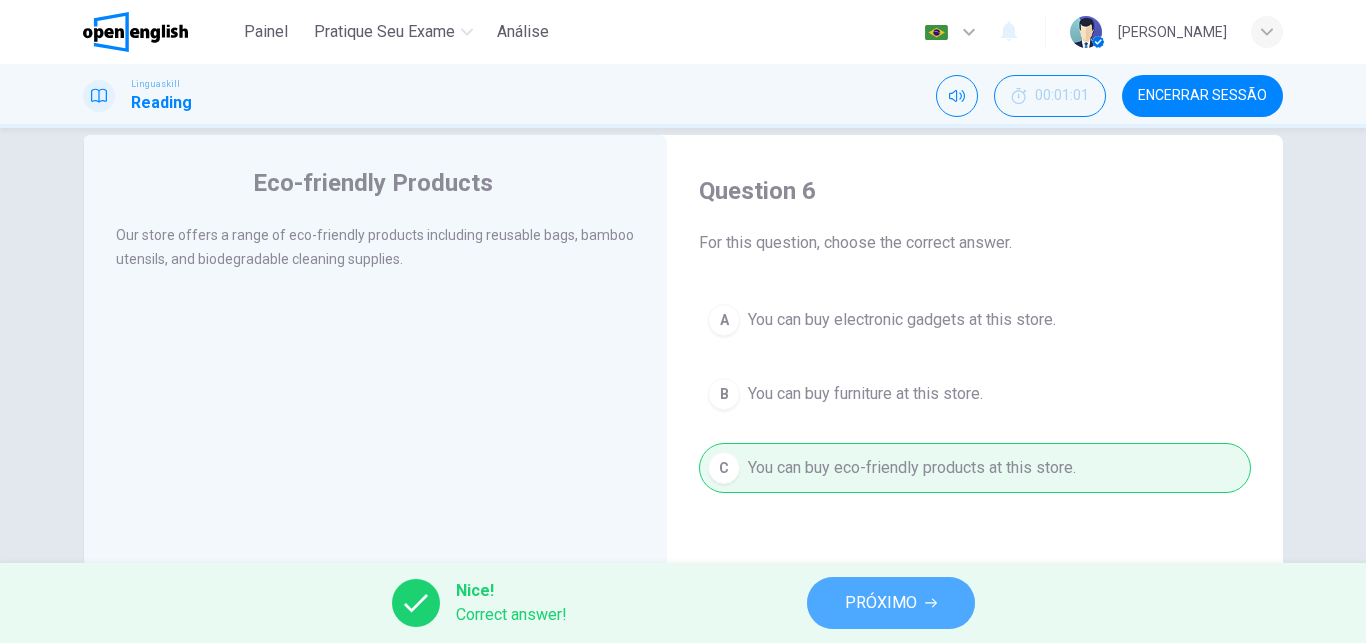 click on "PRÓXIMO" at bounding box center [881, 603] 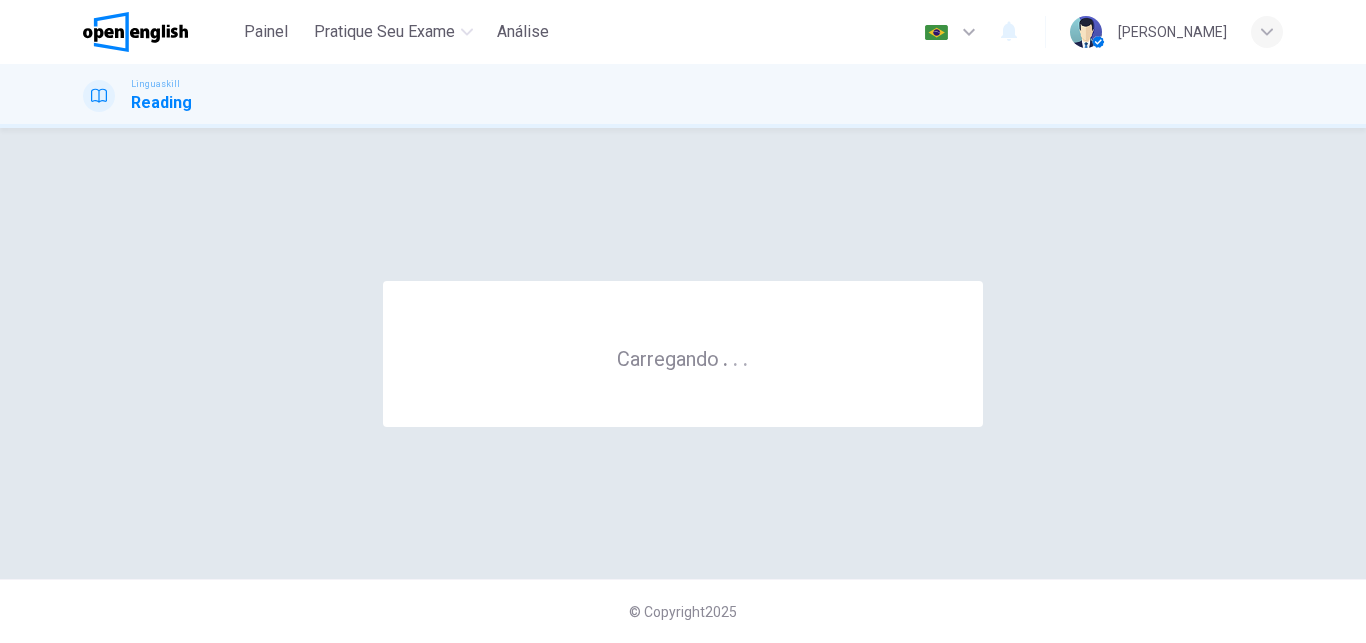 scroll, scrollTop: 0, scrollLeft: 0, axis: both 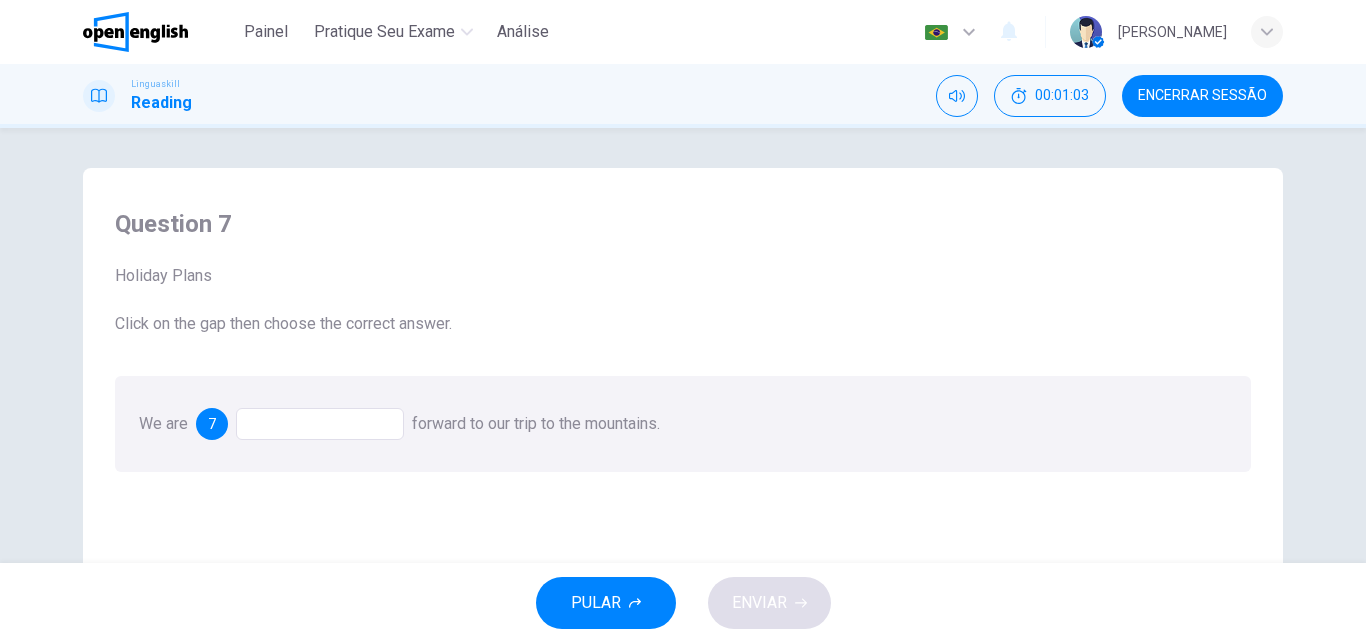click at bounding box center [320, 424] 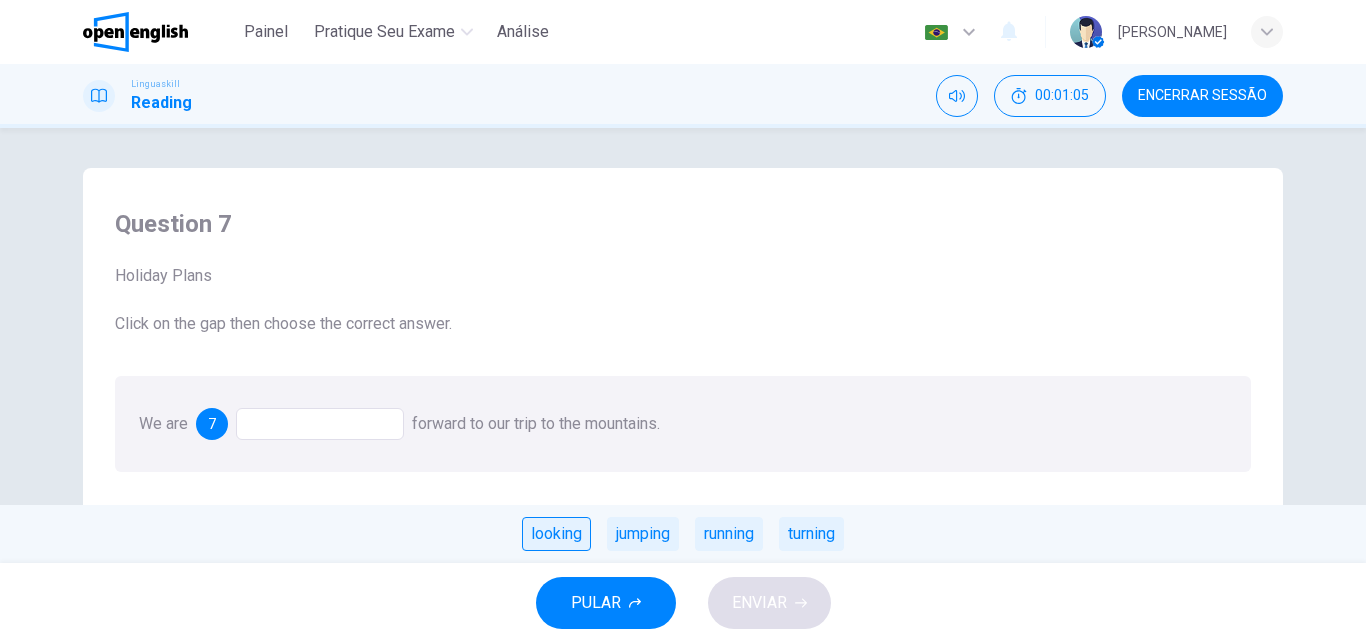 click on "looking" at bounding box center [556, 534] 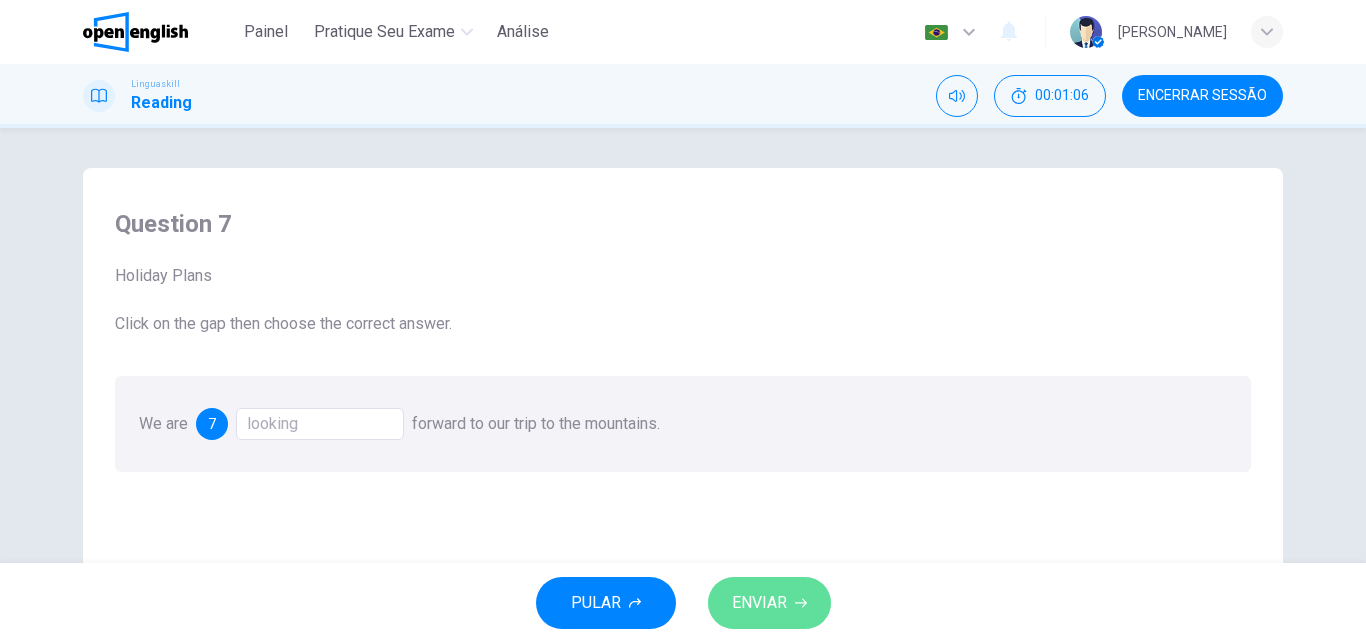 click on "ENVIAR" at bounding box center (769, 603) 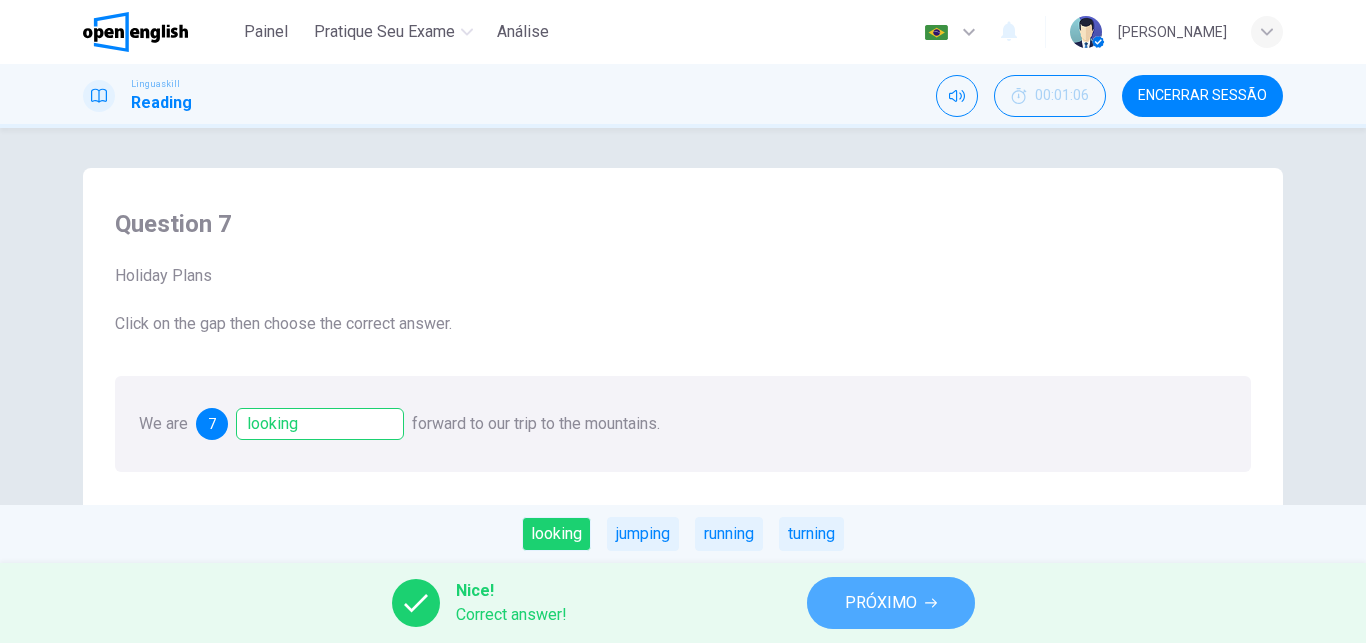 click on "PRÓXIMO" at bounding box center [891, 603] 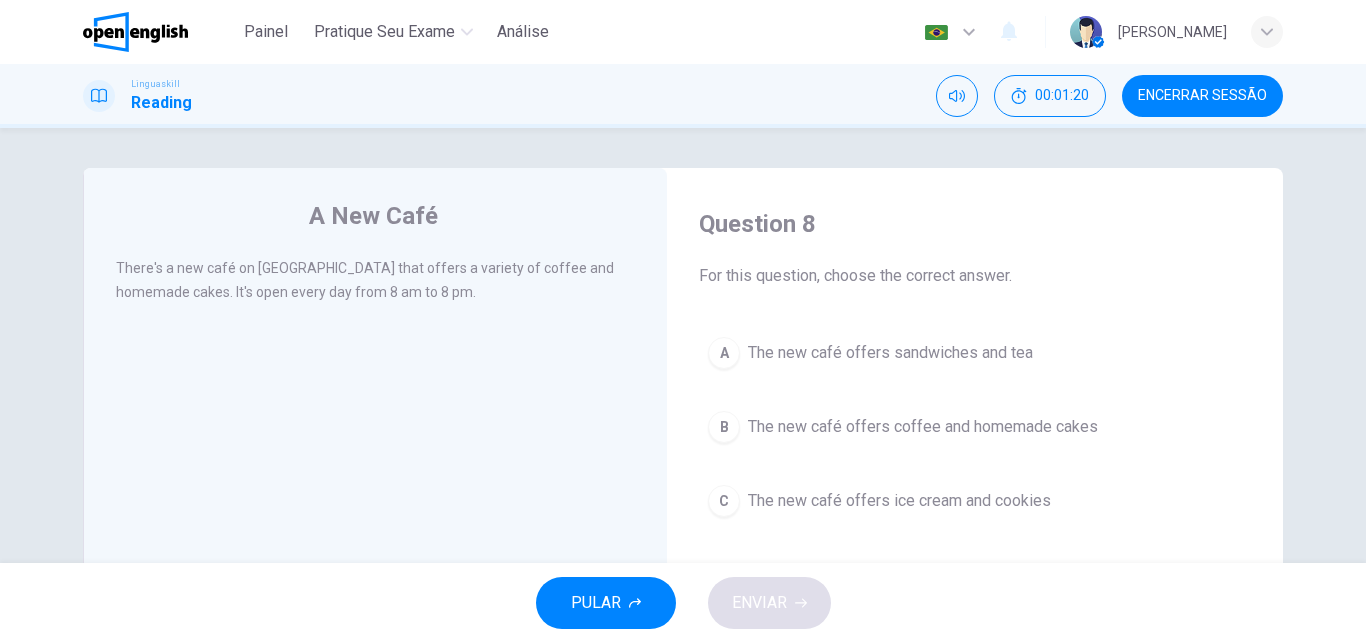 click on "The new café offers coffee and homemade cakes" at bounding box center [923, 427] 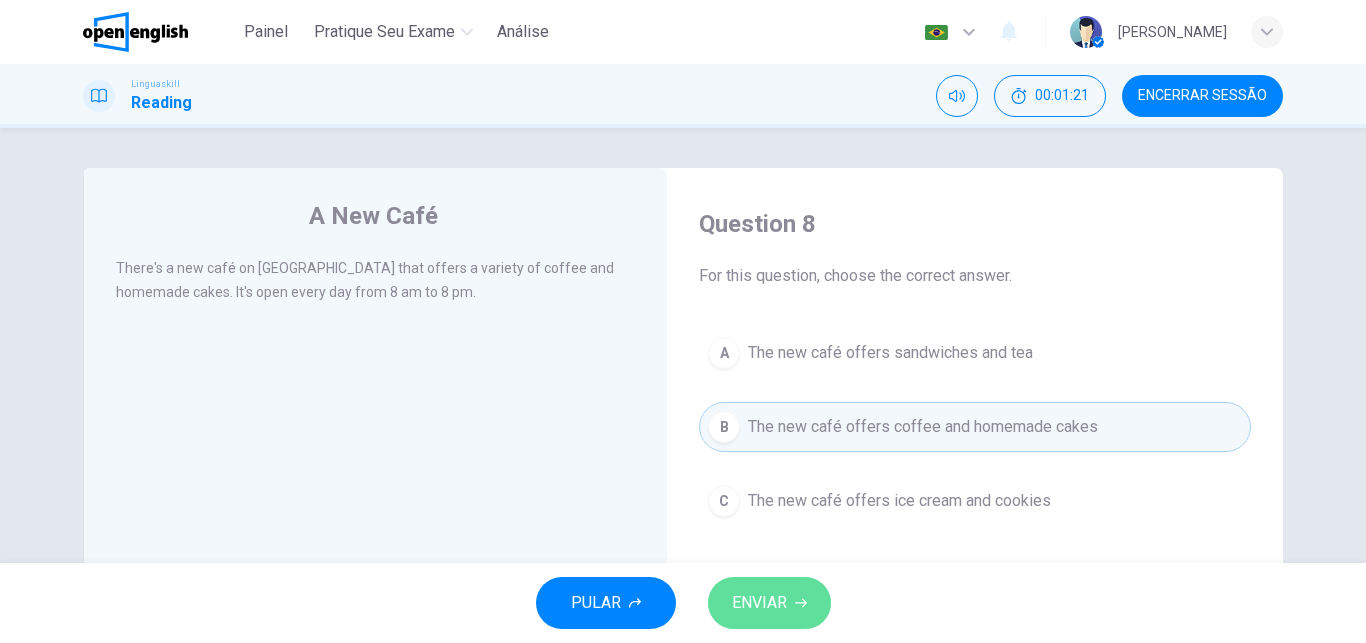 click on "ENVIAR" at bounding box center [769, 603] 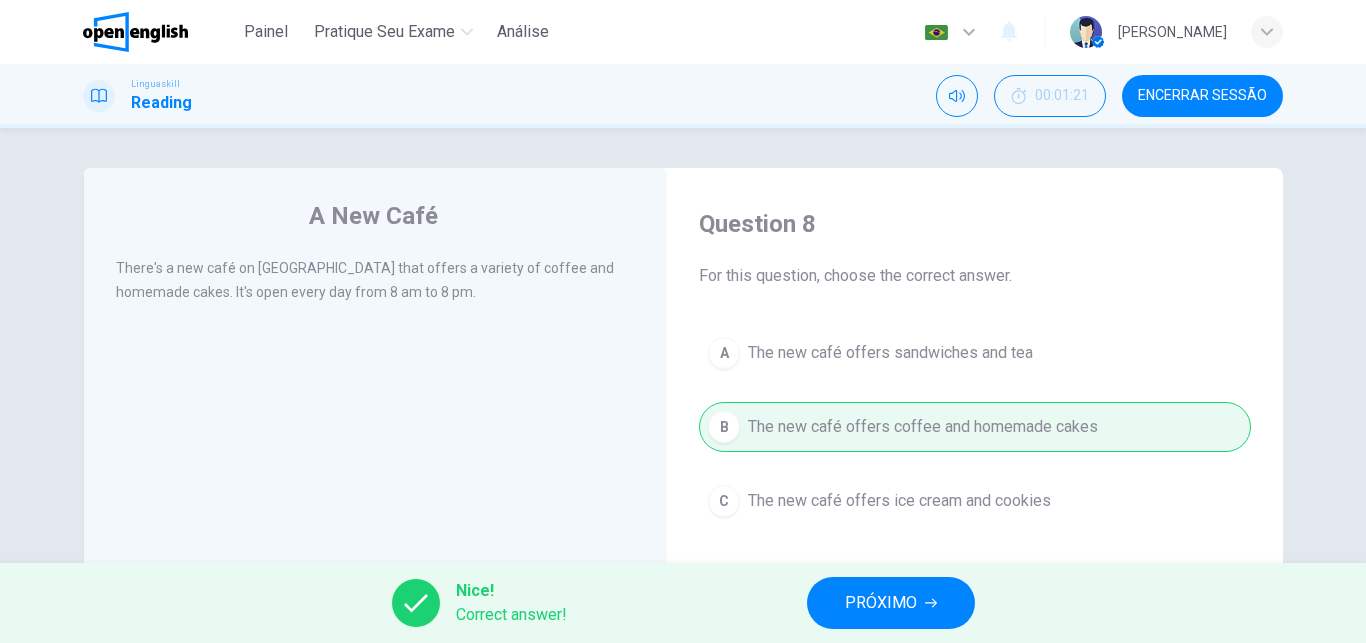 click on "Nice! Correct answer! PRÓXIMO" at bounding box center [683, 603] 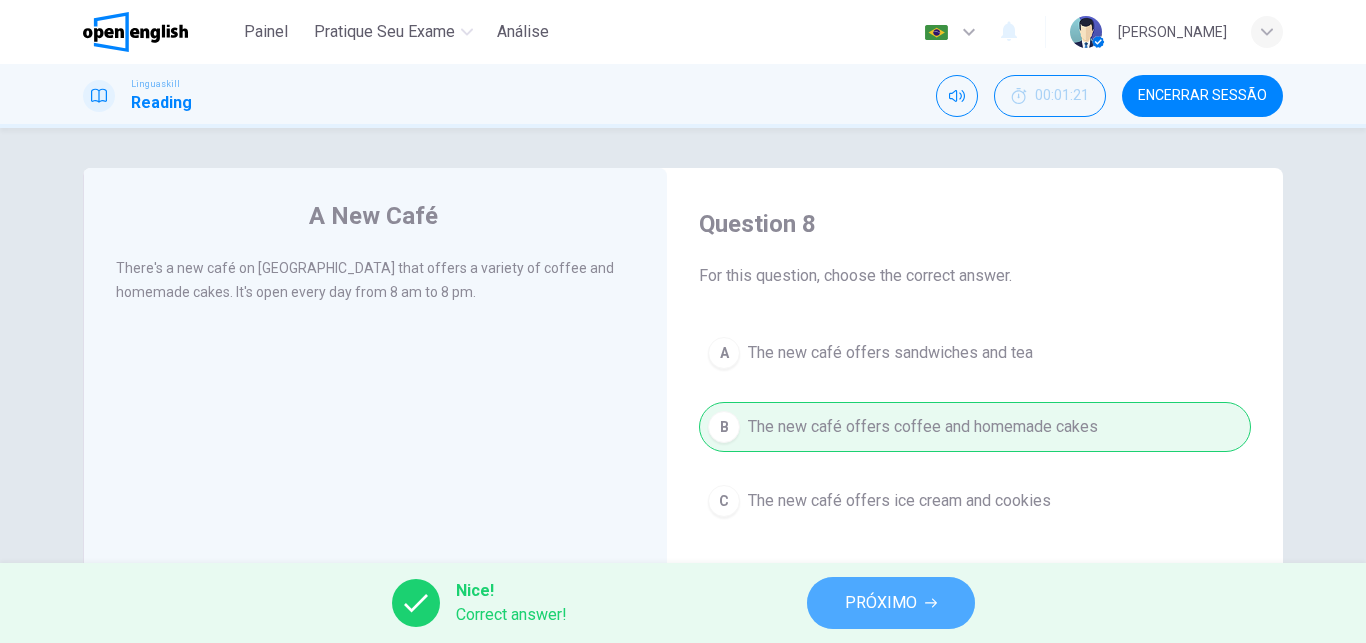 click on "PRÓXIMO" at bounding box center (891, 603) 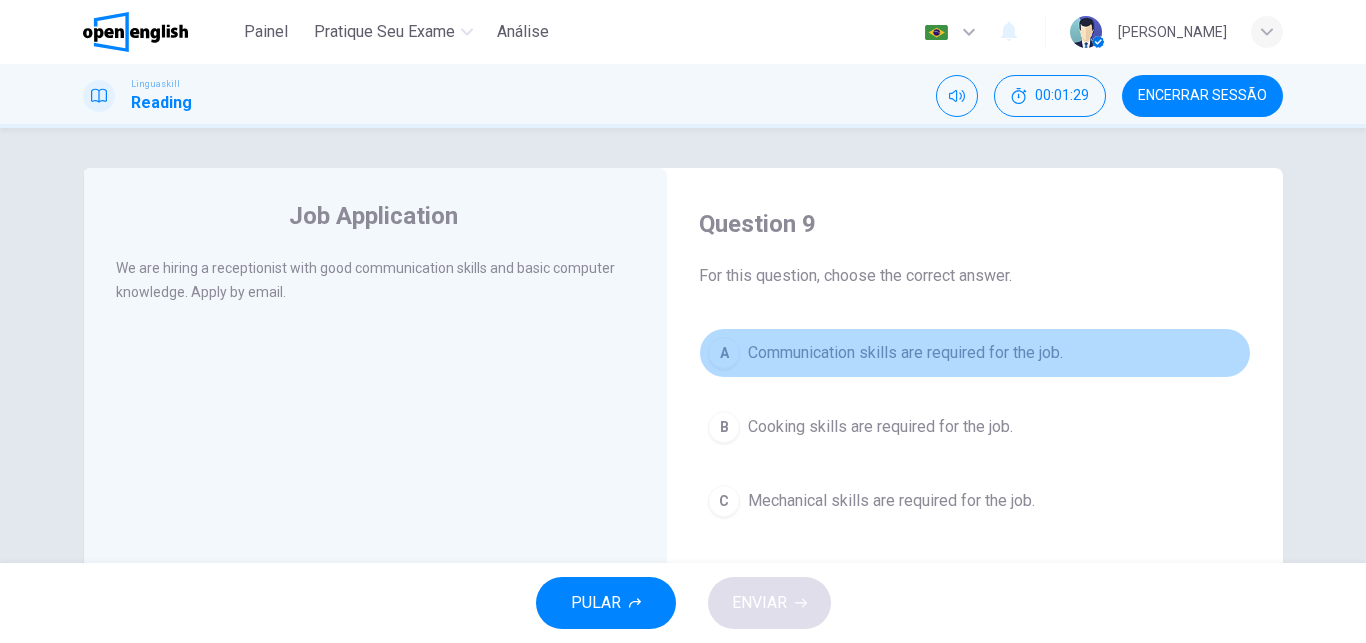 click on "A" at bounding box center [724, 353] 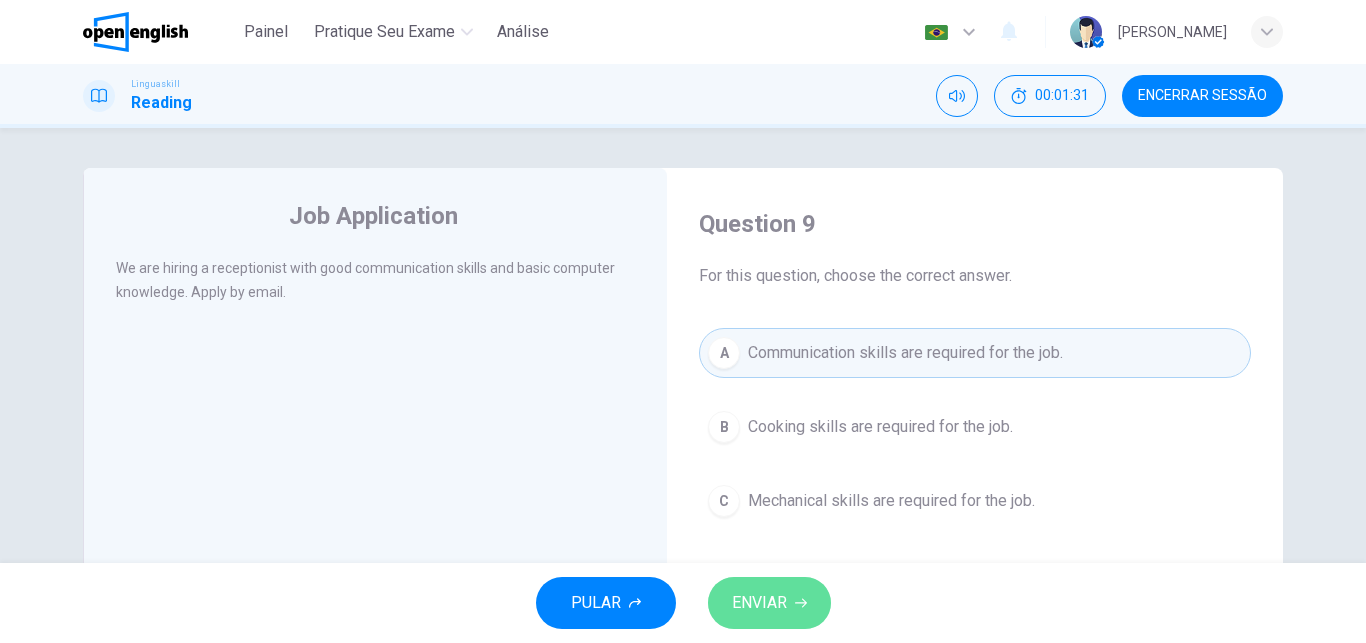click on "ENVIAR" at bounding box center (769, 603) 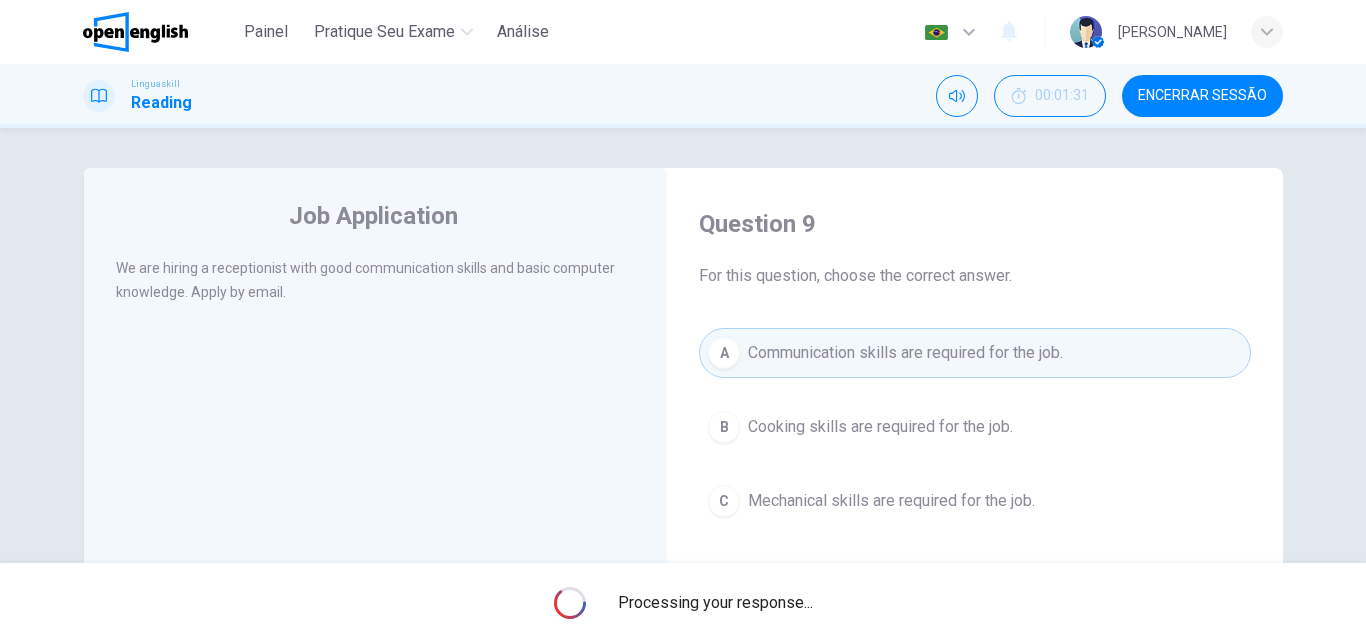 click on "Processing your response..." at bounding box center [683, 603] 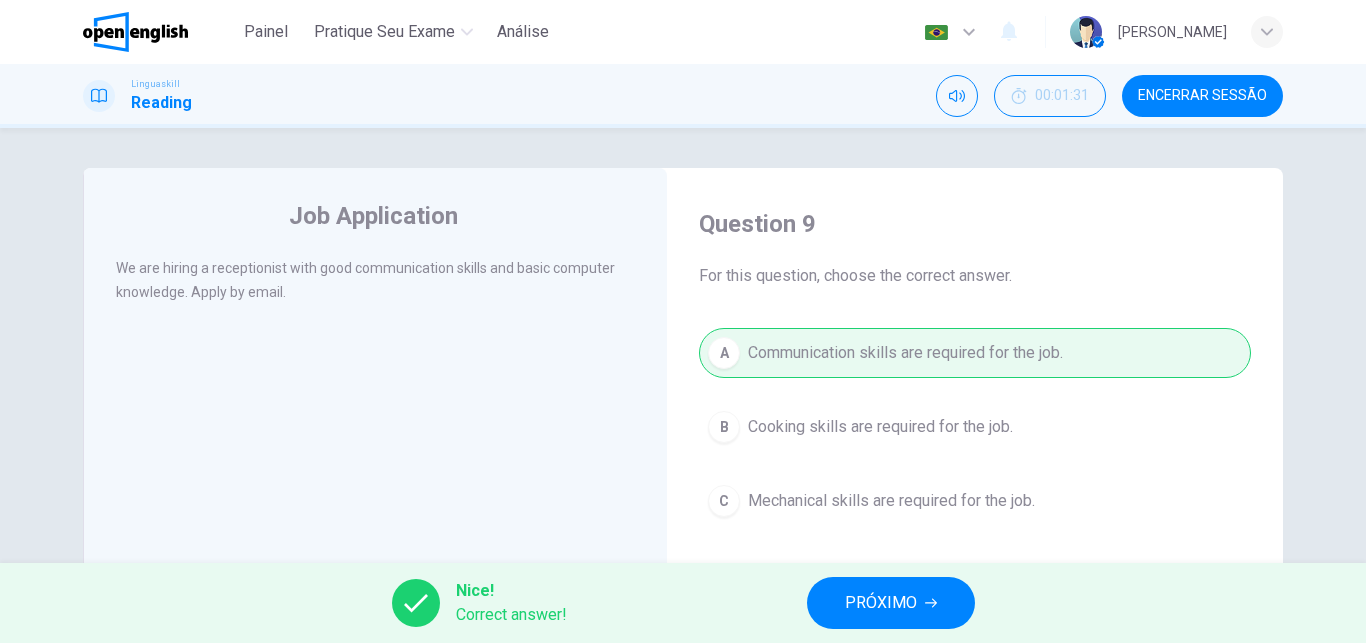 click on "Nice! Correct answer! PRÓXIMO" at bounding box center (683, 603) 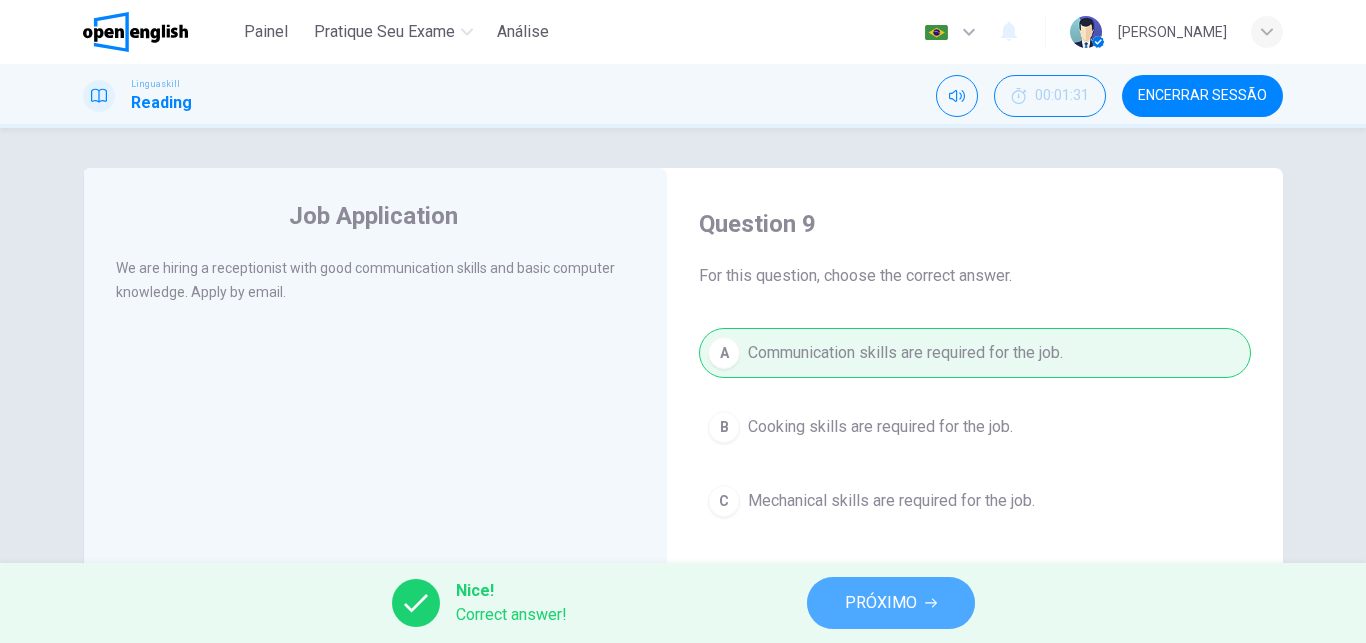 click on "PRÓXIMO" at bounding box center (891, 603) 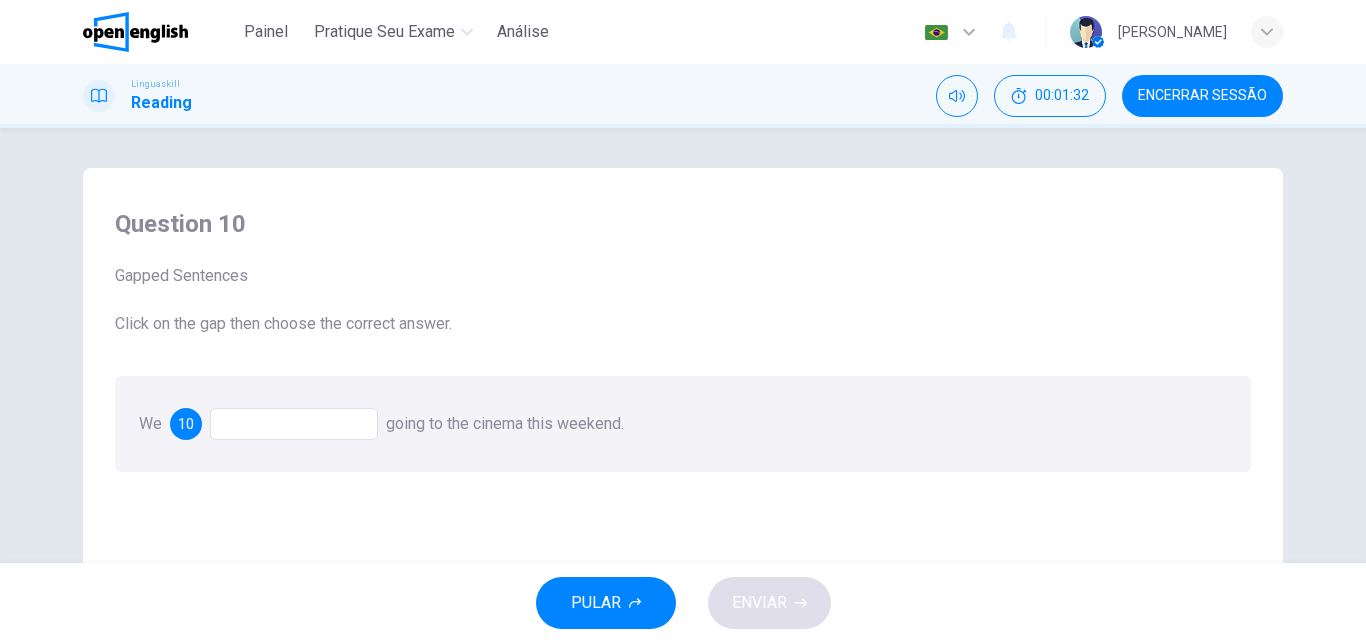 click at bounding box center (294, 424) 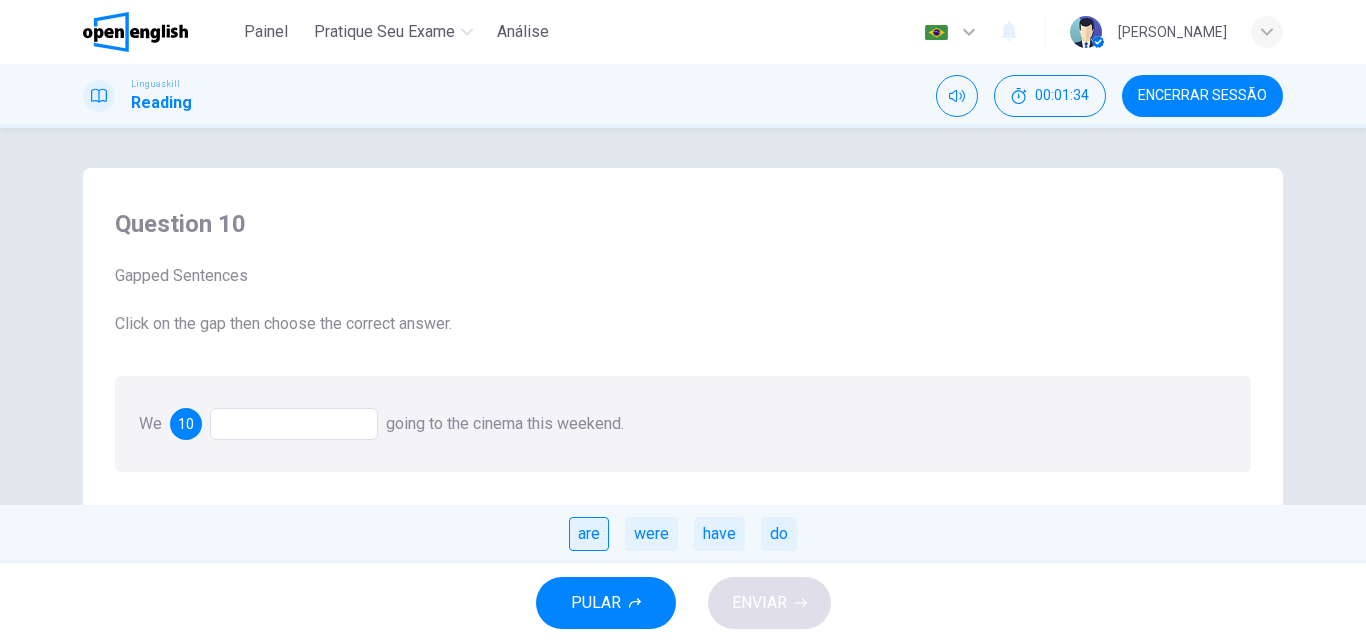 click on "are" at bounding box center (589, 534) 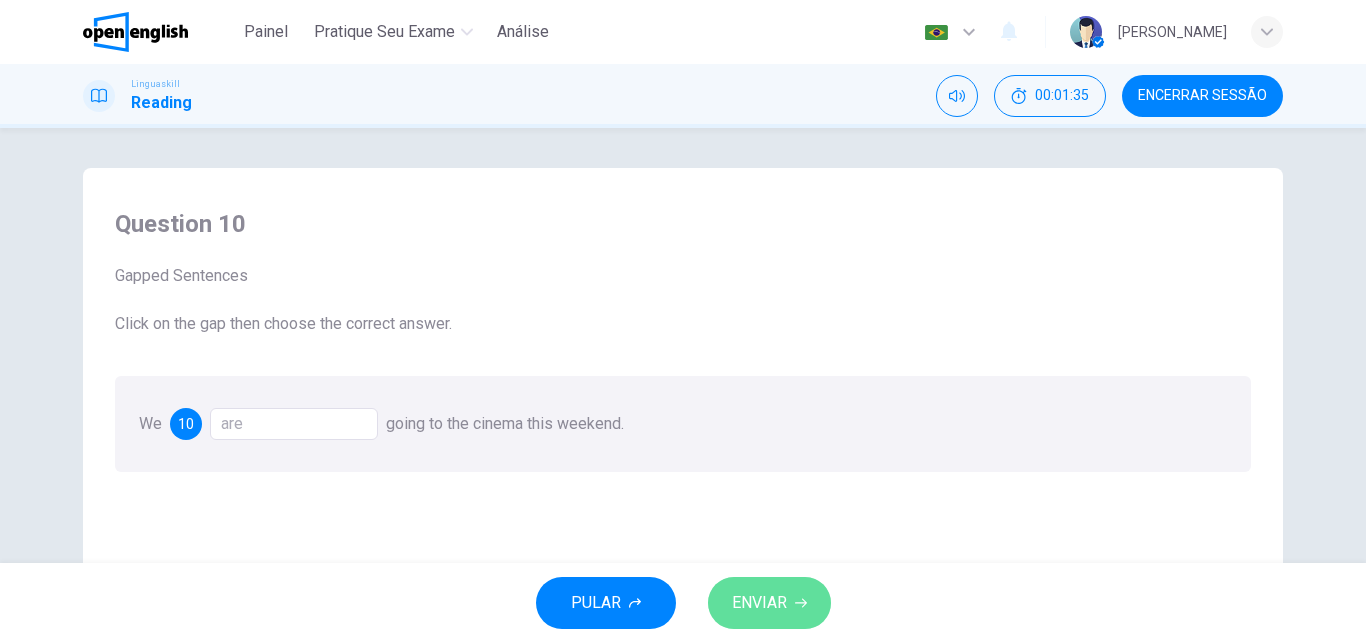 click on "ENVIAR" at bounding box center (769, 603) 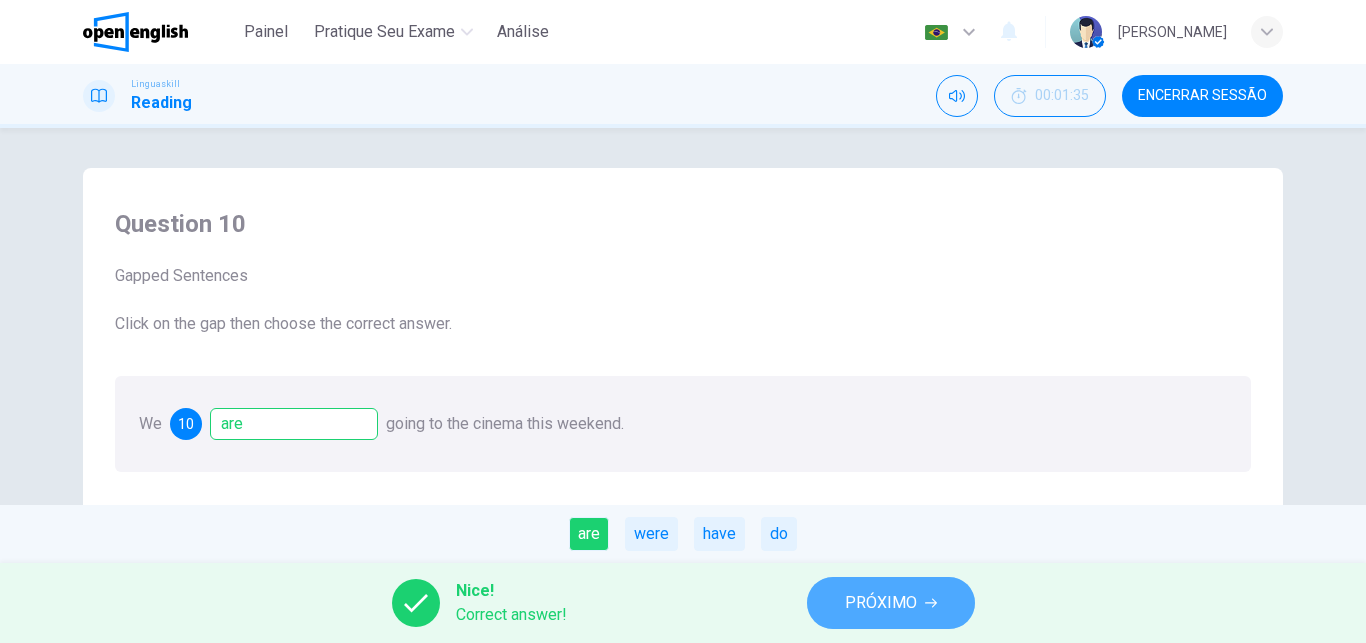 click on "PRÓXIMO" at bounding box center (881, 603) 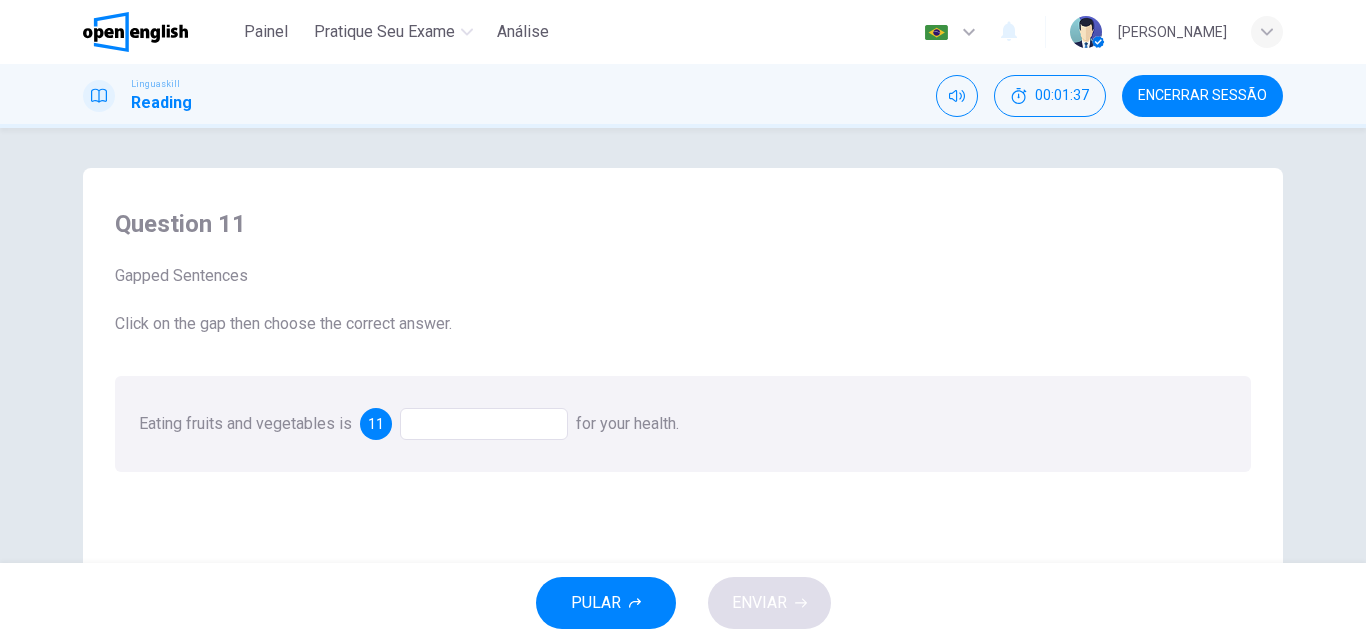 click at bounding box center [484, 424] 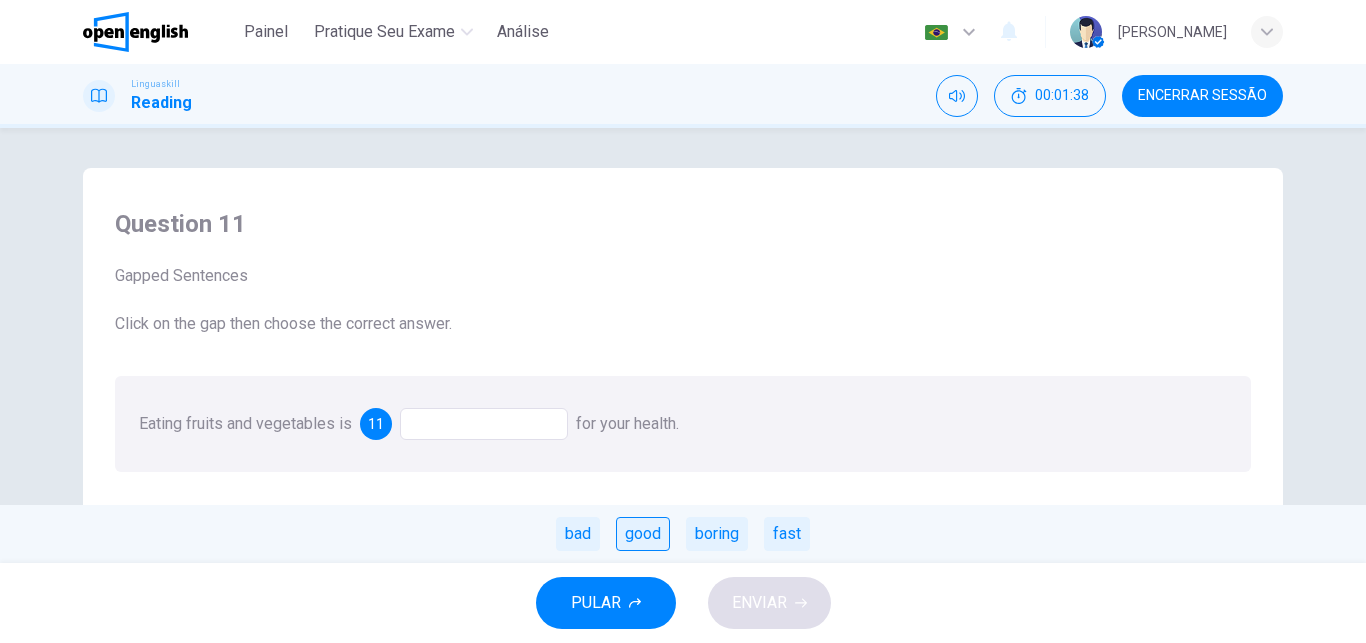 click on "good" at bounding box center [643, 534] 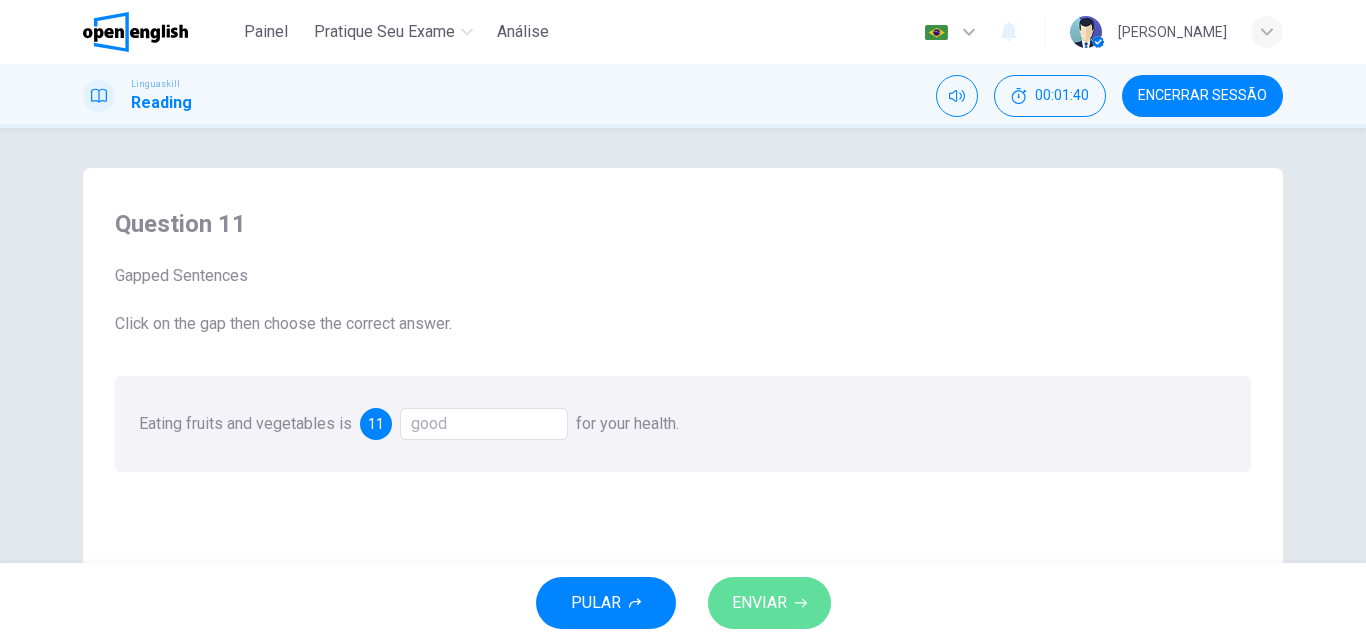 click on "ENVIAR" at bounding box center [769, 603] 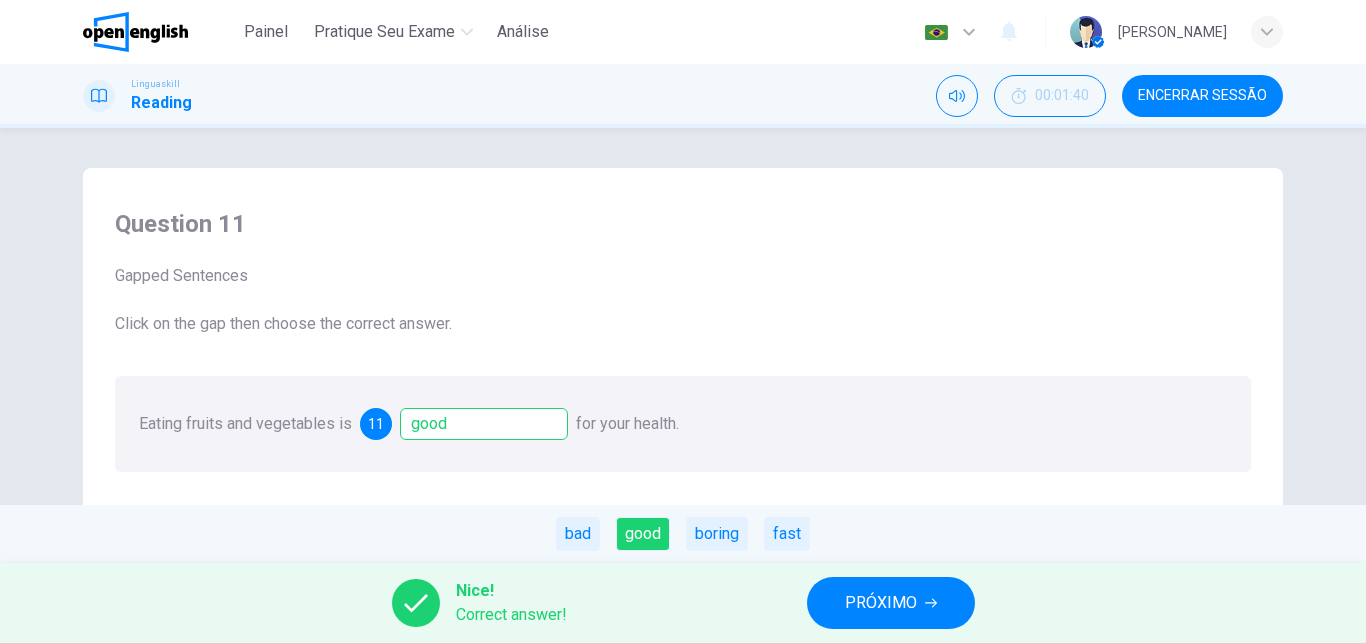 click on "PRÓXIMO" at bounding box center (891, 603) 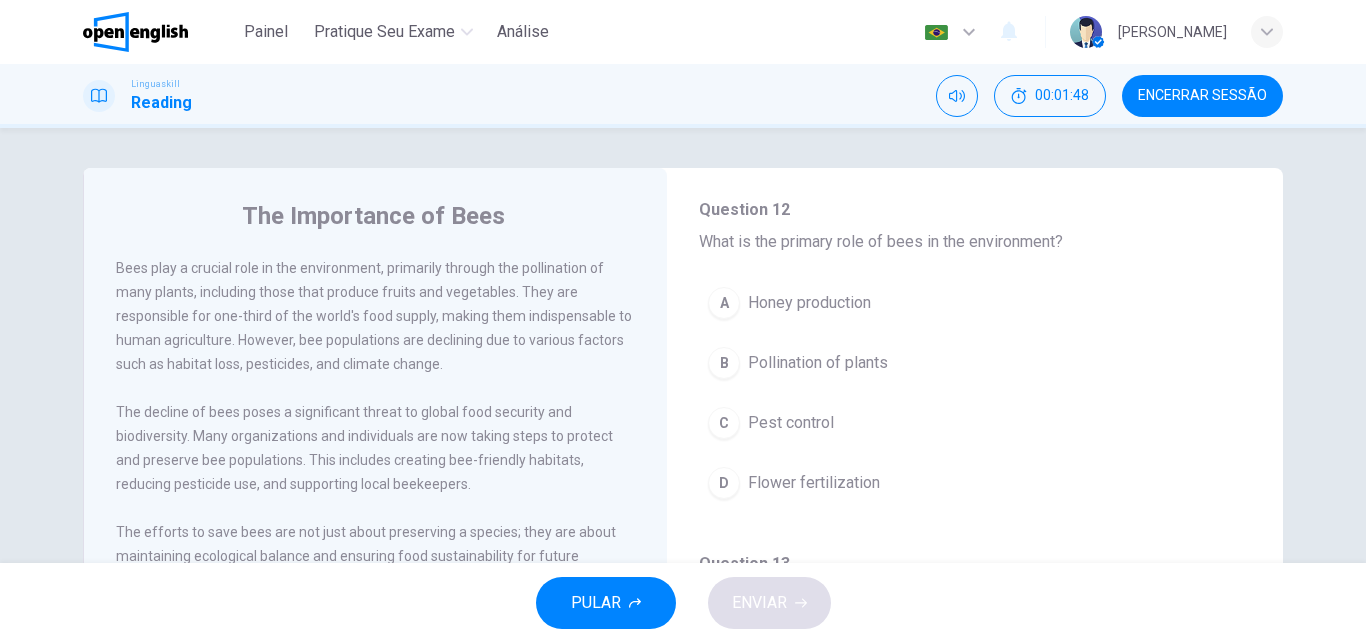 scroll, scrollTop: 133, scrollLeft: 0, axis: vertical 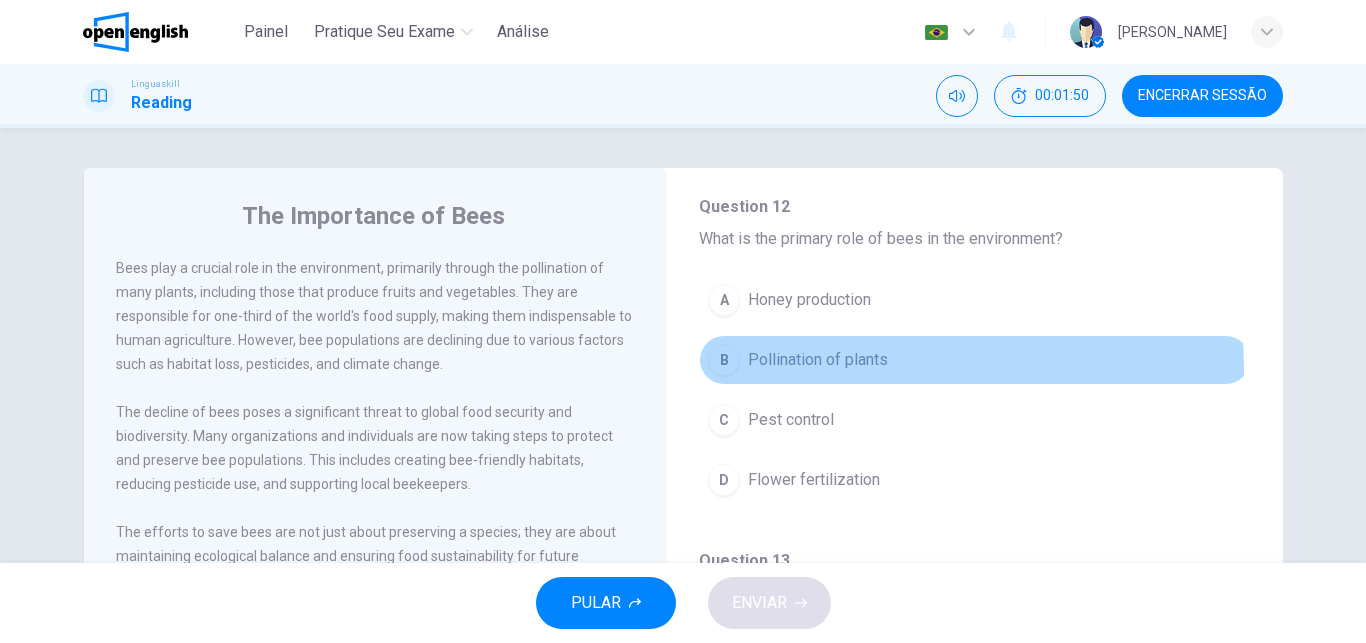 click on "Pollination of plants" at bounding box center [818, 360] 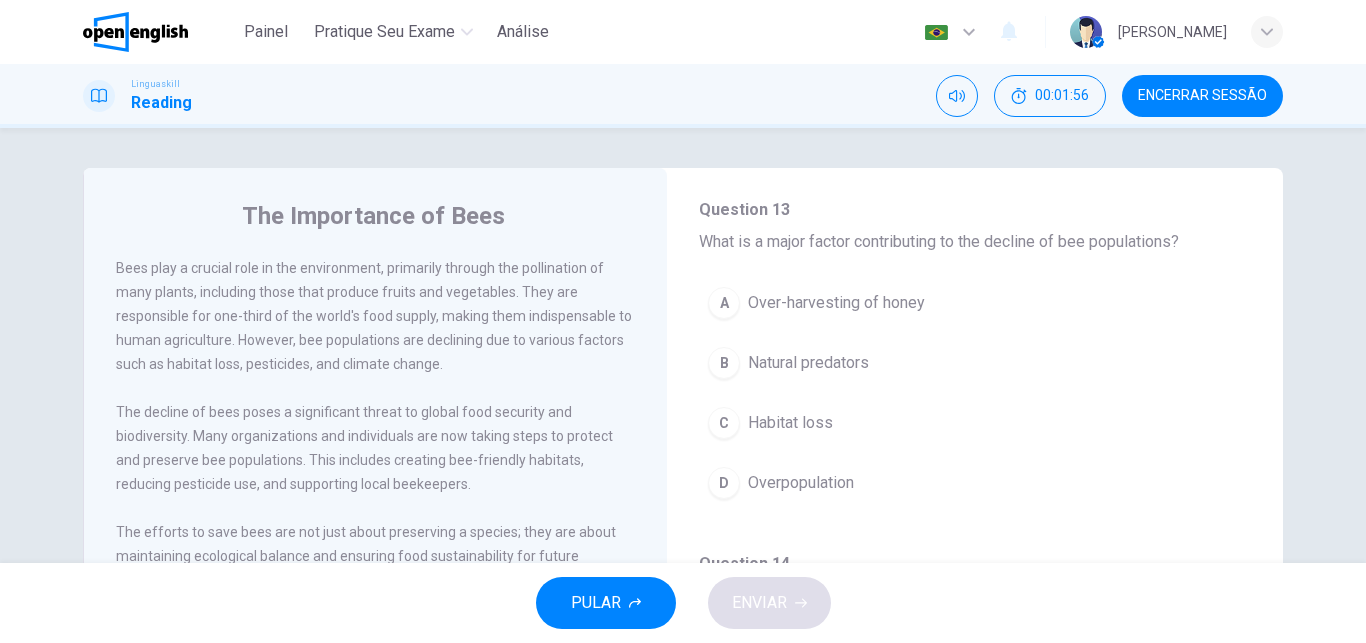 scroll, scrollTop: 487, scrollLeft: 0, axis: vertical 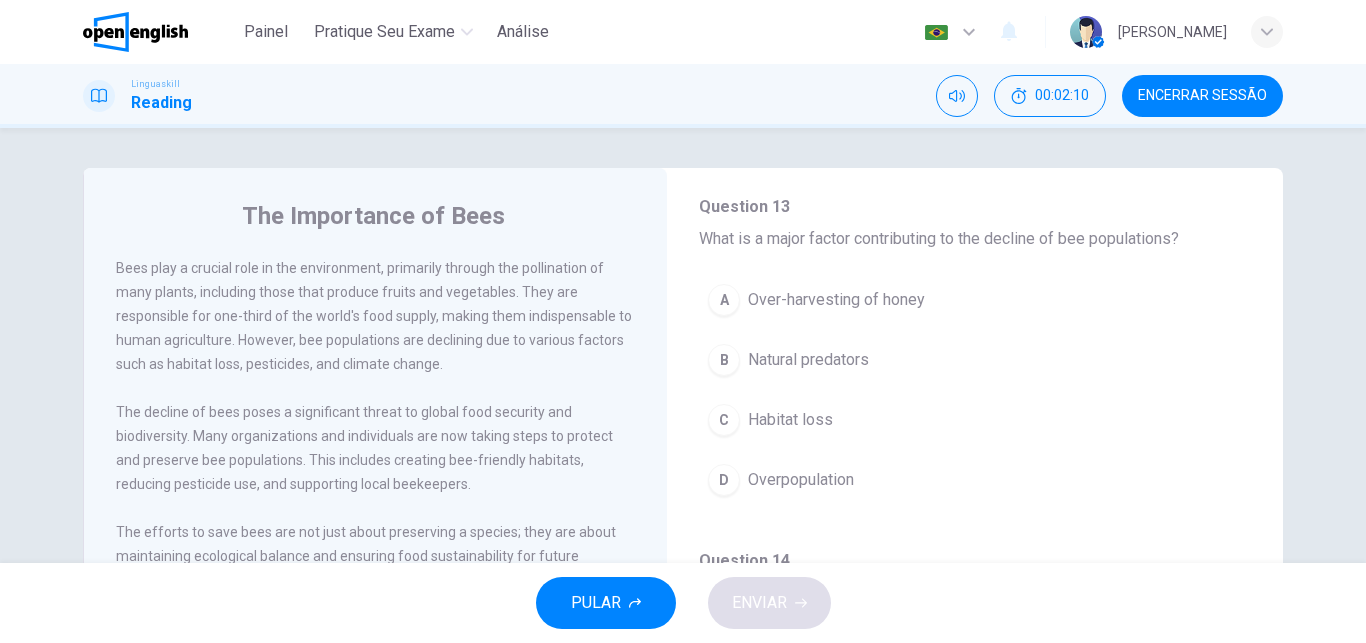 click on "C Habitat loss" at bounding box center (975, 420) 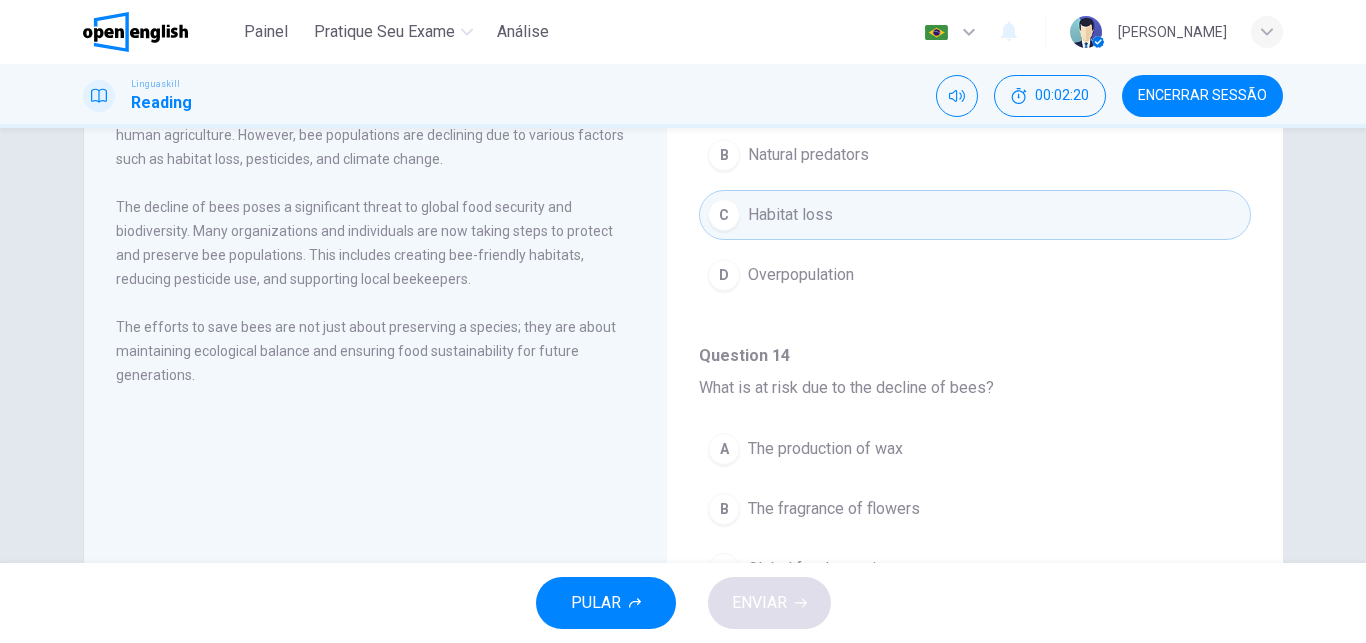 scroll, scrollTop: 206, scrollLeft: 0, axis: vertical 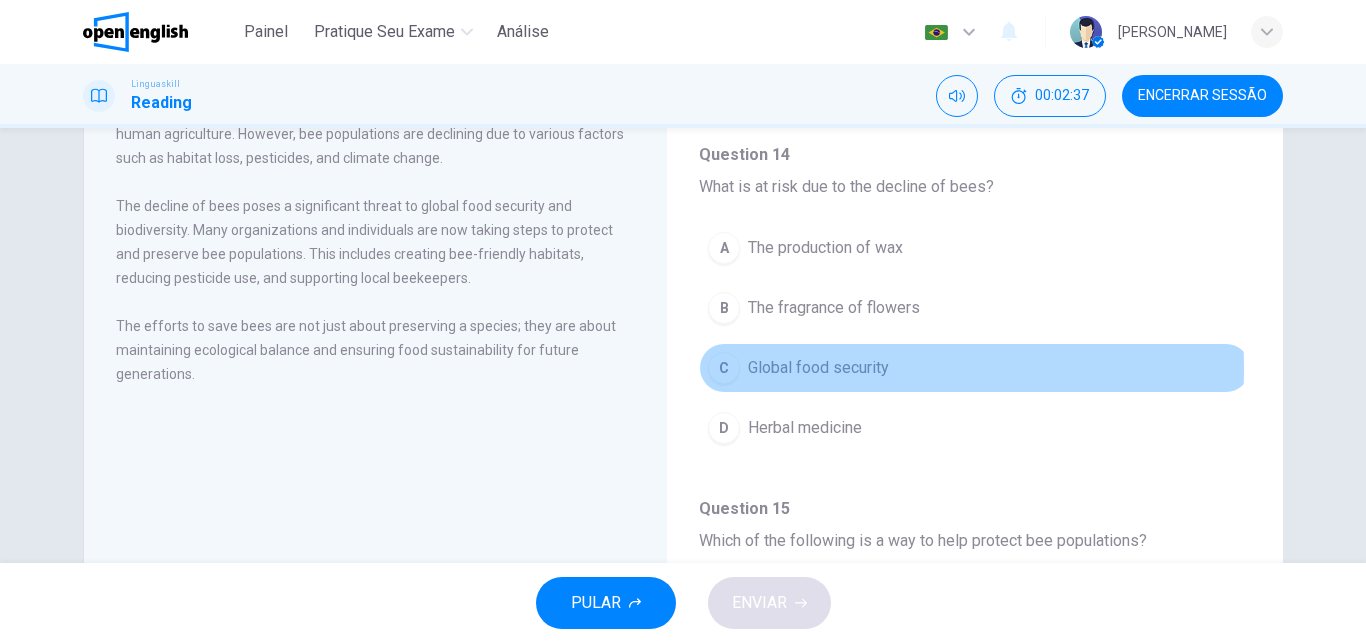 click on "Global food security" at bounding box center [818, 368] 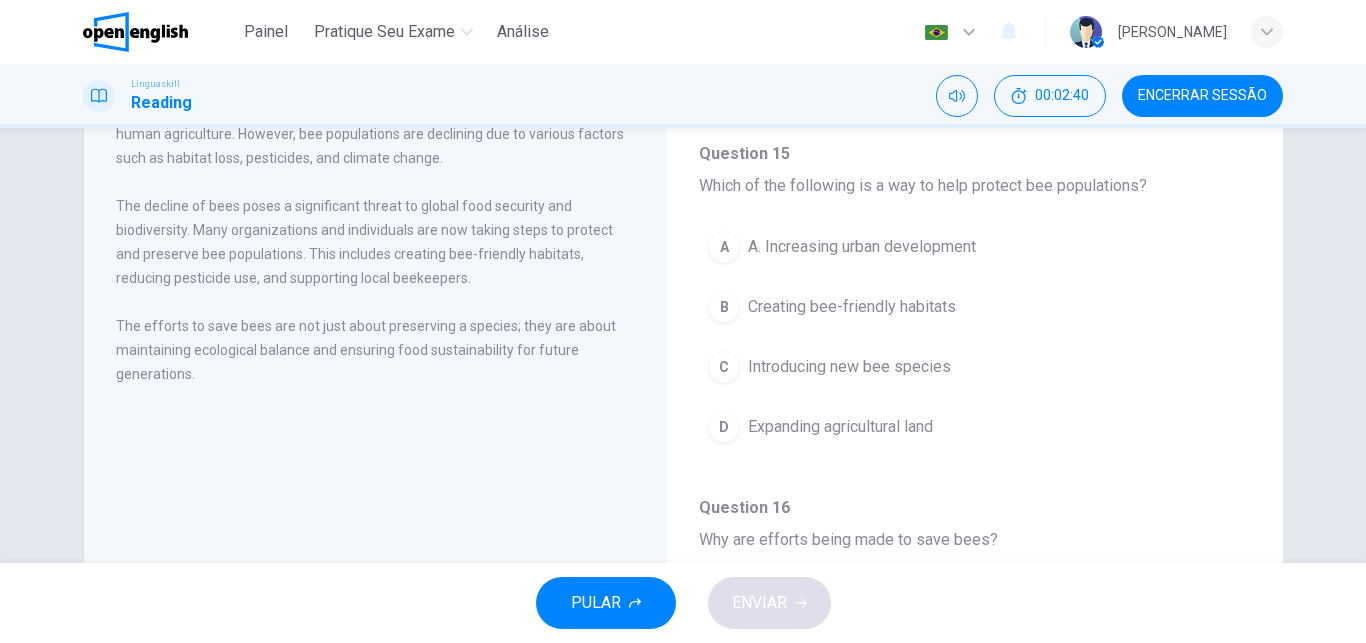 scroll, scrollTop: 1050, scrollLeft: 0, axis: vertical 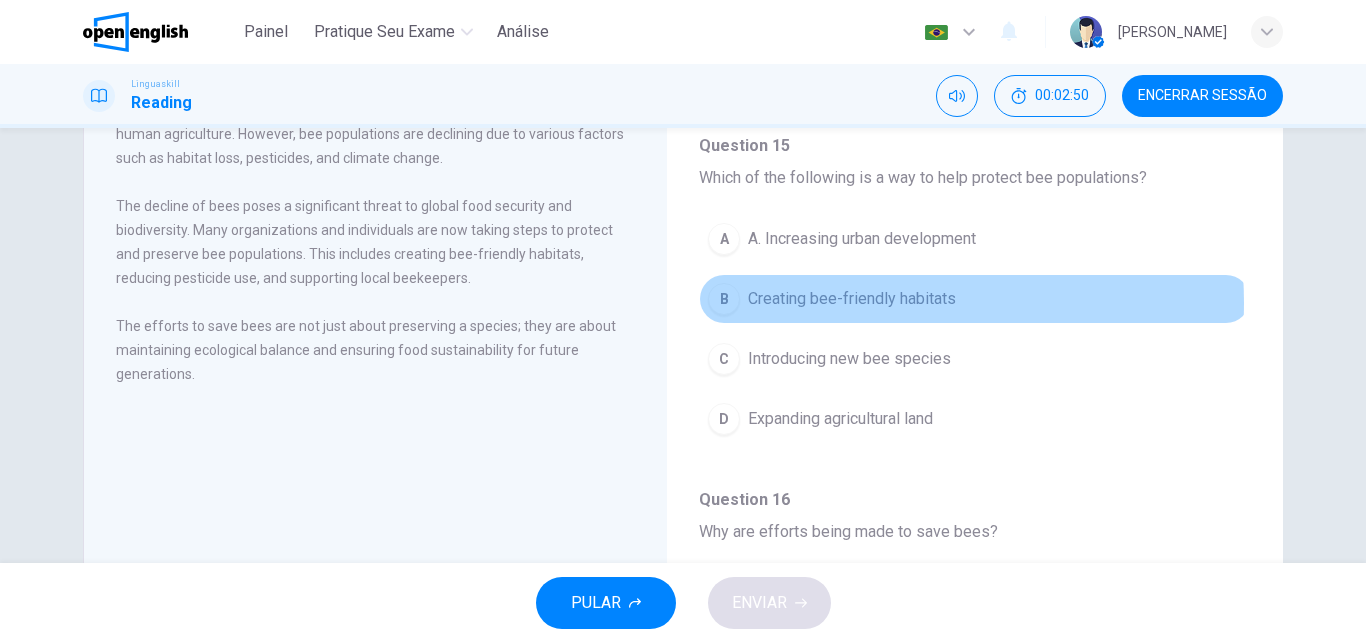 click on "Creating bee-friendly habitats" at bounding box center (852, 299) 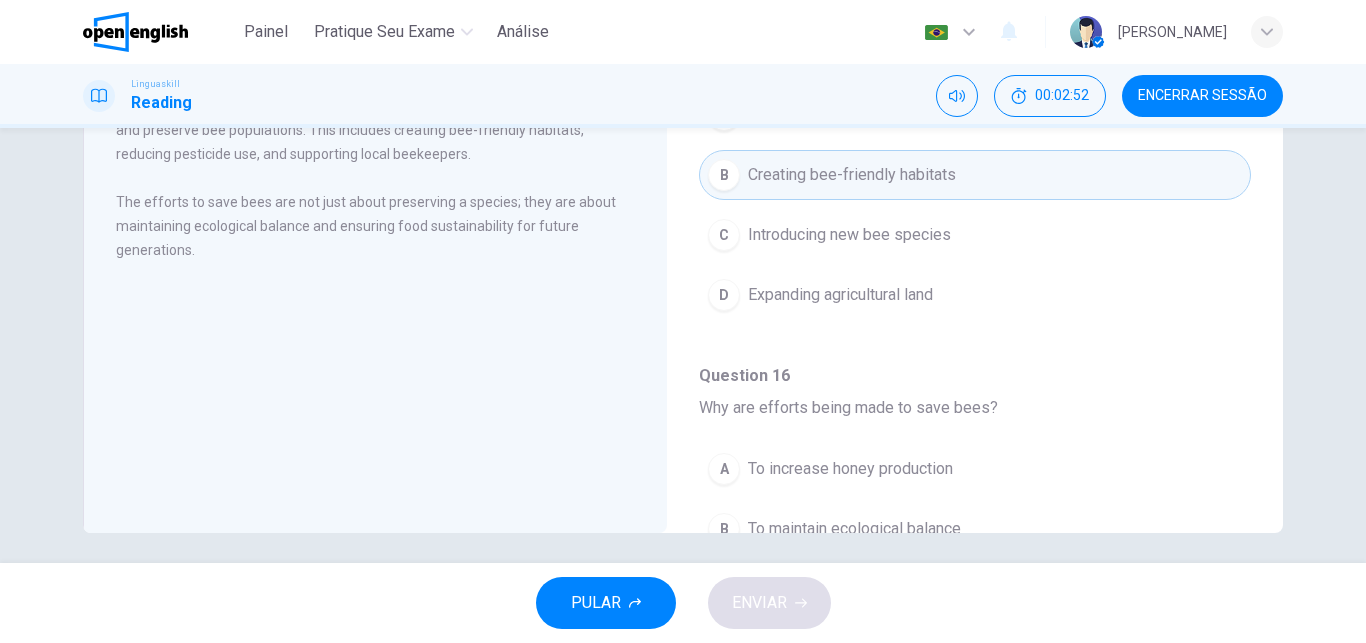scroll, scrollTop: 338, scrollLeft: 0, axis: vertical 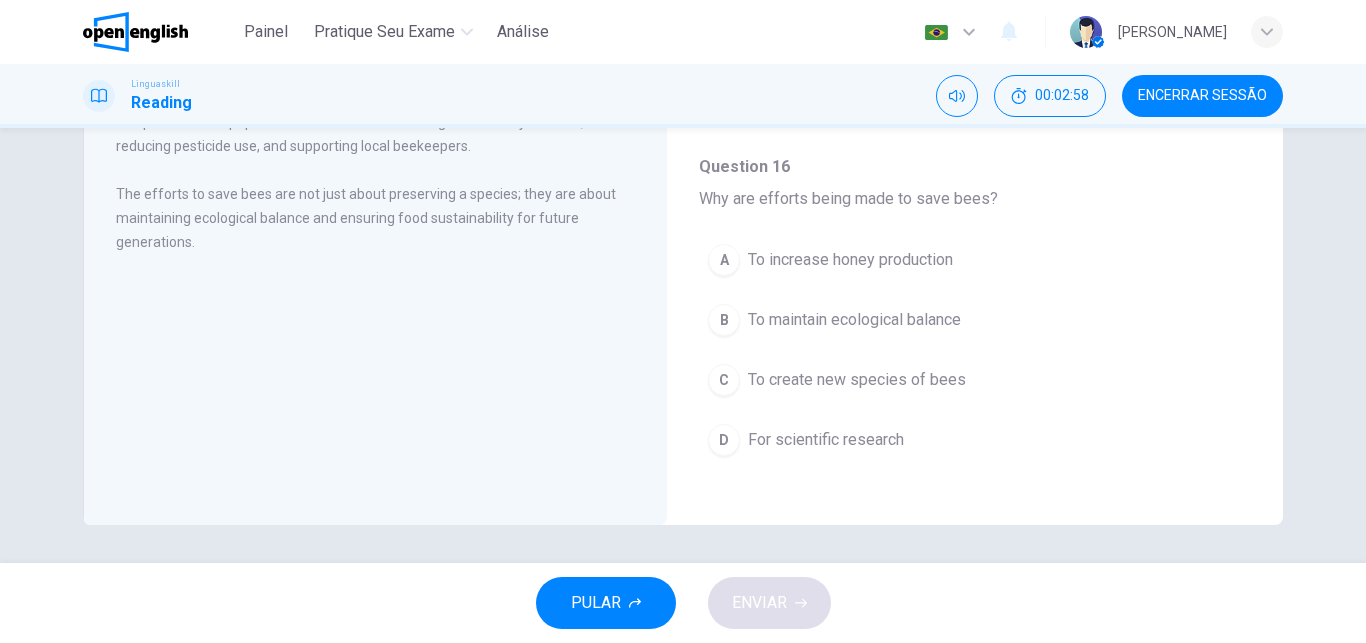 click on "To maintain ecological balance" at bounding box center (854, 320) 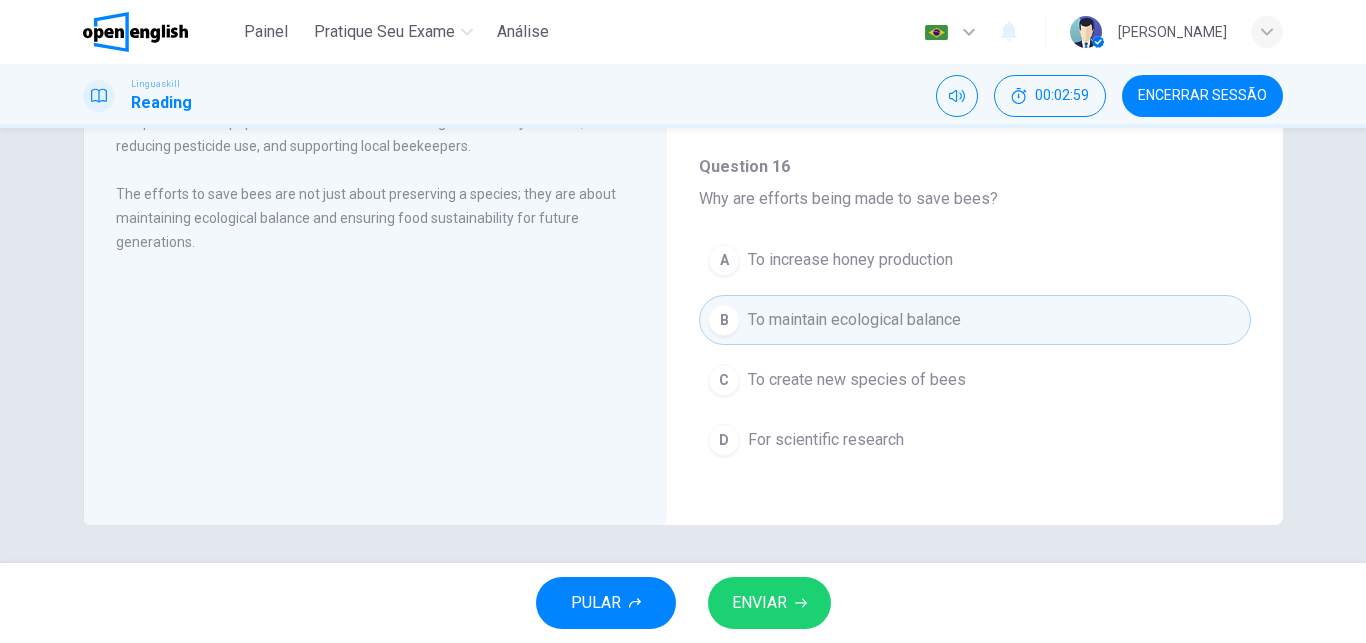 click 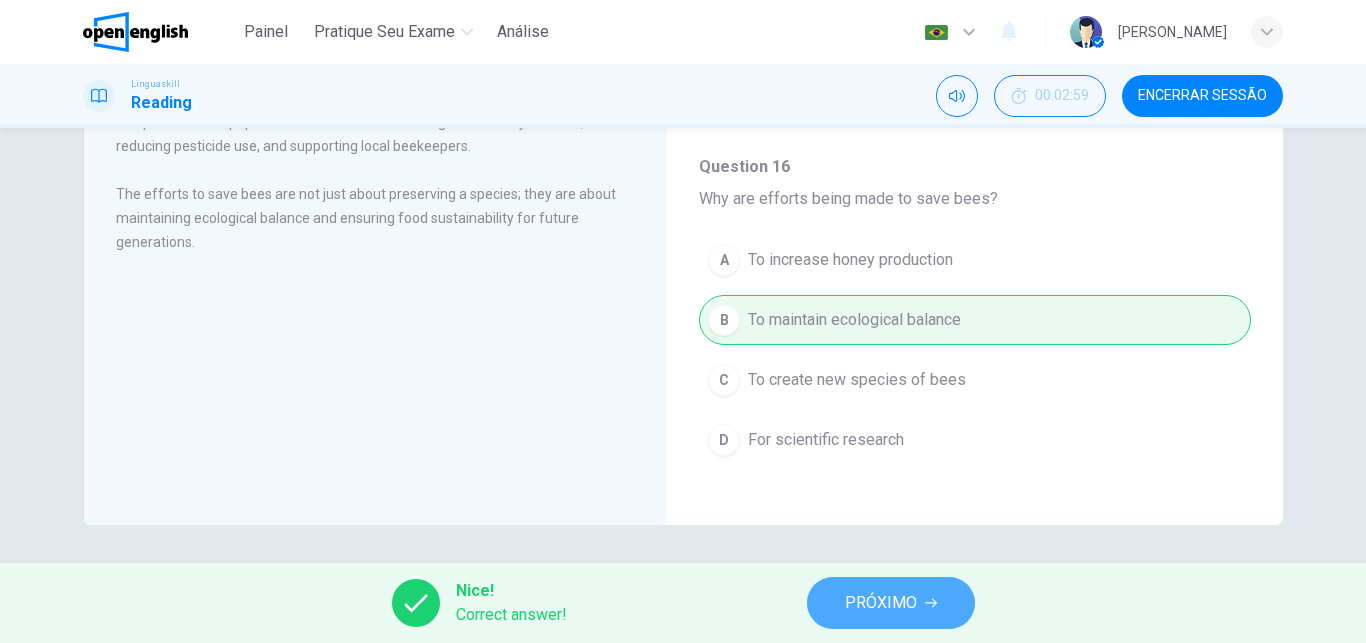 click on "PRÓXIMO" at bounding box center [891, 603] 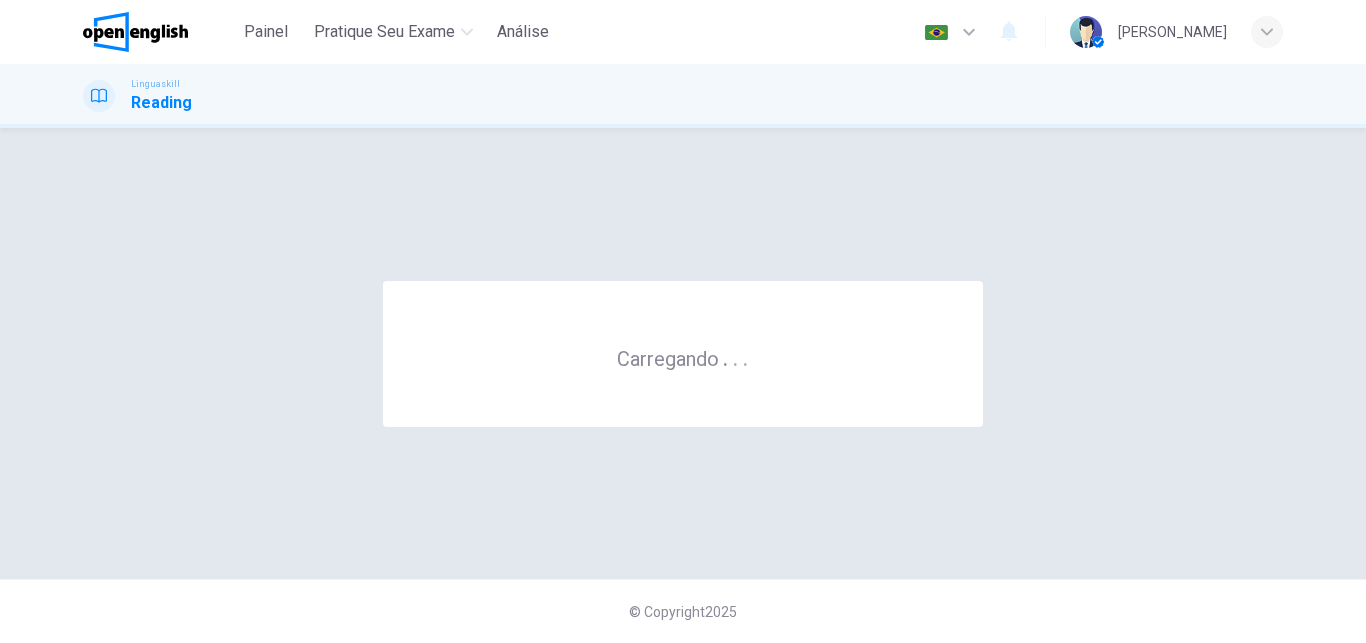 scroll, scrollTop: 0, scrollLeft: 0, axis: both 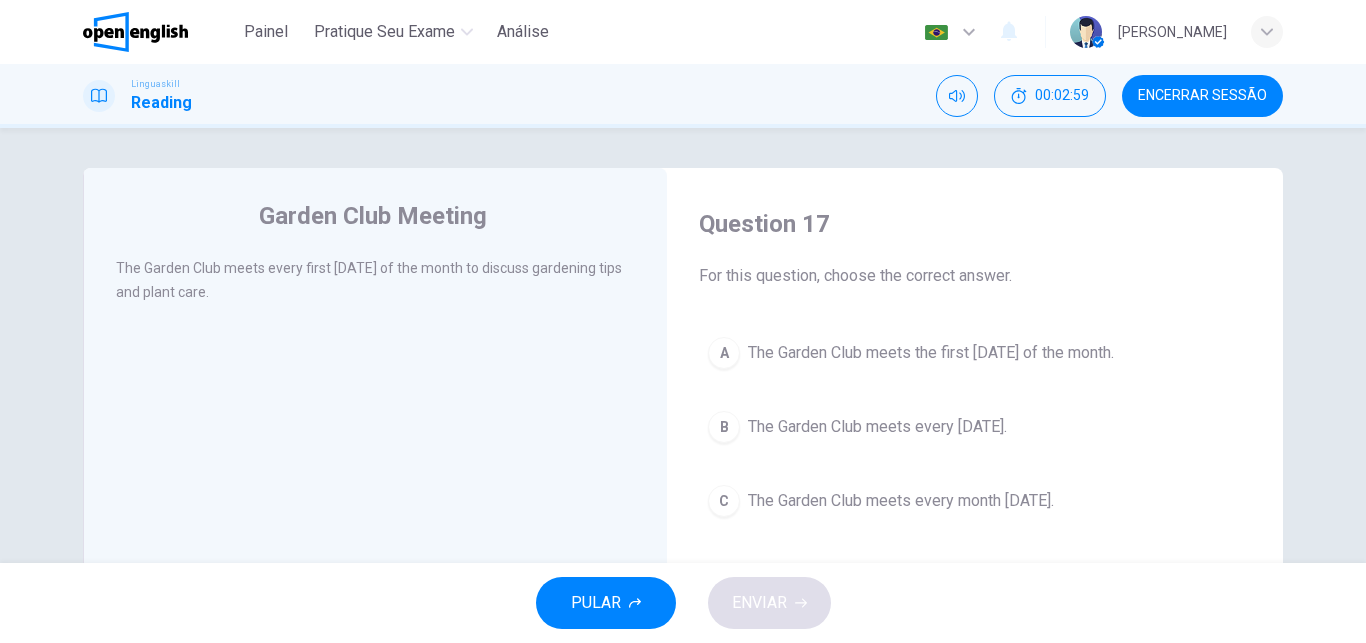 click on "Encerrar Sessão" at bounding box center [1202, 96] 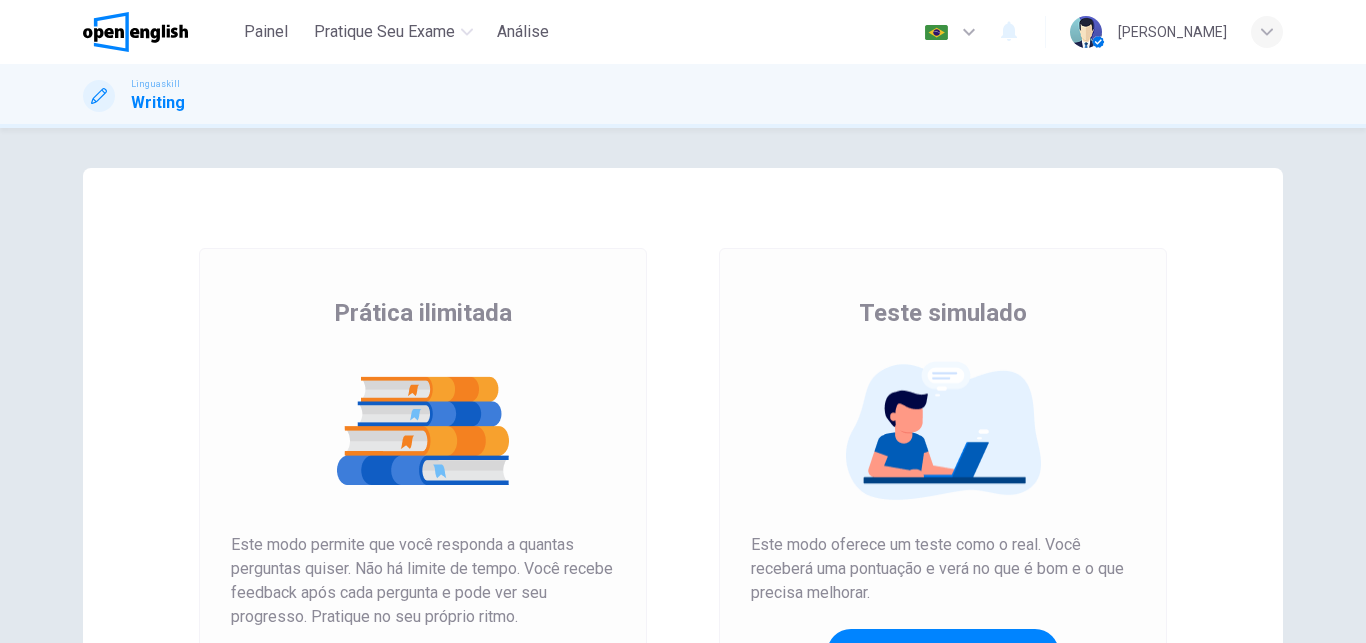 scroll, scrollTop: 0, scrollLeft: 0, axis: both 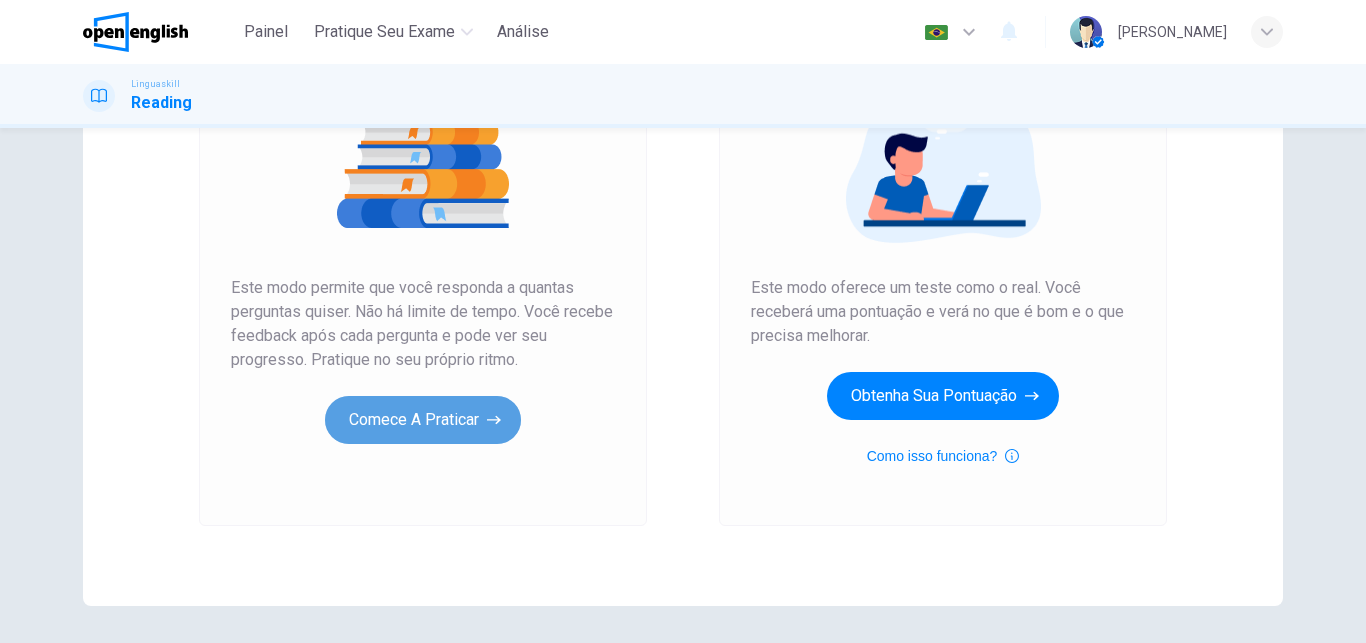 click on "Comece a praticar" at bounding box center (423, 420) 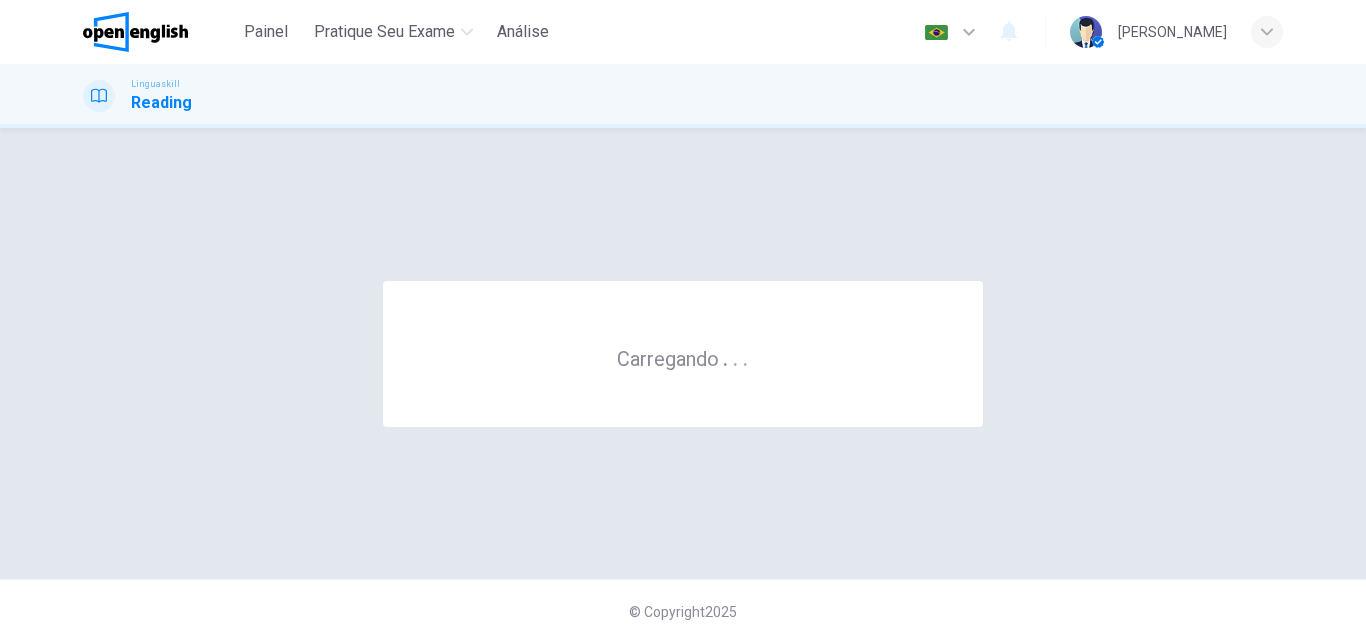 scroll, scrollTop: 0, scrollLeft: 0, axis: both 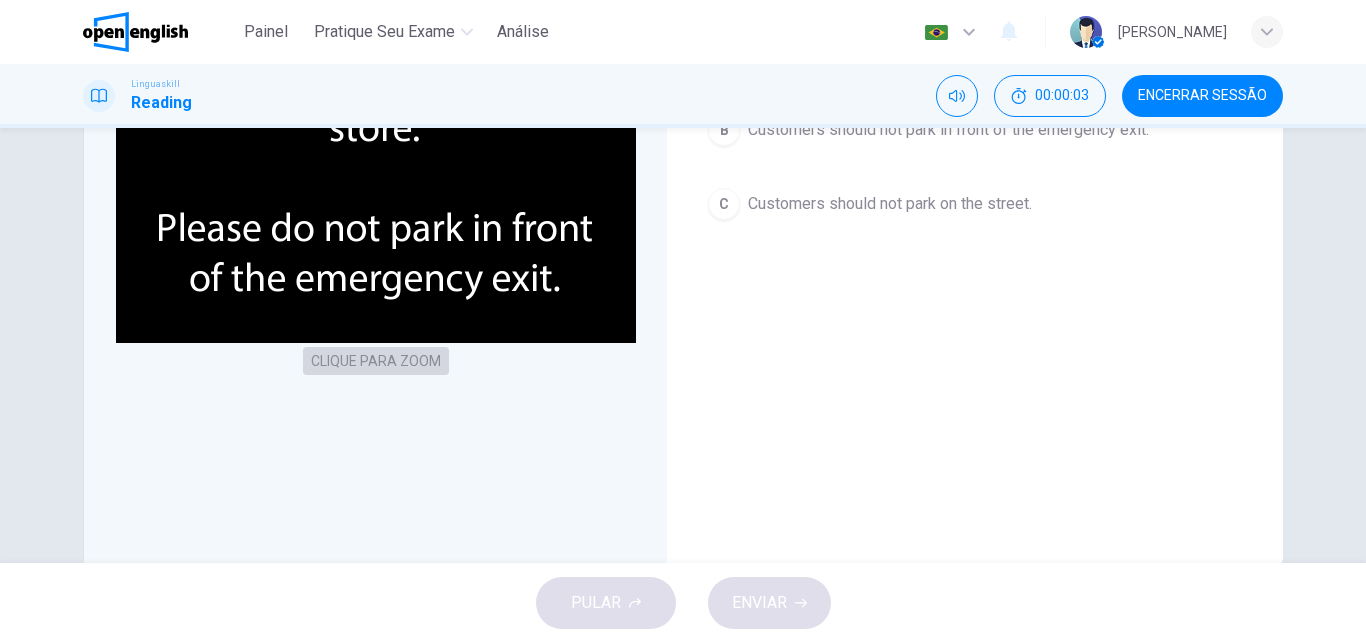 click on "CLIQUE PARA ZOOM" at bounding box center (376, 361) 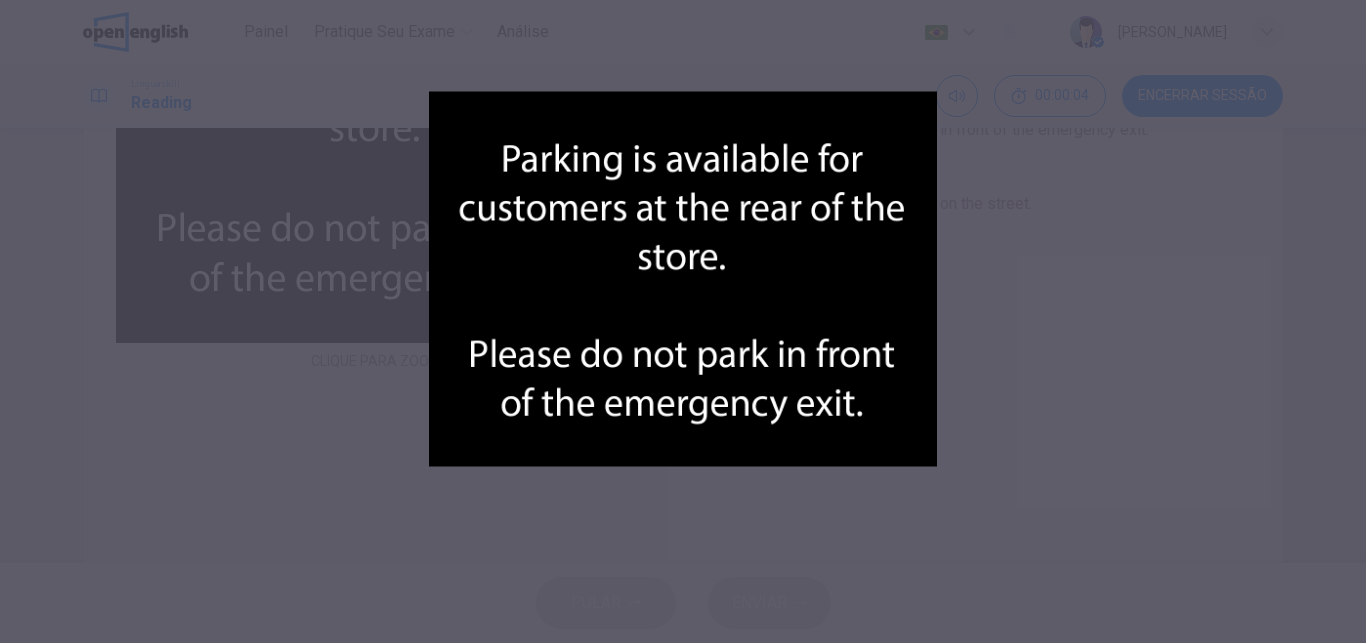 click at bounding box center (683, 279) 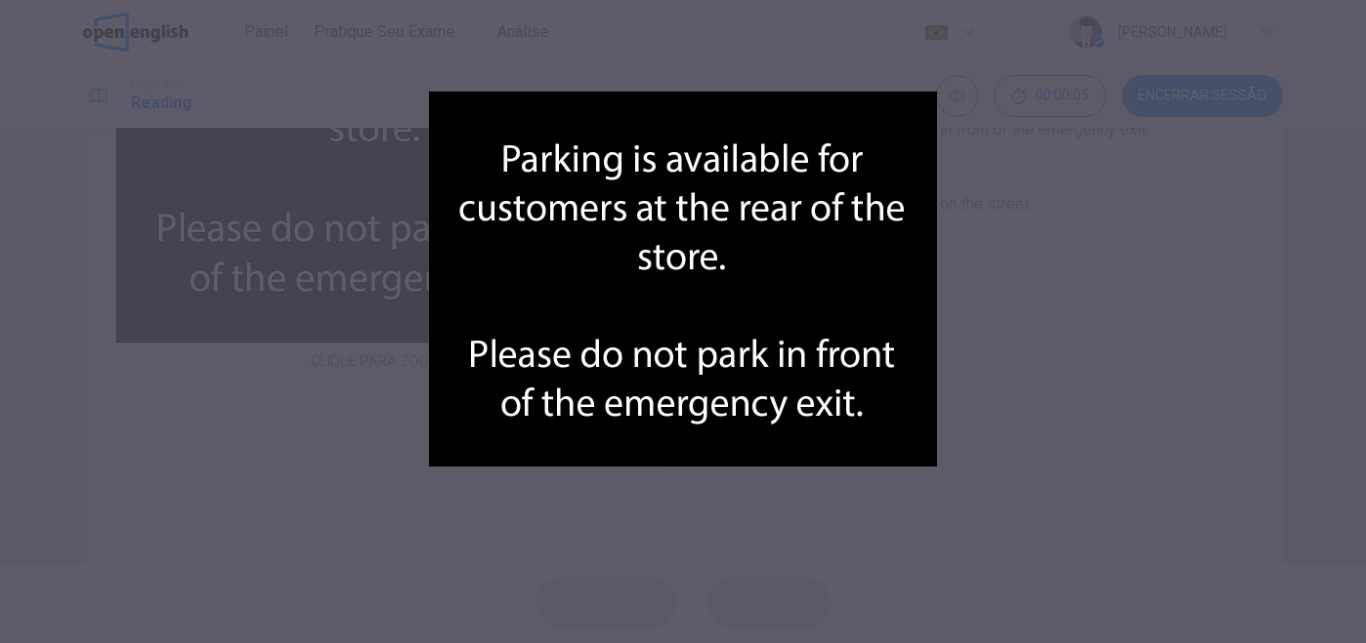 click at bounding box center [683, 321] 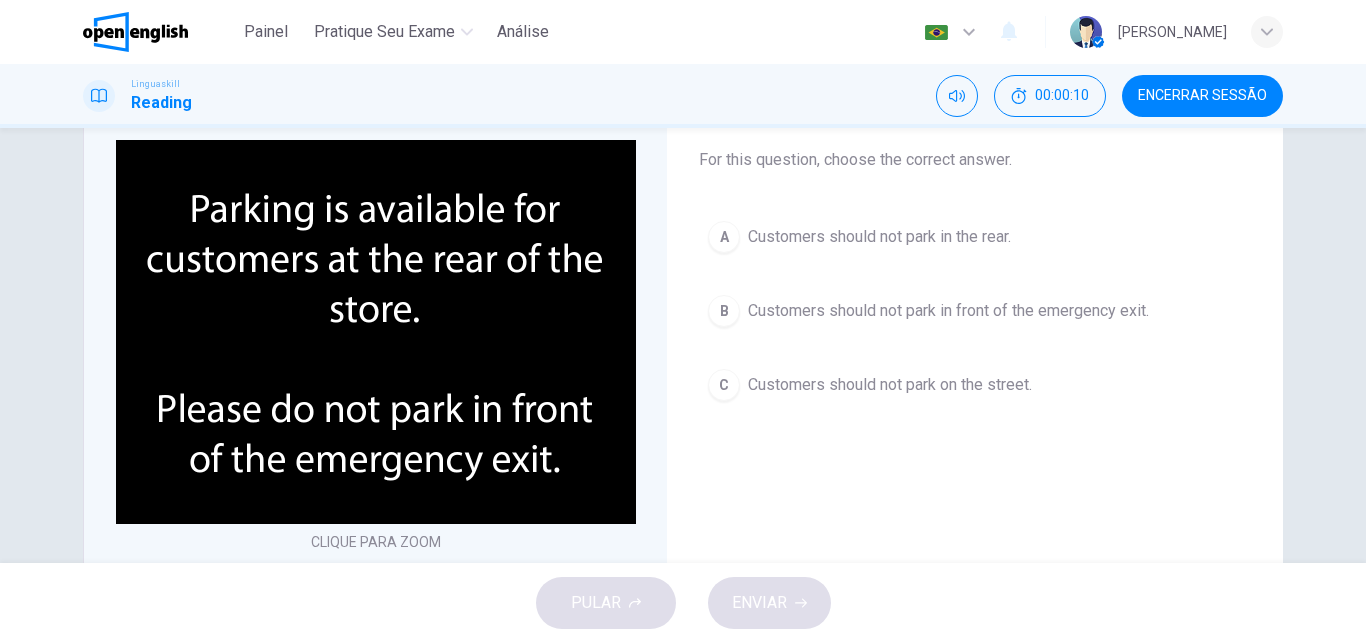 scroll, scrollTop: 114, scrollLeft: 0, axis: vertical 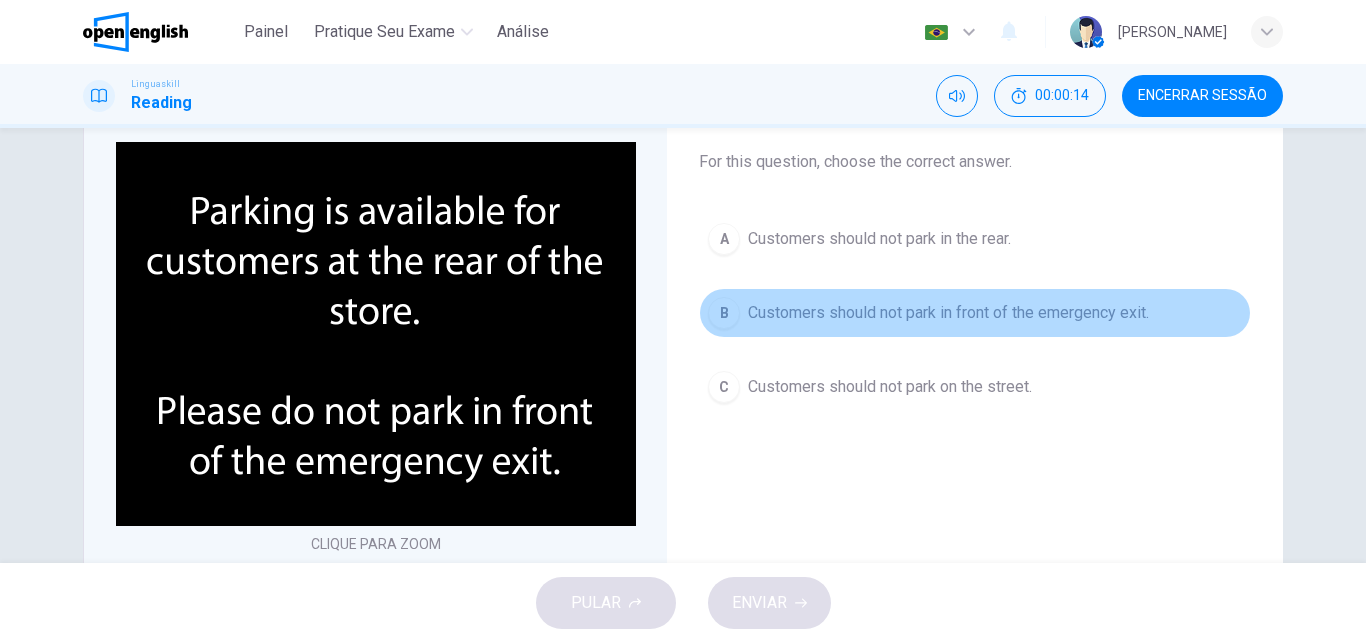 click on "Customers should not park in front of the emergency exit." at bounding box center [948, 313] 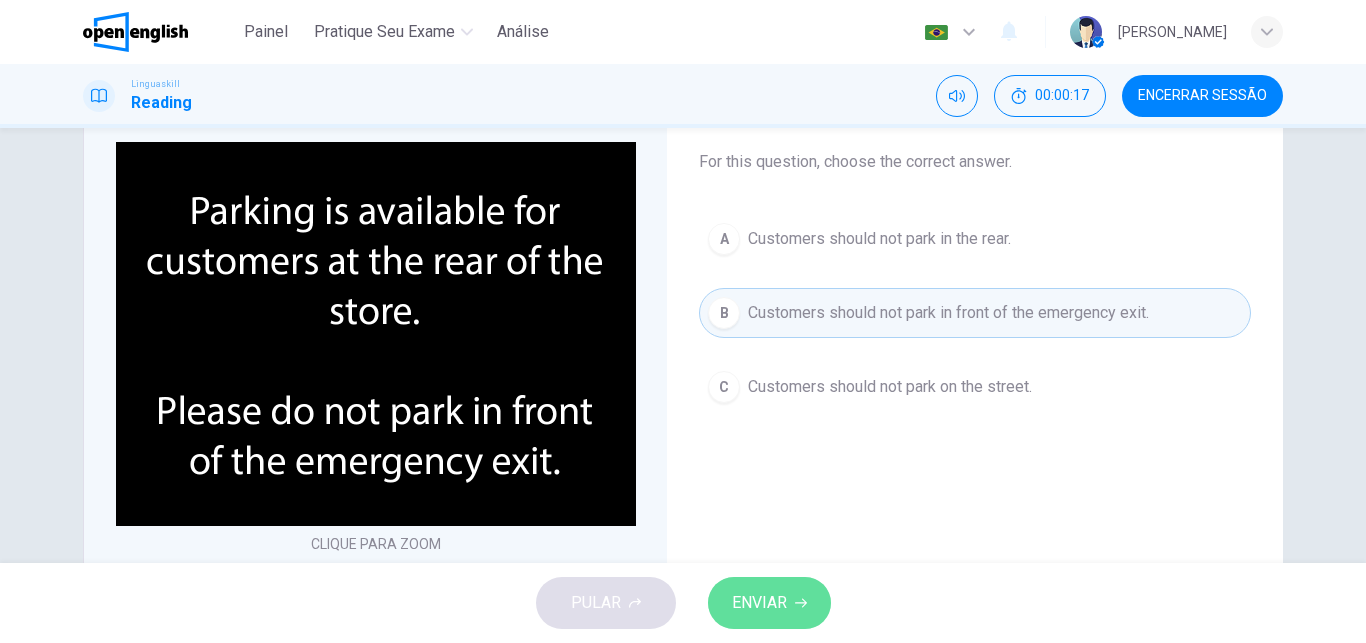 click on "ENVIAR" at bounding box center [759, 603] 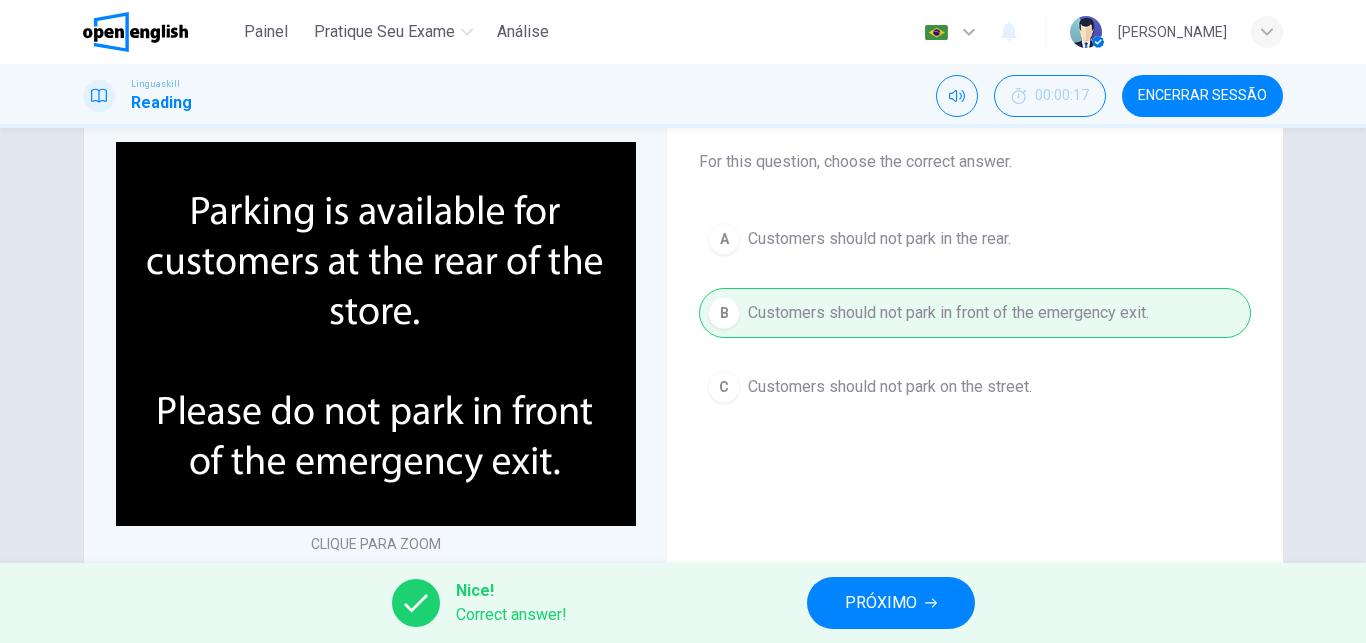 drag, startPoint x: 977, startPoint y: 588, endPoint x: 928, endPoint y: 600, distance: 50.447994 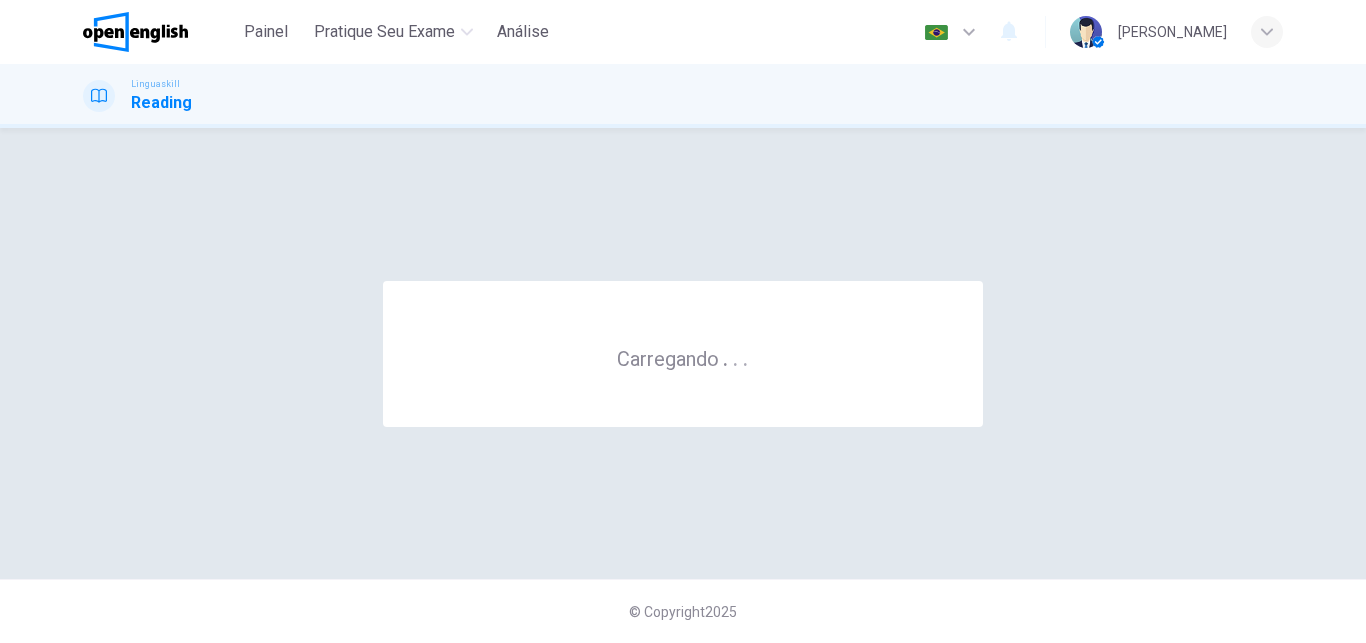 scroll, scrollTop: 0, scrollLeft: 0, axis: both 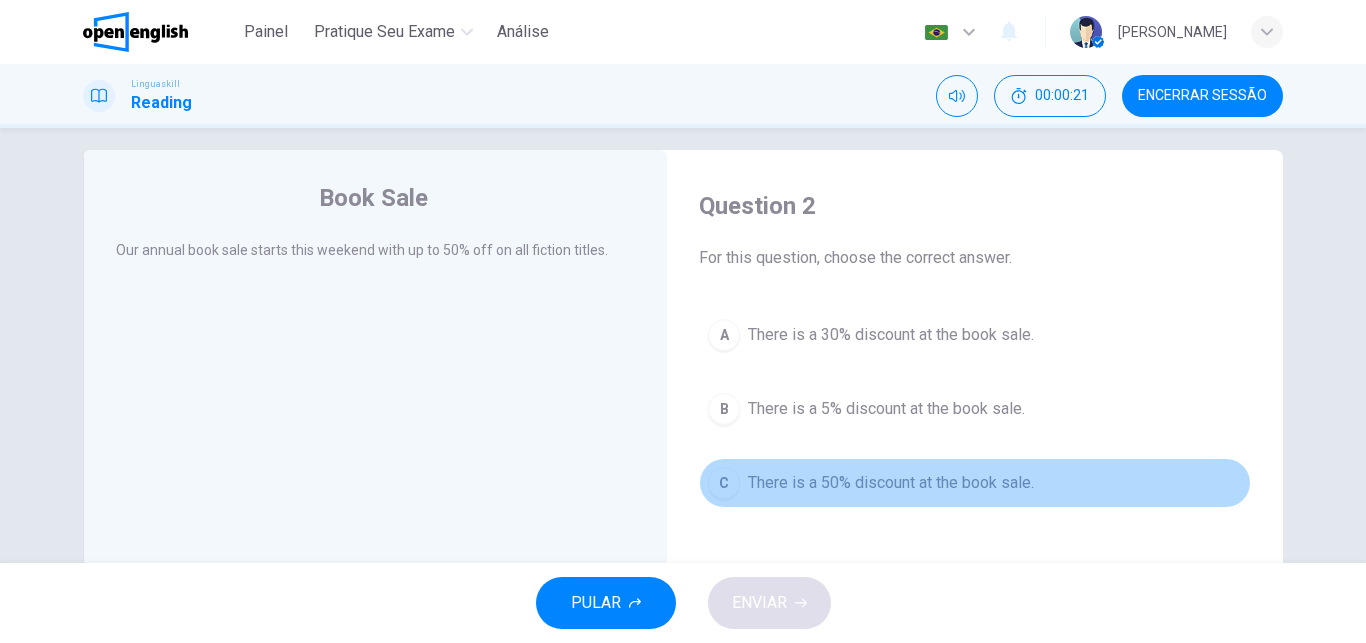 click on "There is a 50% discount at the book sale." at bounding box center (891, 483) 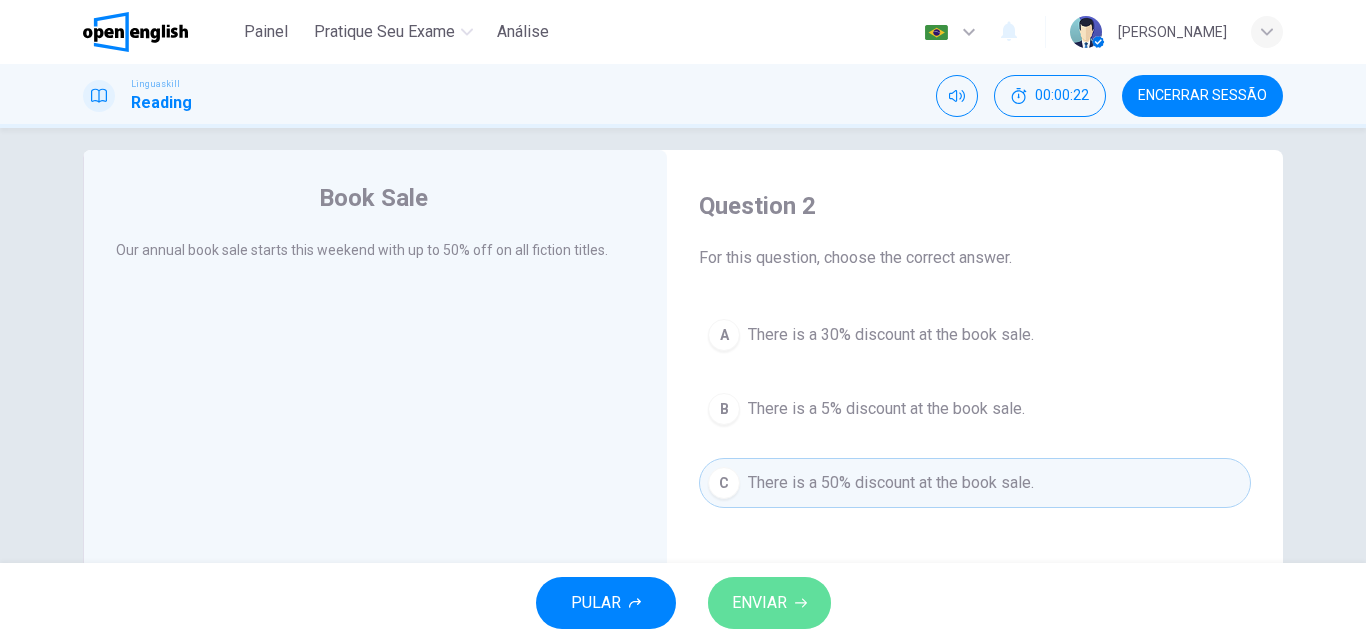 click on "ENVIAR" at bounding box center [769, 603] 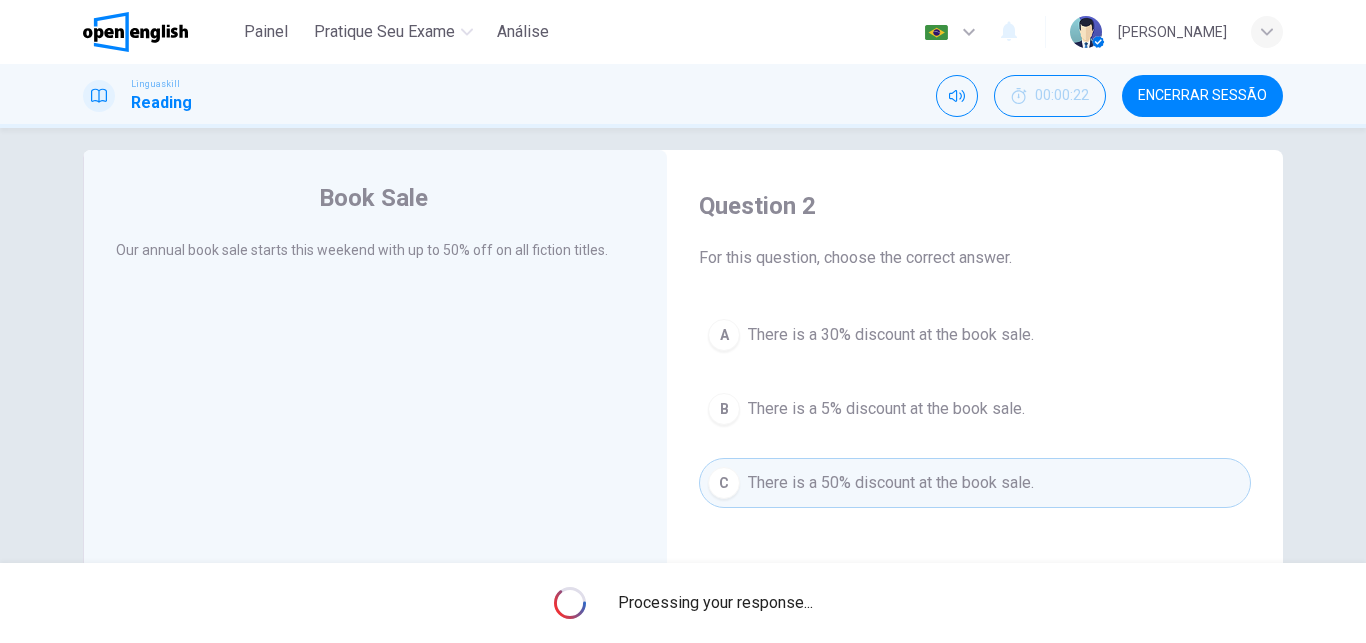 click on "Processing your response..." at bounding box center [683, 603] 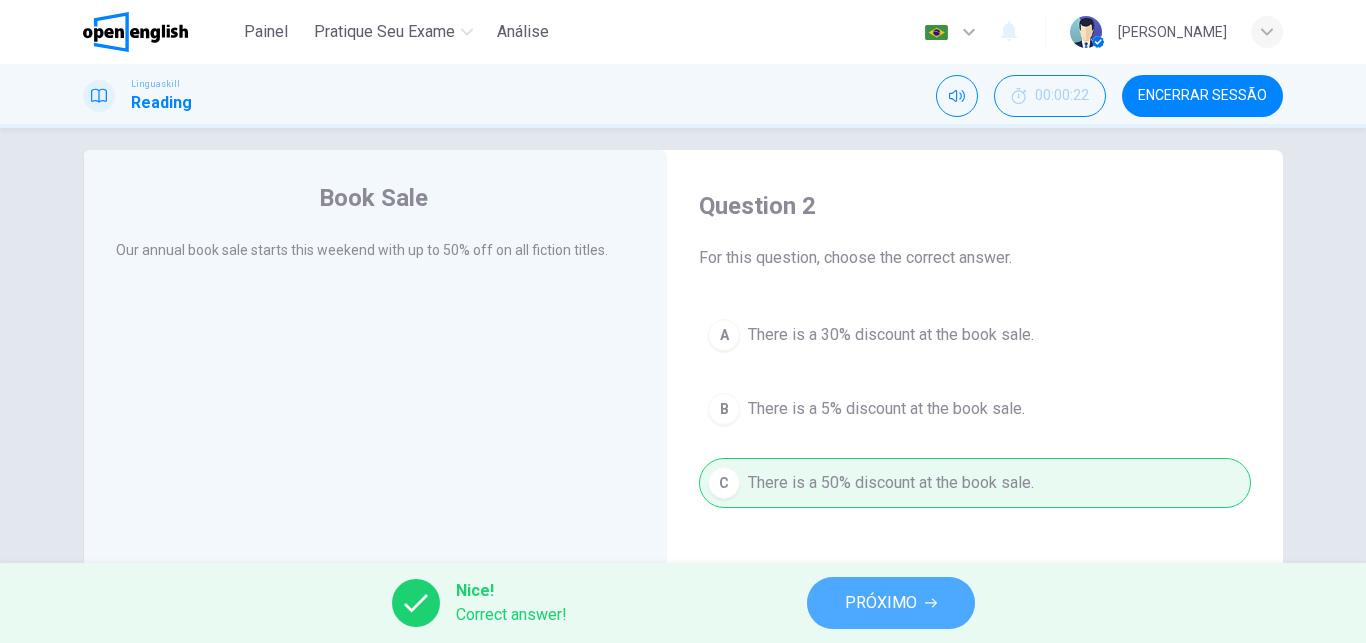 click on "PRÓXIMO" at bounding box center [881, 603] 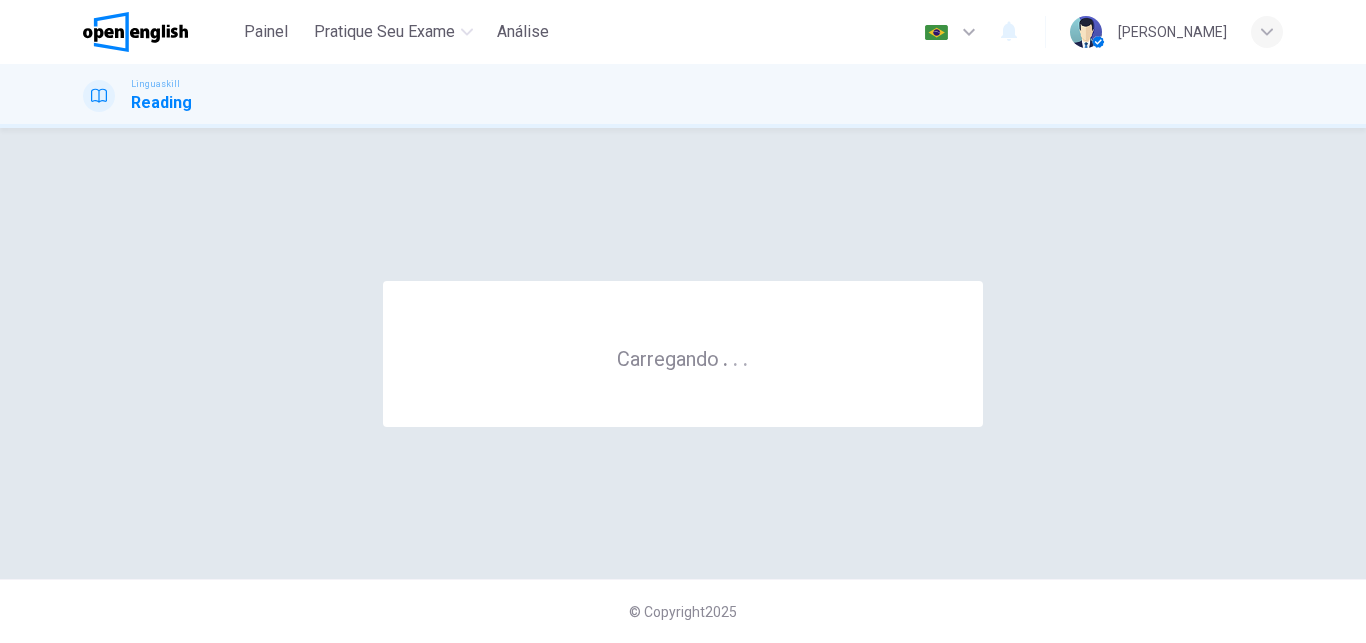 scroll, scrollTop: 0, scrollLeft: 0, axis: both 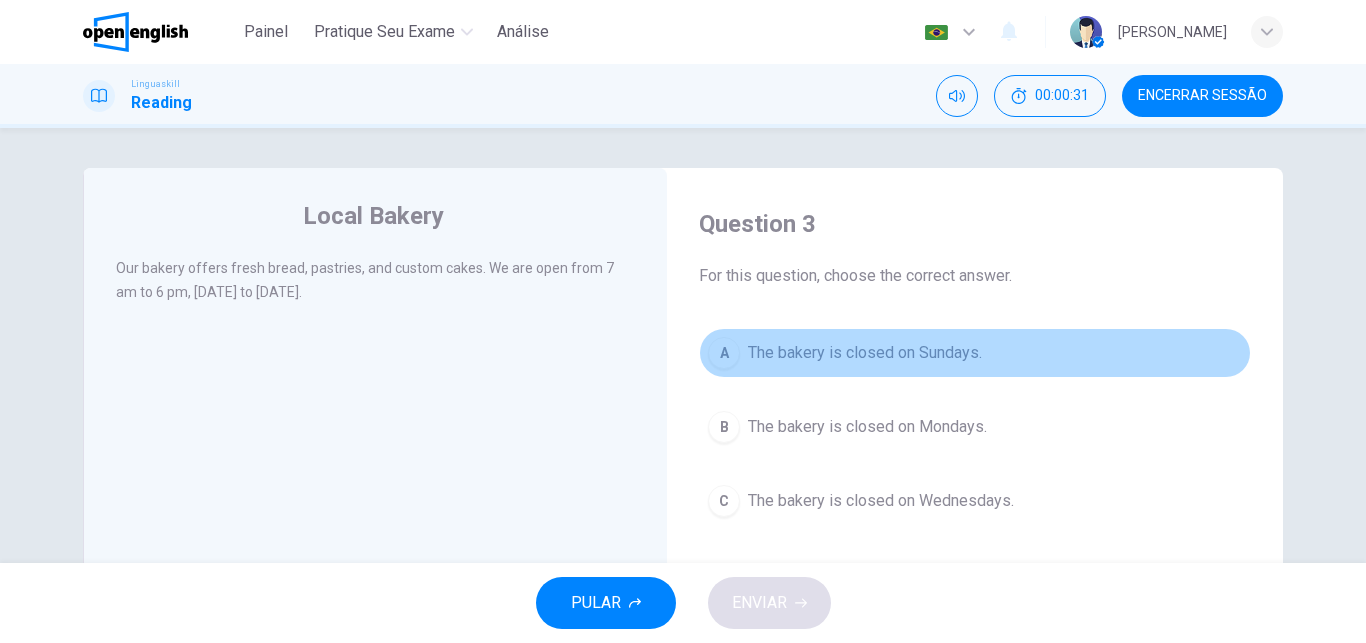 click on "A The bakery is closed on Sundays." at bounding box center (975, 353) 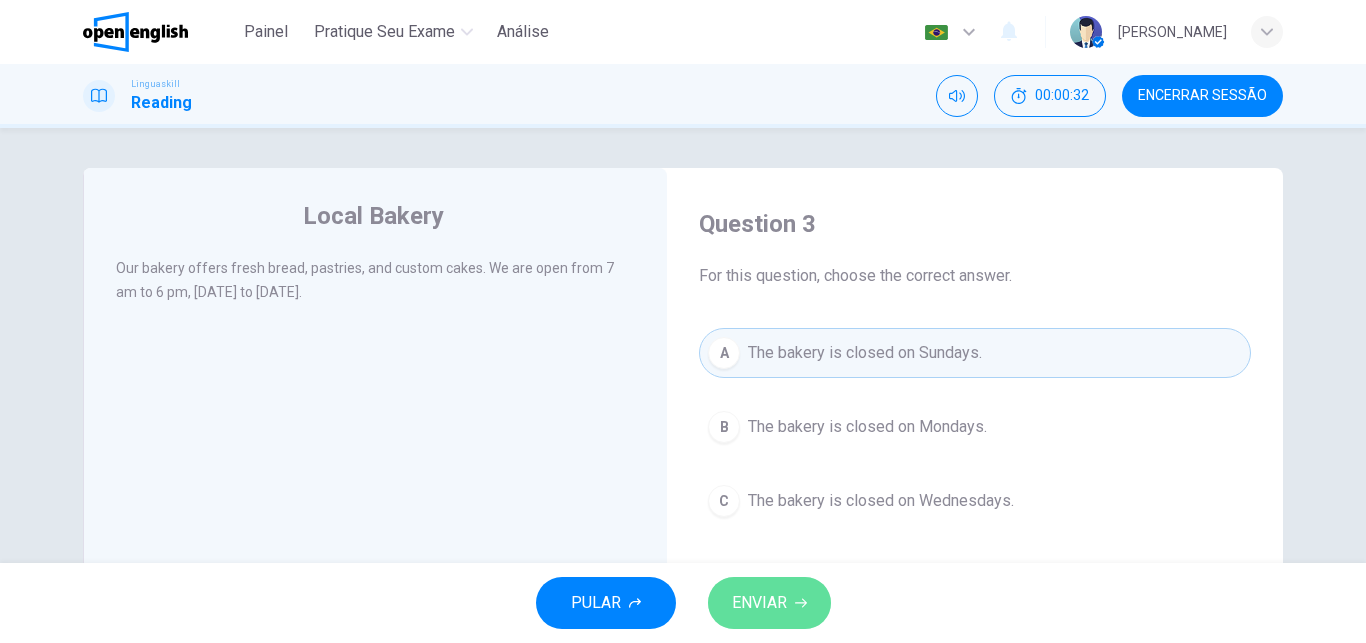 click on "ENVIAR" at bounding box center (759, 603) 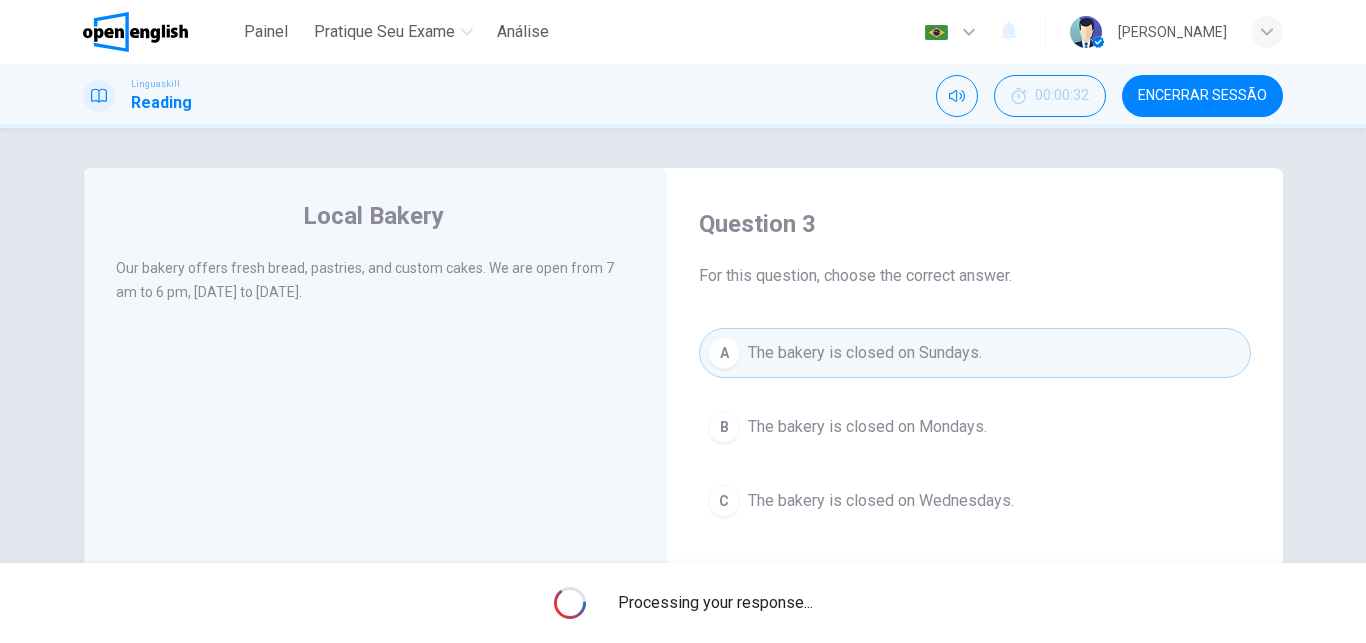 click on "Processing your response..." at bounding box center (715, 603) 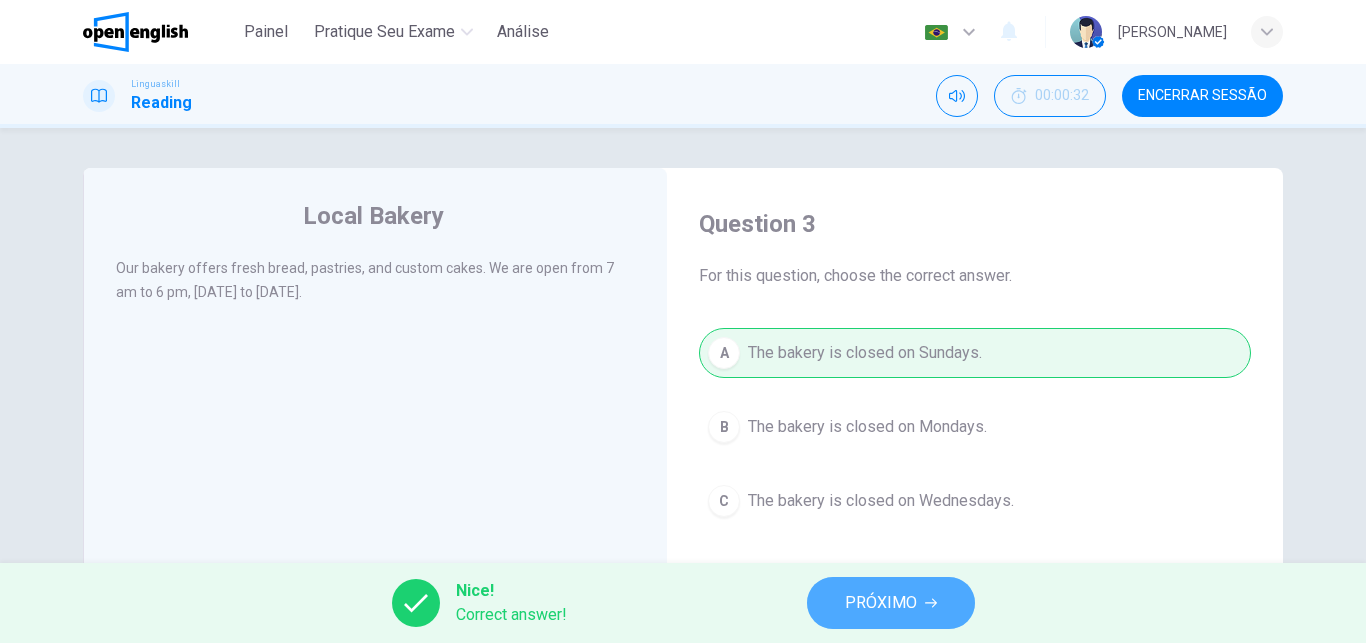 click on "PRÓXIMO" at bounding box center [881, 603] 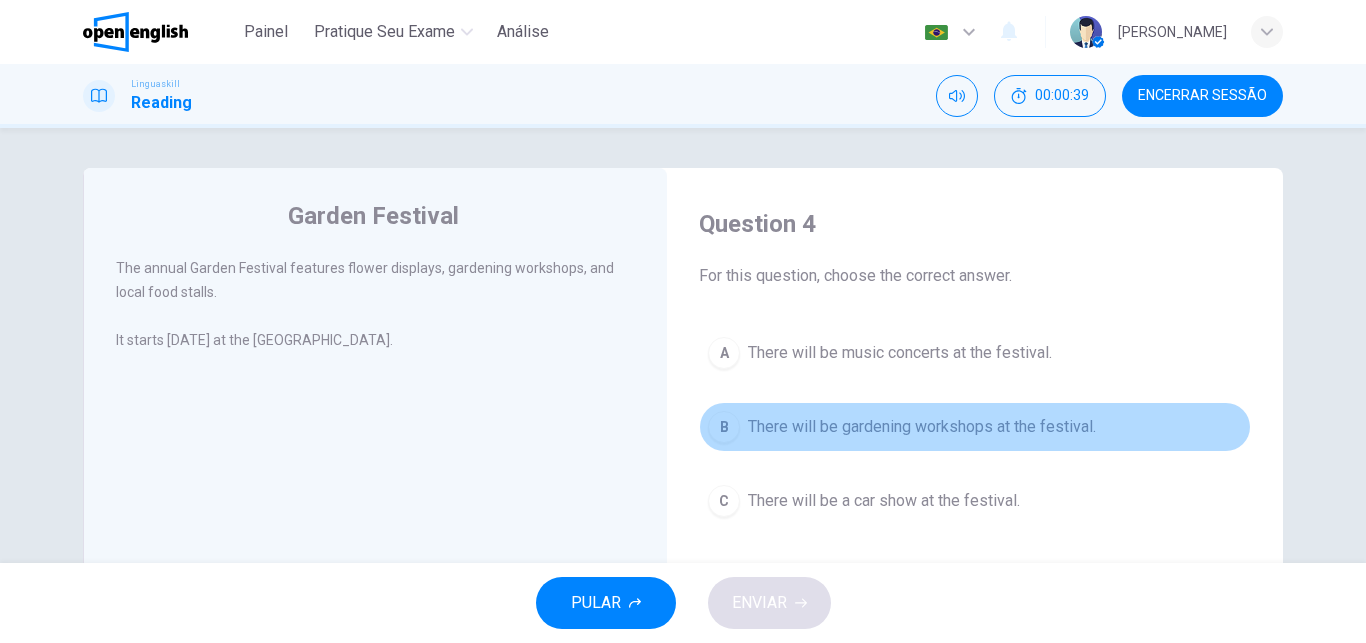 click on "There will be gardening workshops at the festival." at bounding box center (922, 427) 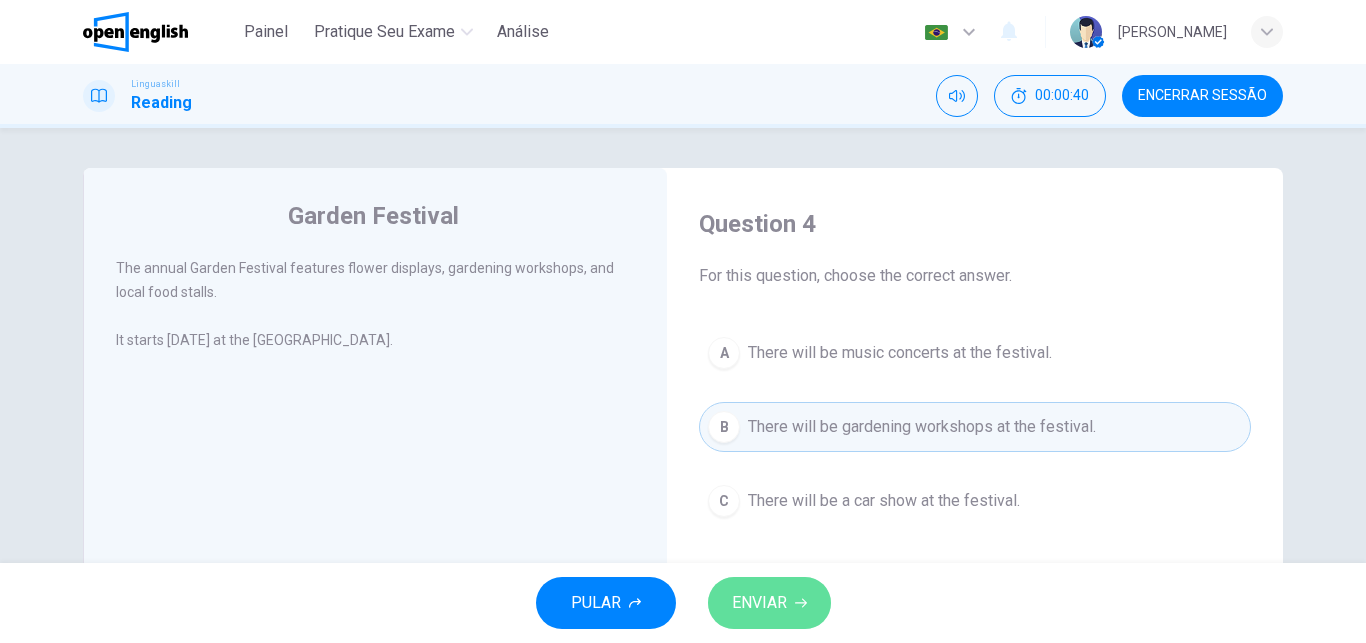 click on "ENVIAR" at bounding box center (769, 603) 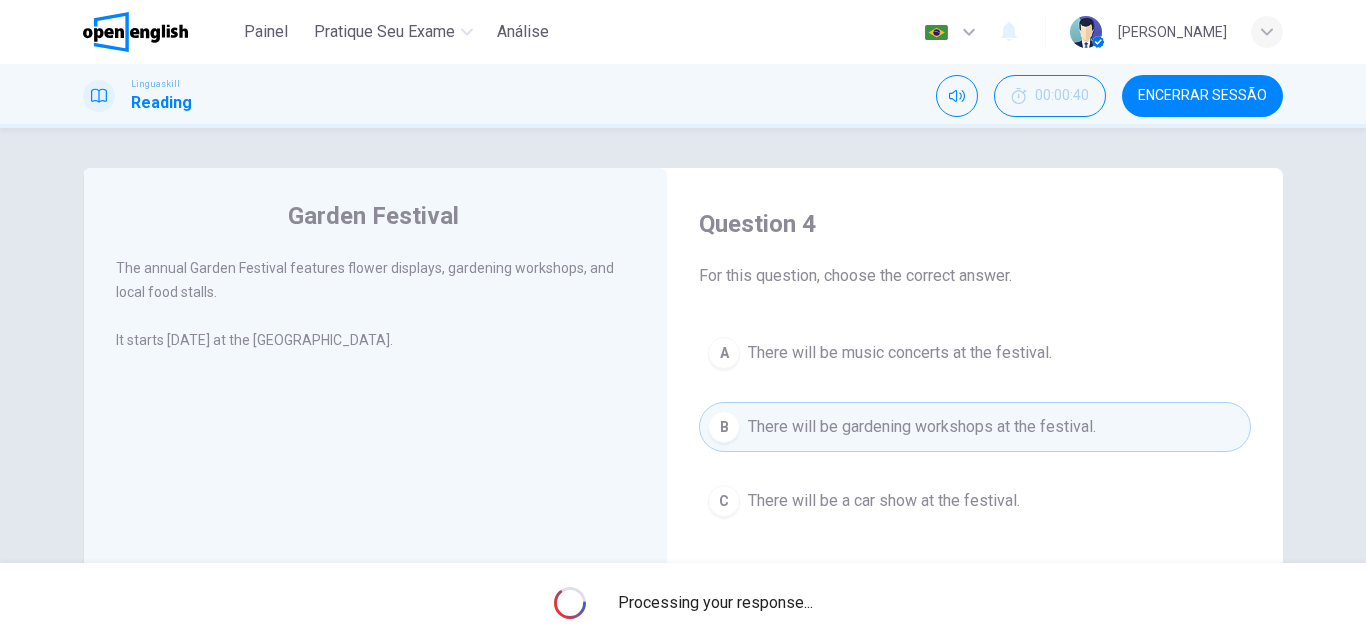 click on "Processing your response..." at bounding box center [683, 603] 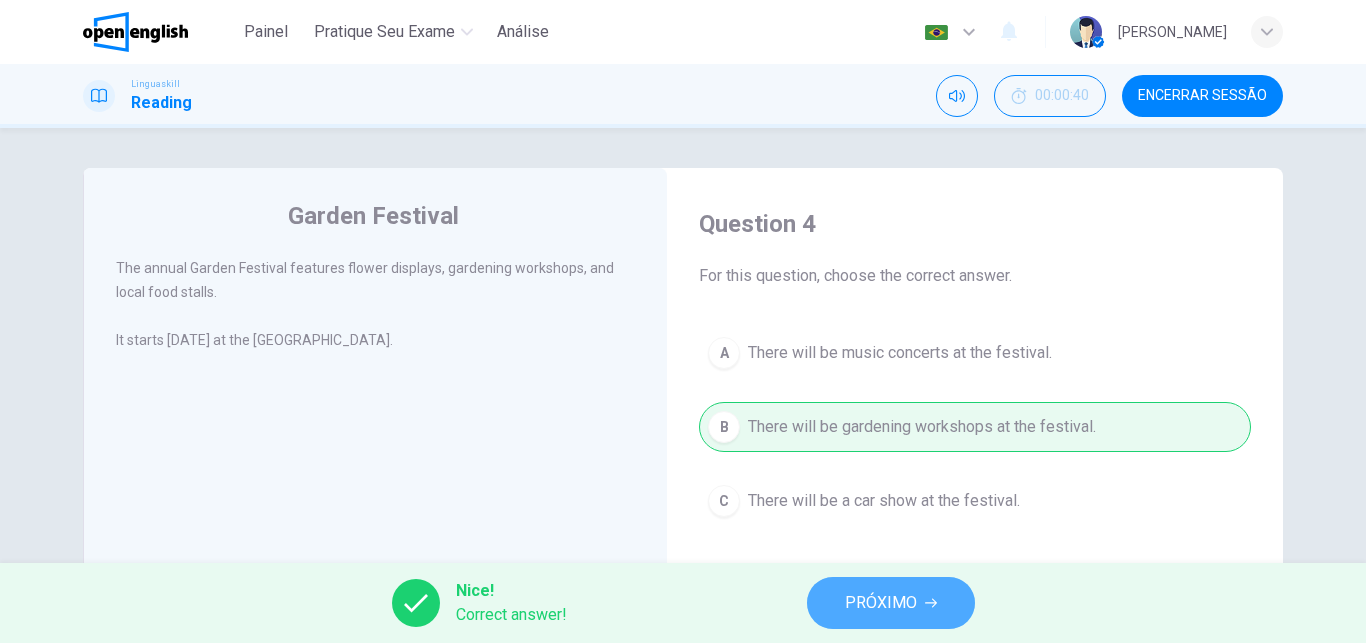 click on "PRÓXIMO" at bounding box center (881, 603) 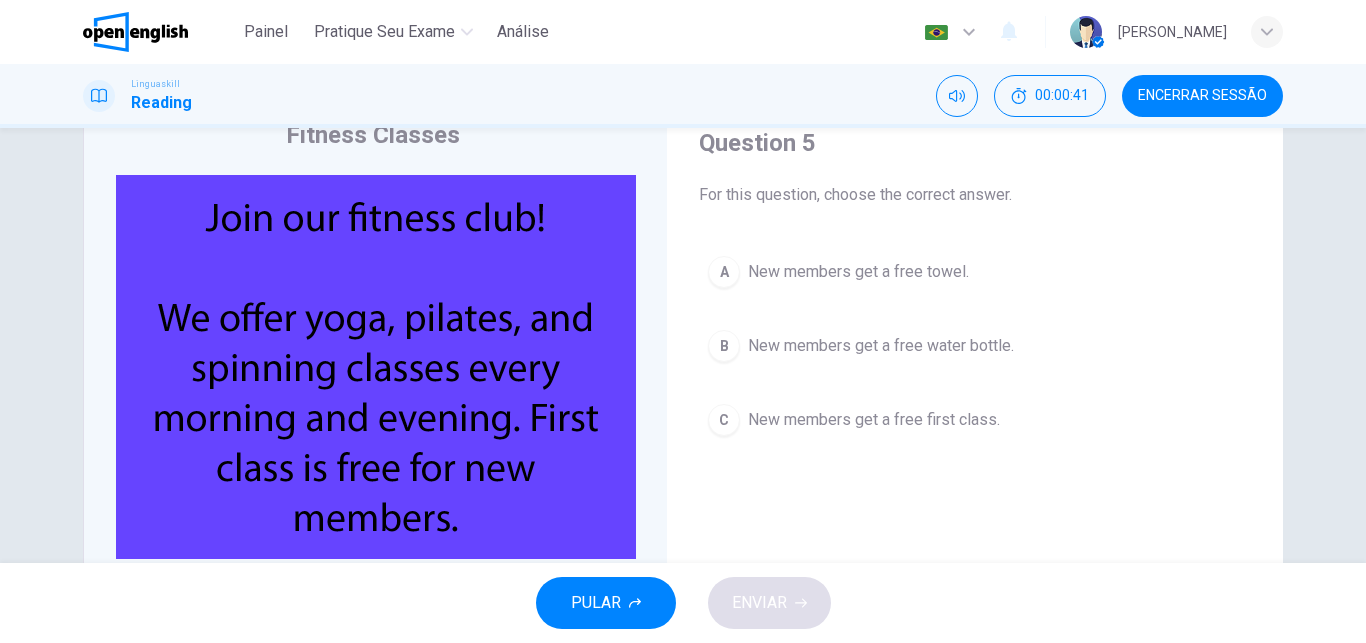 scroll, scrollTop: 84, scrollLeft: 0, axis: vertical 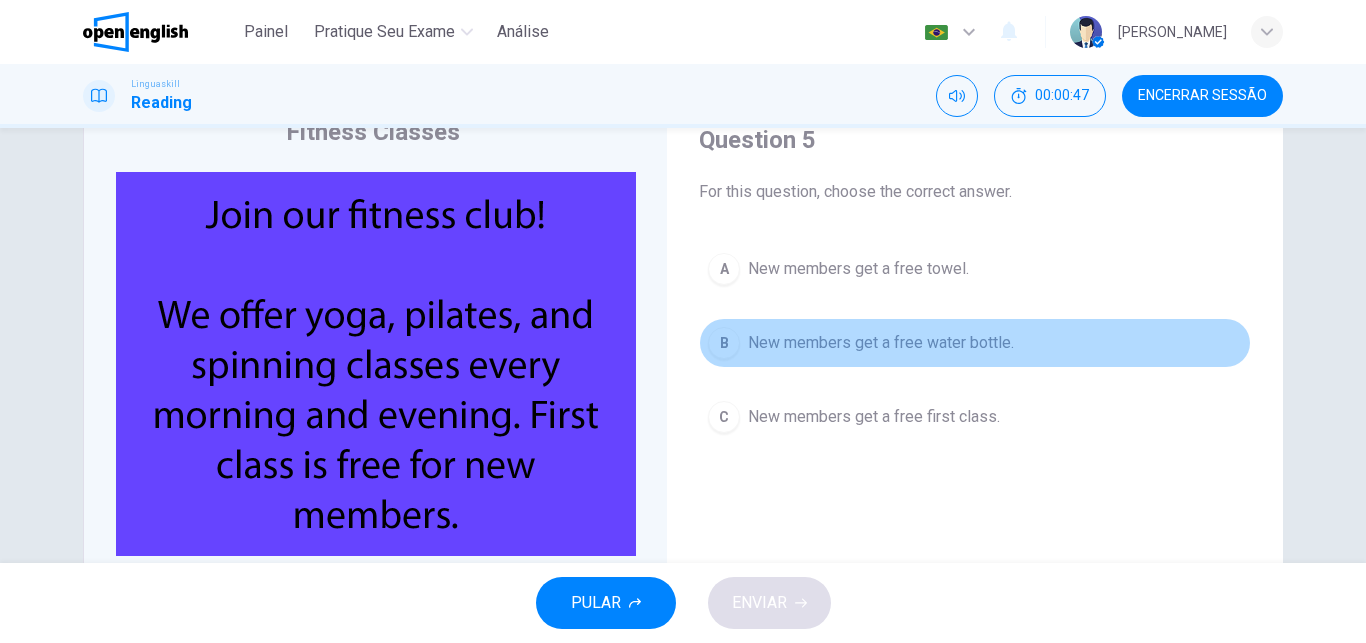 click on "New members get a free water bottle." at bounding box center (881, 343) 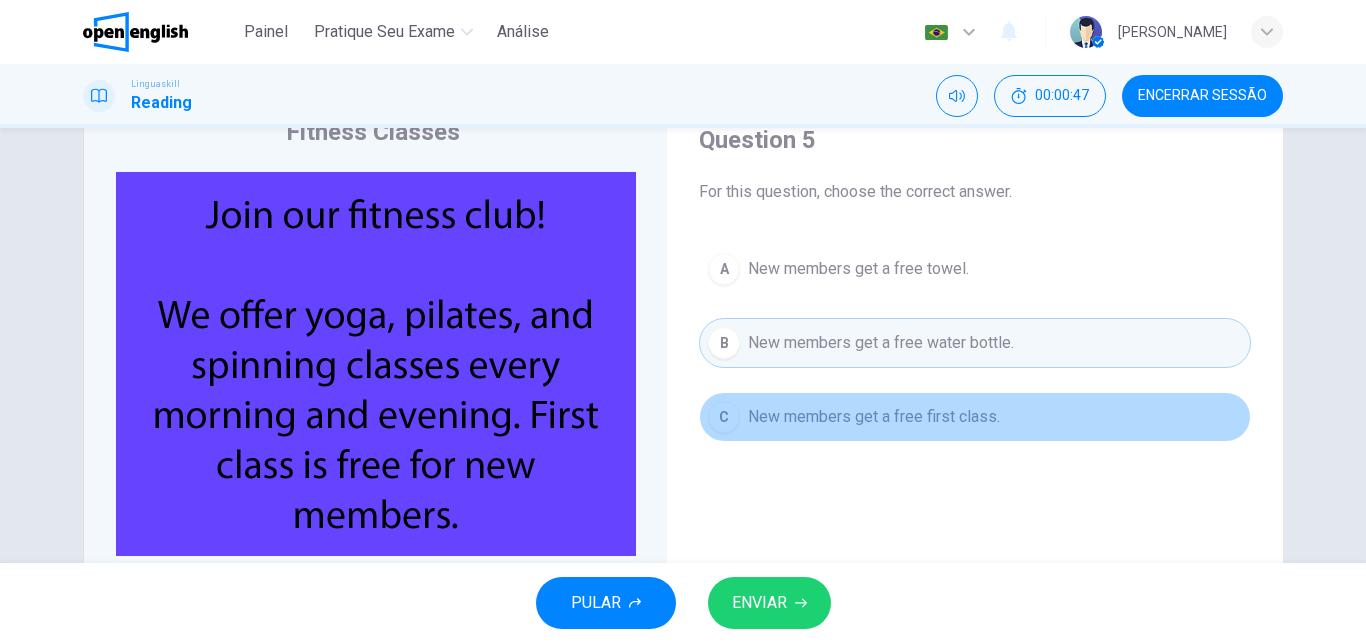 click on "New members get a free first class." at bounding box center (874, 417) 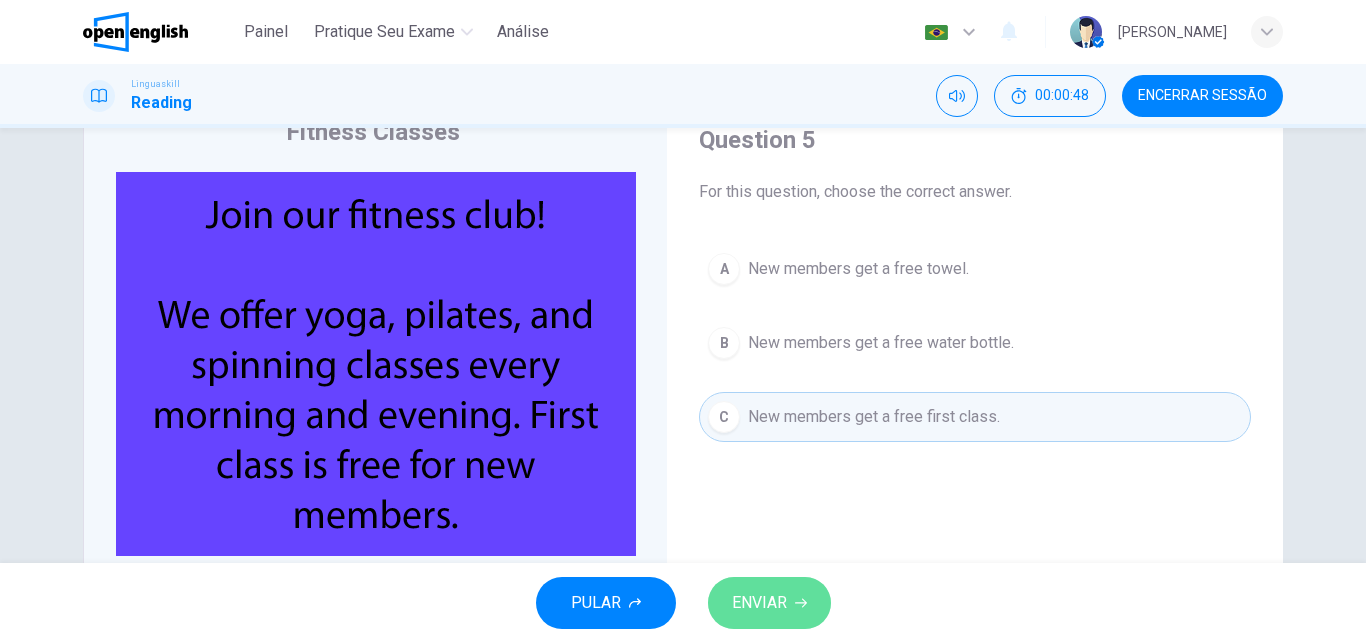 click on "ENVIAR" at bounding box center [759, 603] 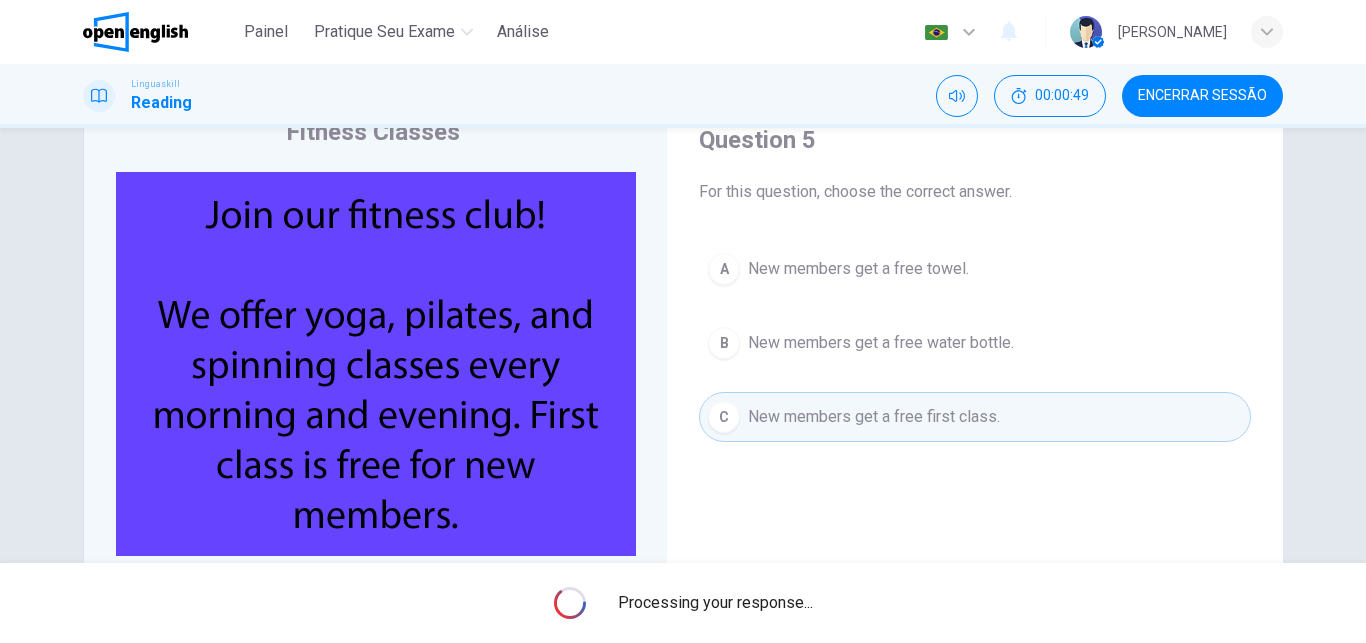 click on "Processing your response..." at bounding box center (715, 603) 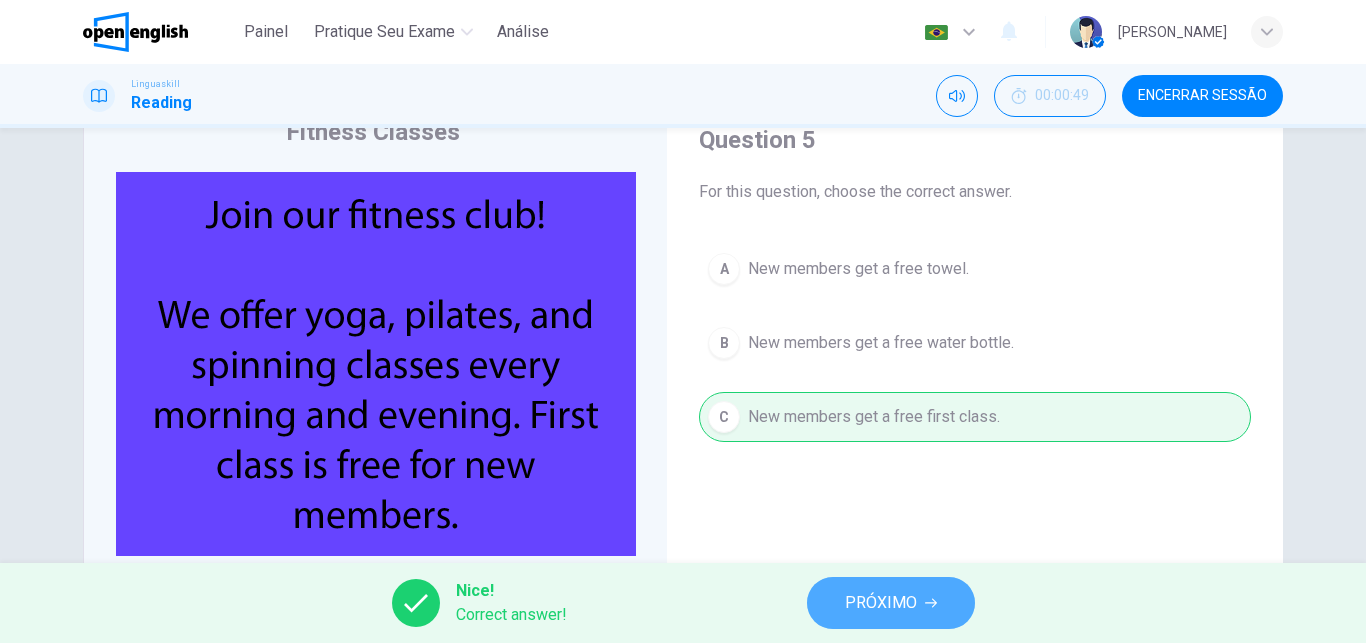 click on "PRÓXIMO" at bounding box center (891, 603) 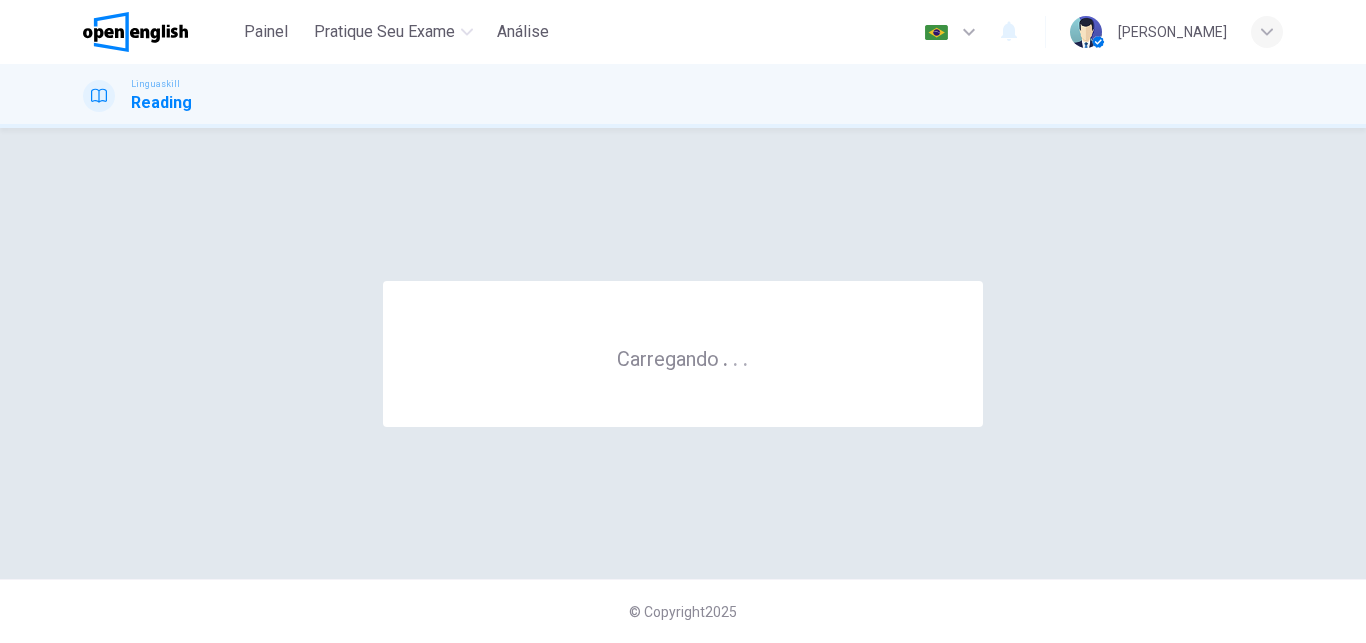 scroll, scrollTop: 0, scrollLeft: 0, axis: both 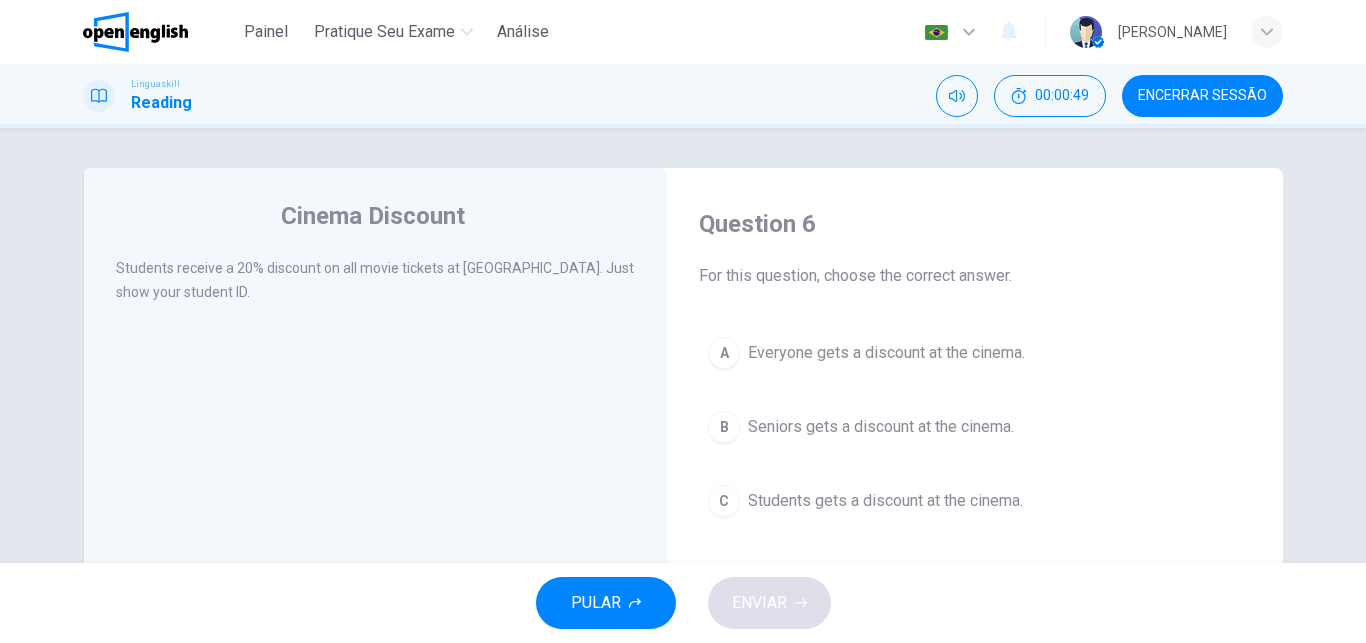 click on "PULAR ENVIAR" at bounding box center (683, 603) 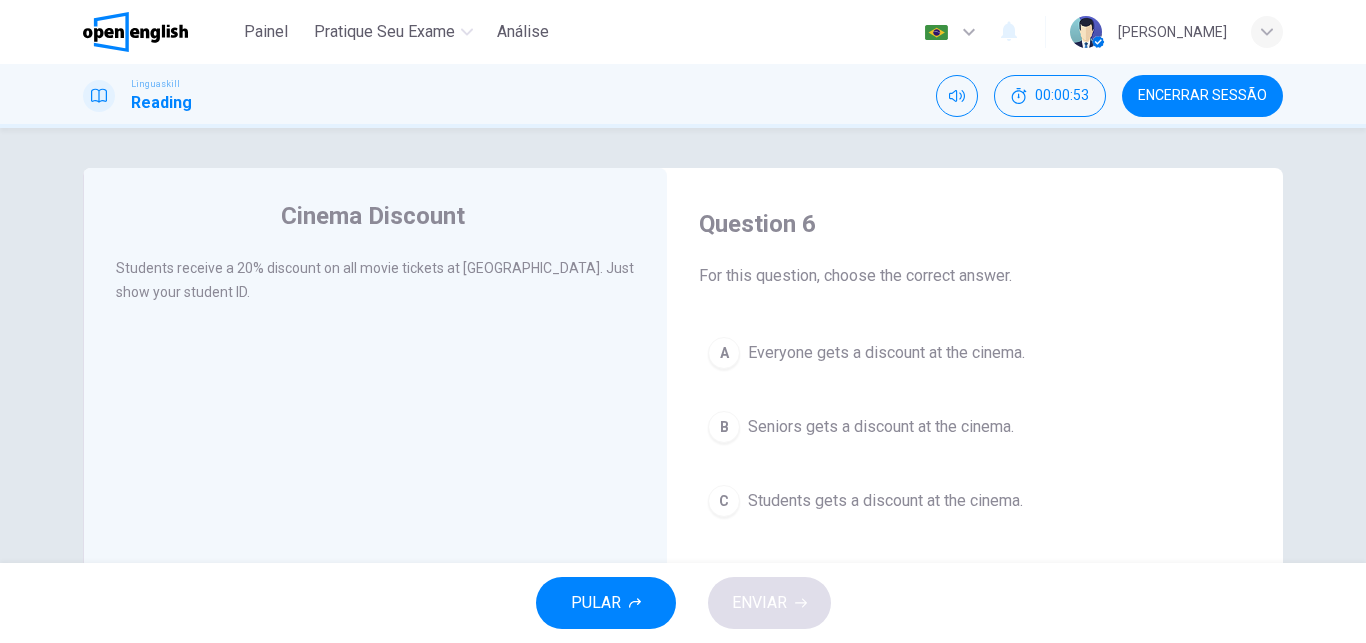 drag, startPoint x: 901, startPoint y: 587, endPoint x: 773, endPoint y: 373, distance: 249.35918 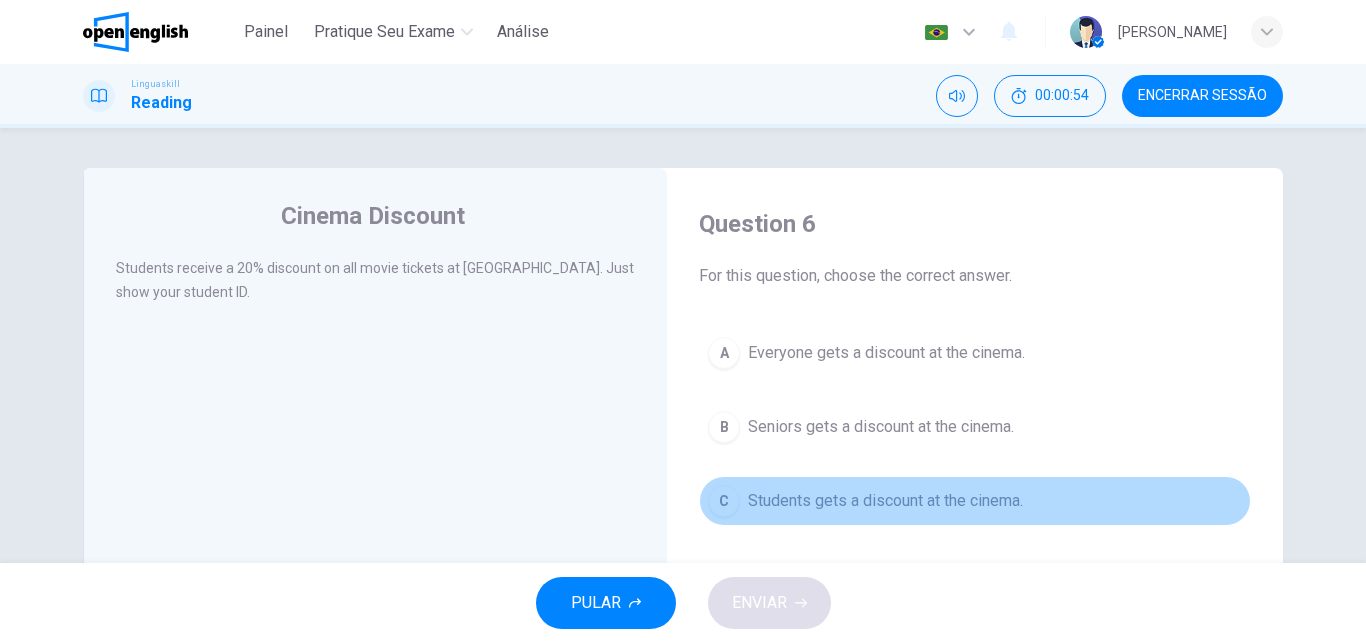click on "Students gets a discount at the cinema." at bounding box center (885, 501) 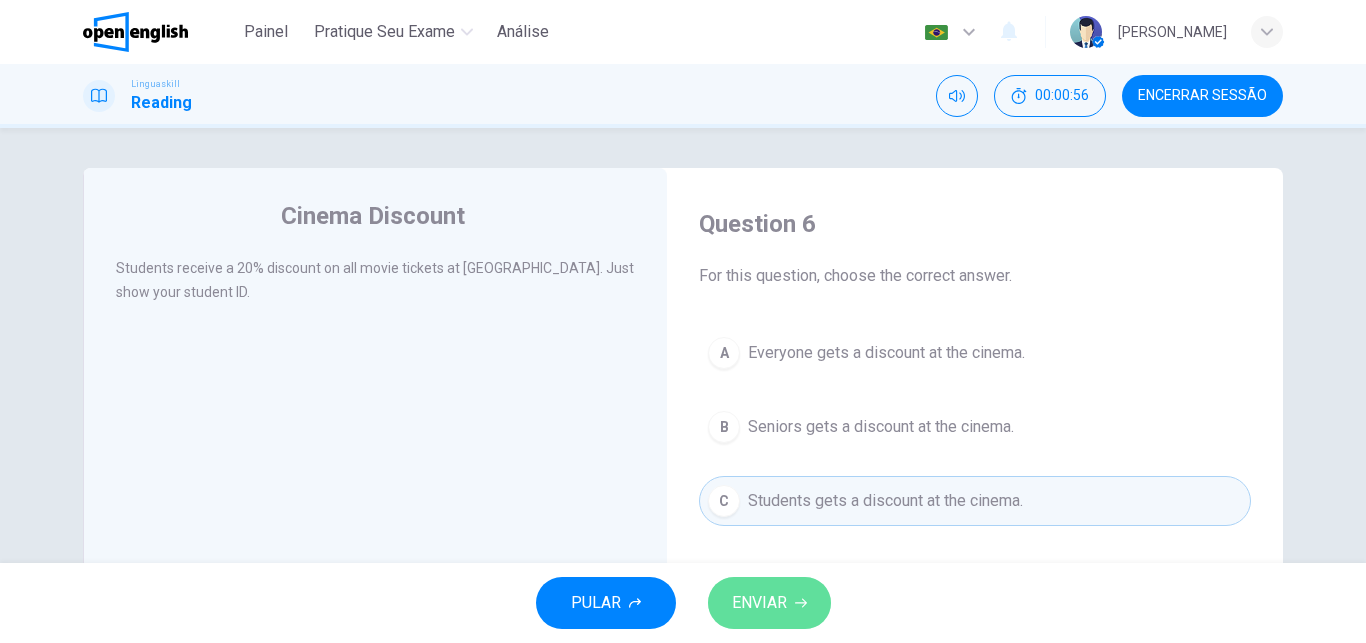 click on "ENVIAR" at bounding box center (769, 603) 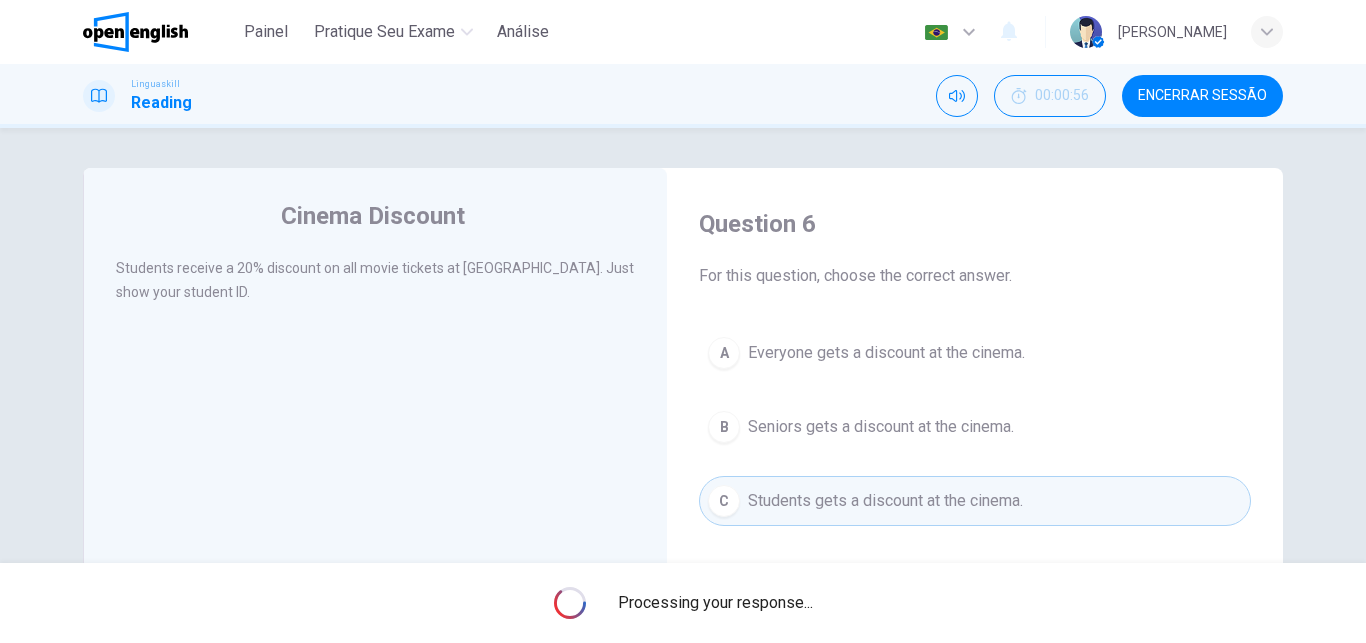 click on "Processing your response..." at bounding box center (683, 603) 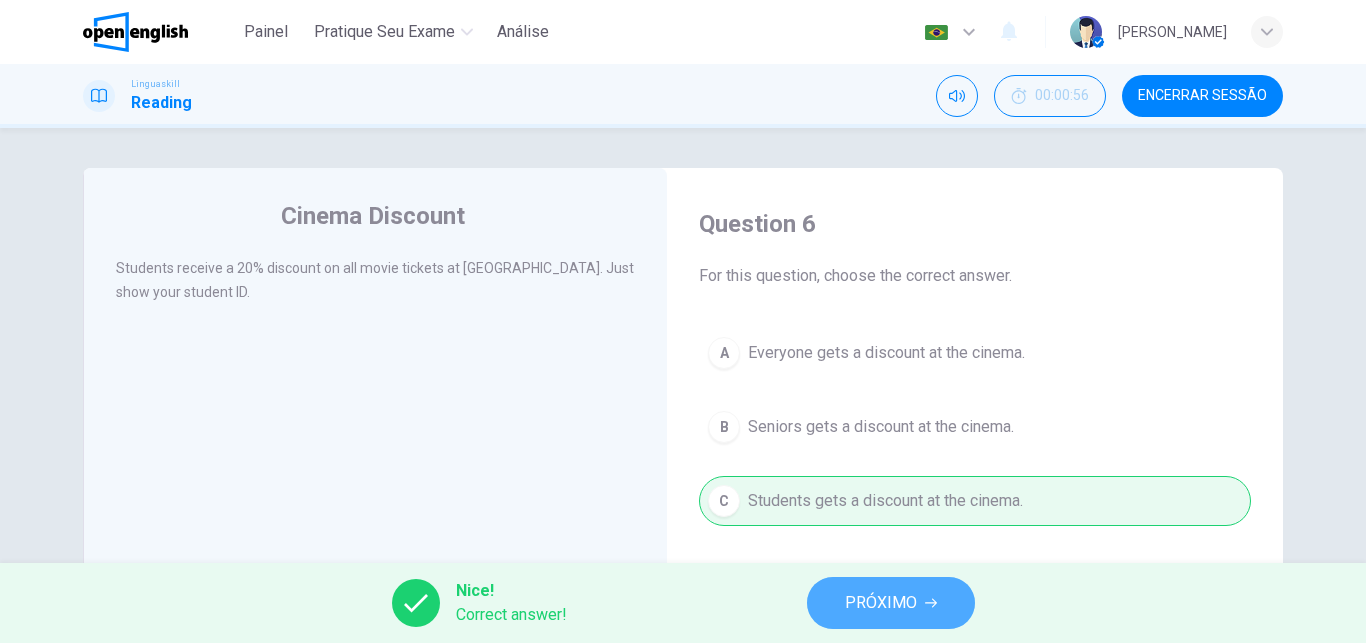click on "PRÓXIMO" at bounding box center (881, 603) 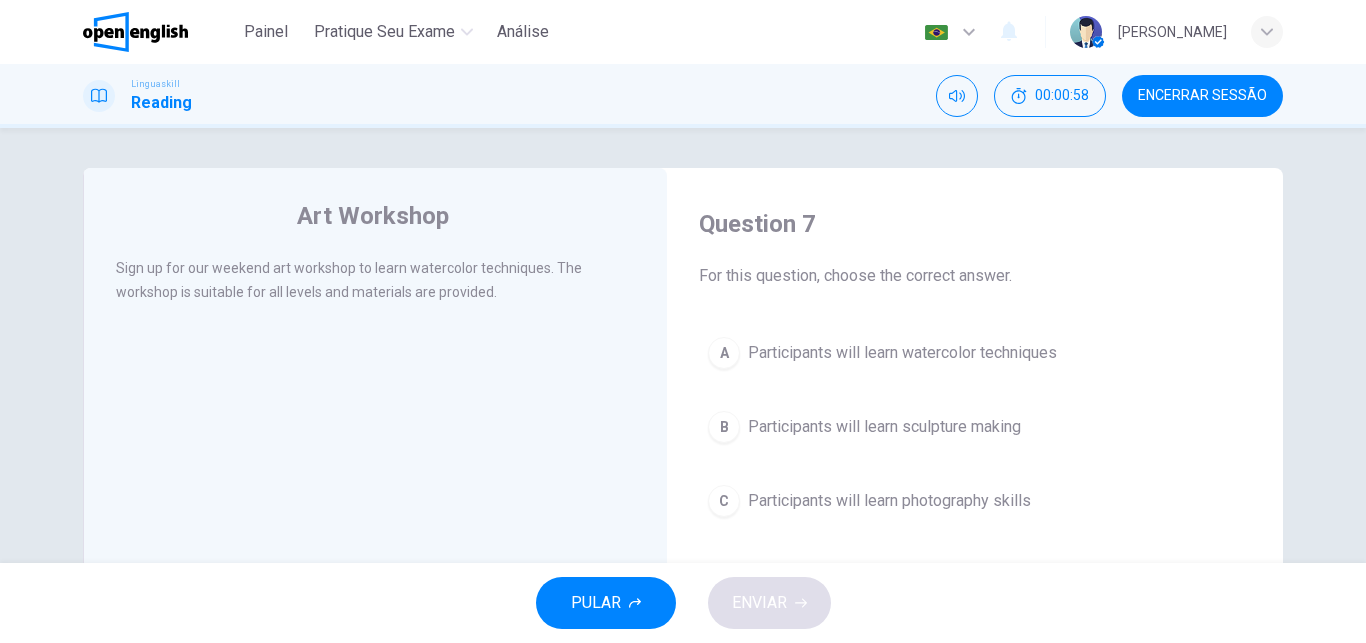 click on "PULAR ENVIAR" at bounding box center (683, 603) 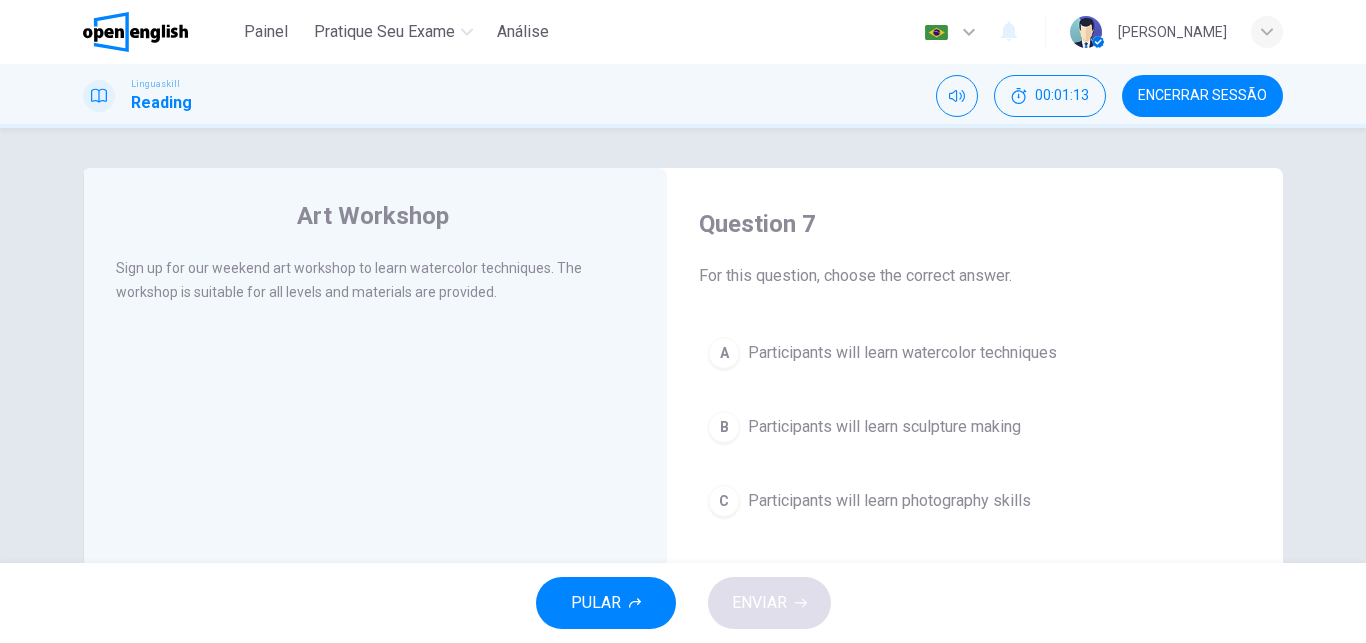 click on "Participants will learn watercolor techniques" at bounding box center [902, 353] 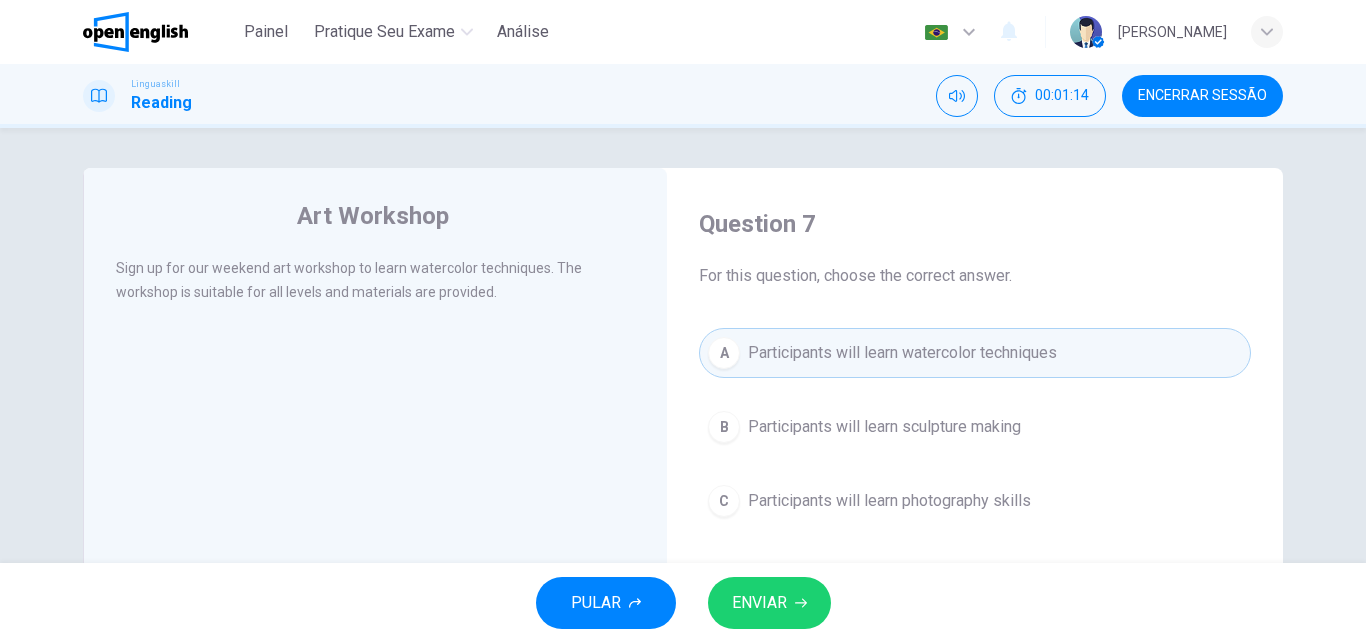 click 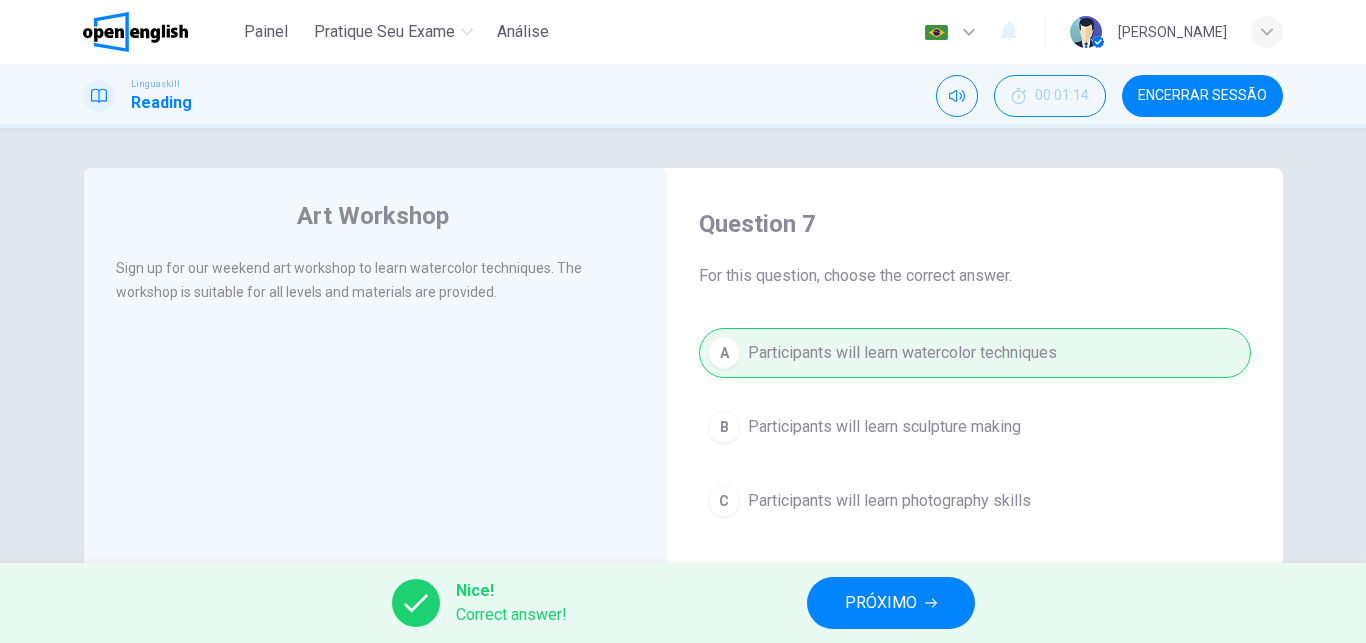 click on "PRÓXIMO" at bounding box center [881, 603] 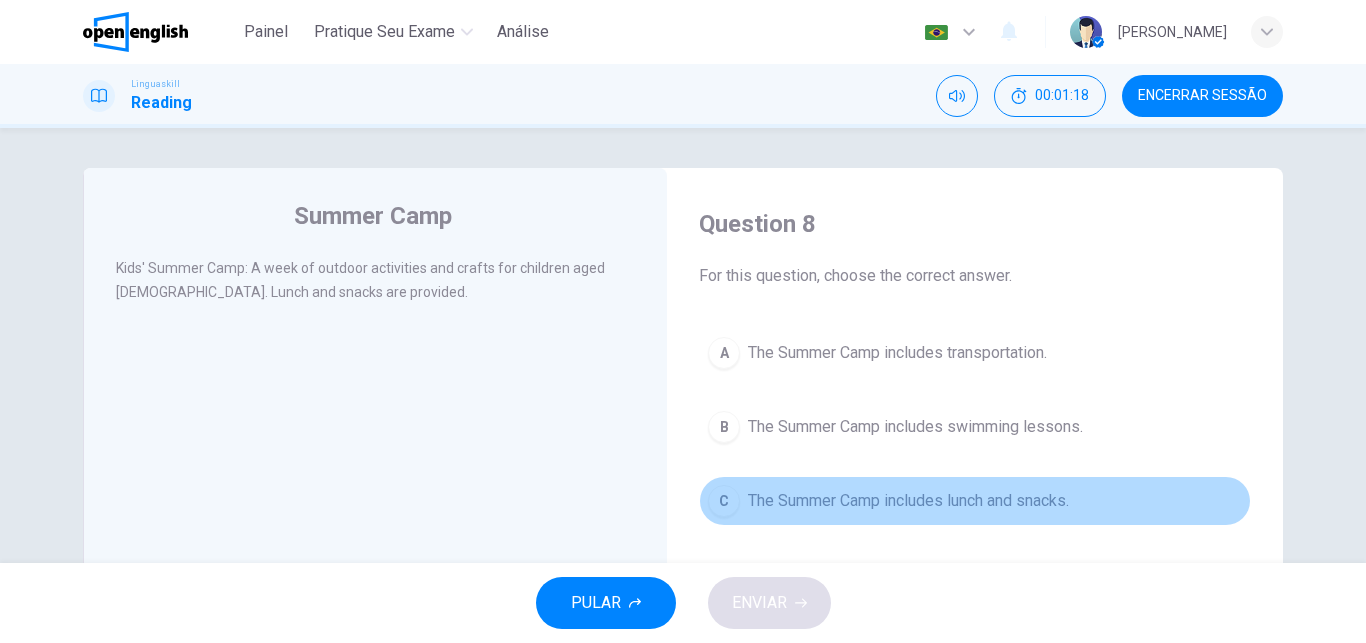 click on "The Summer Camp includes lunch and snacks." at bounding box center (908, 501) 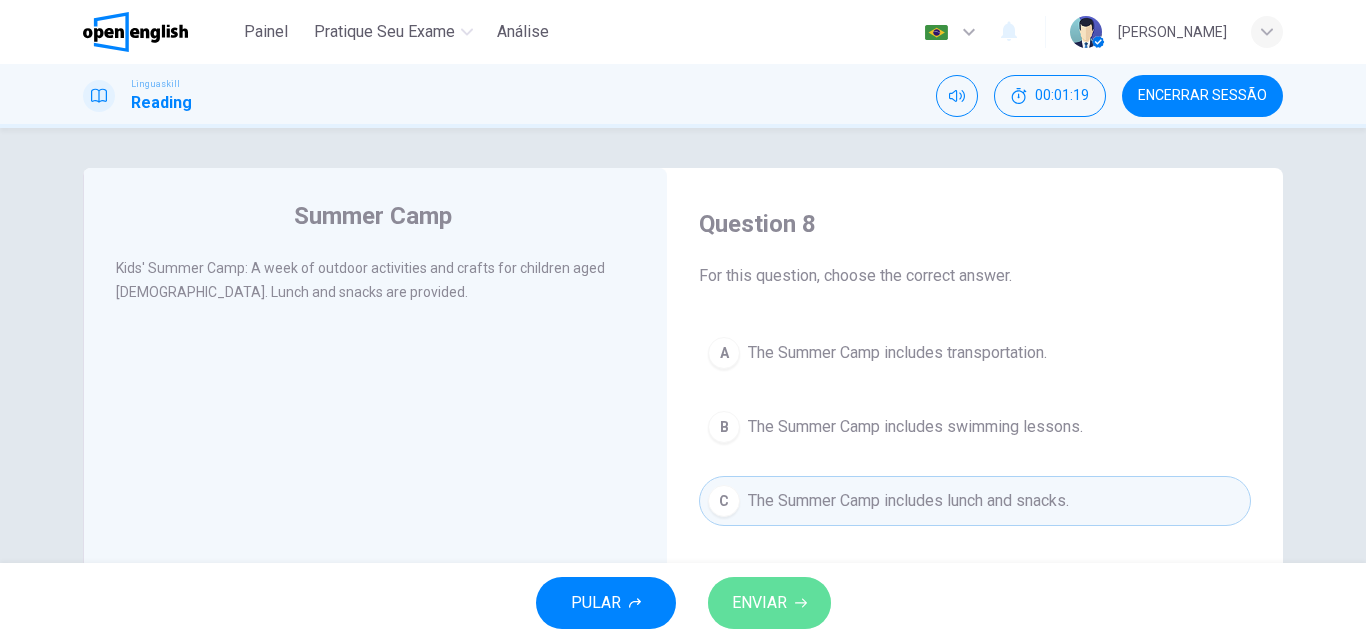 click on "ENVIAR" at bounding box center [759, 603] 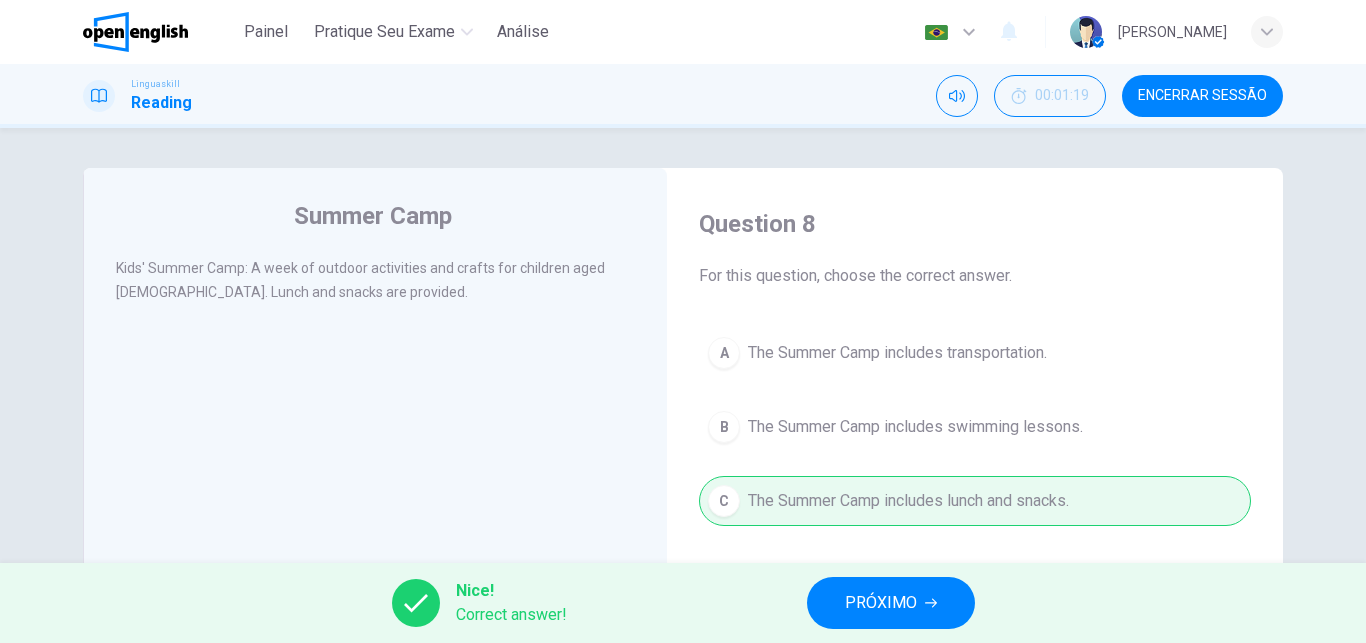 click on "PRÓXIMO" at bounding box center (881, 603) 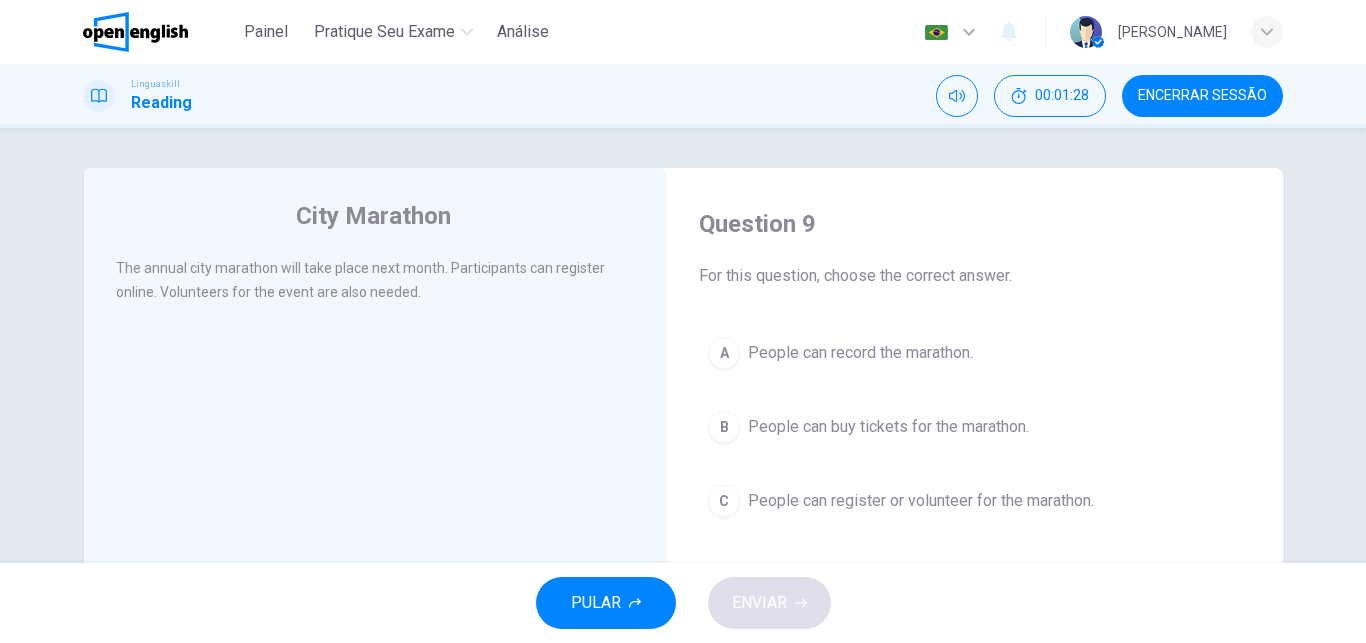 click on "A People can record the marathon." at bounding box center [975, 353] 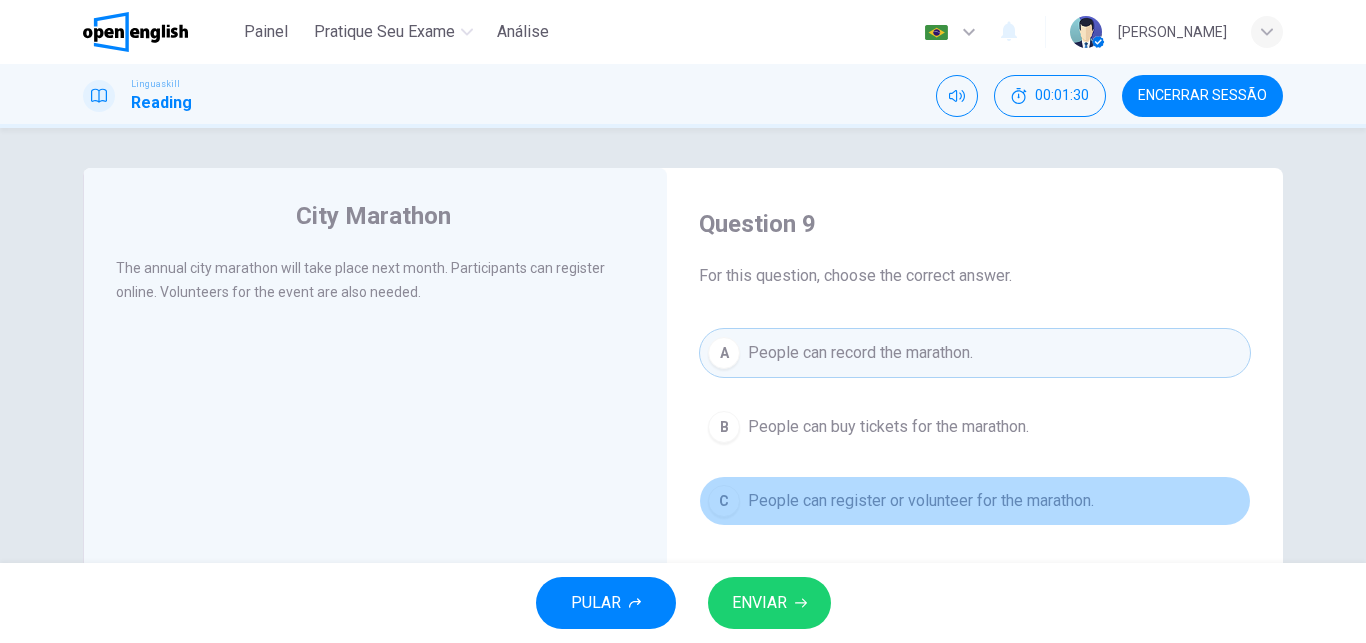 click on "C People can register or volunteer for the marathon." at bounding box center (975, 501) 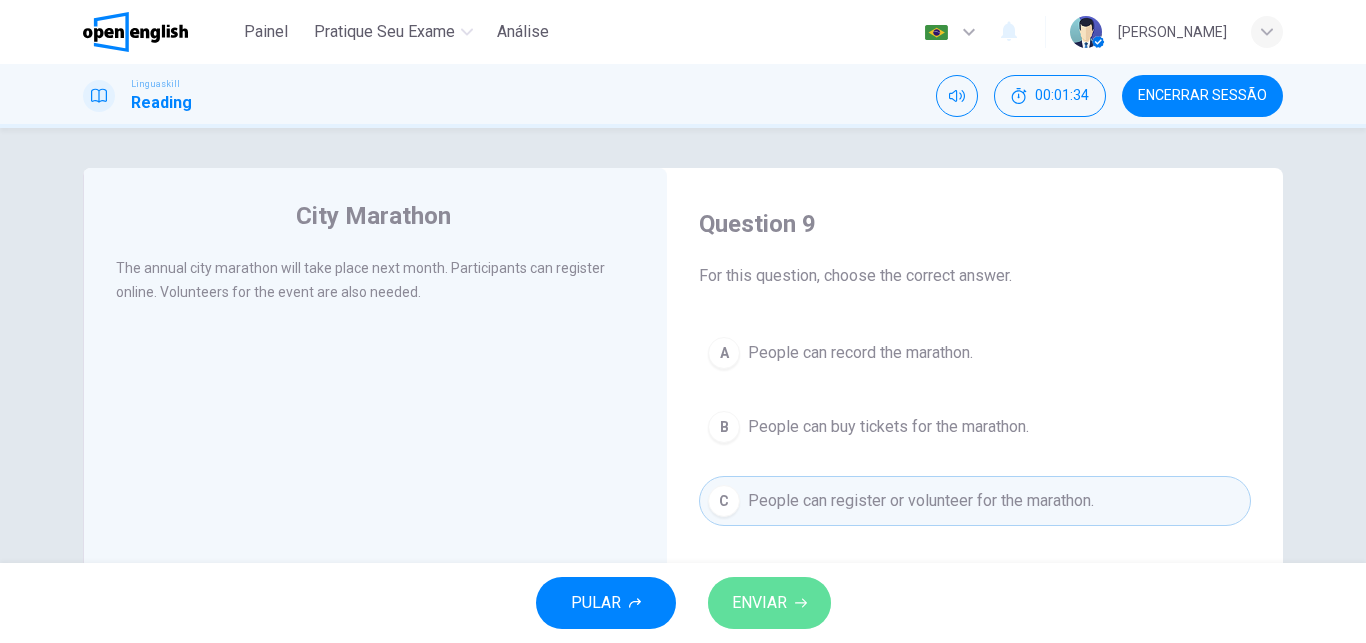 click on "ENVIAR" at bounding box center (759, 603) 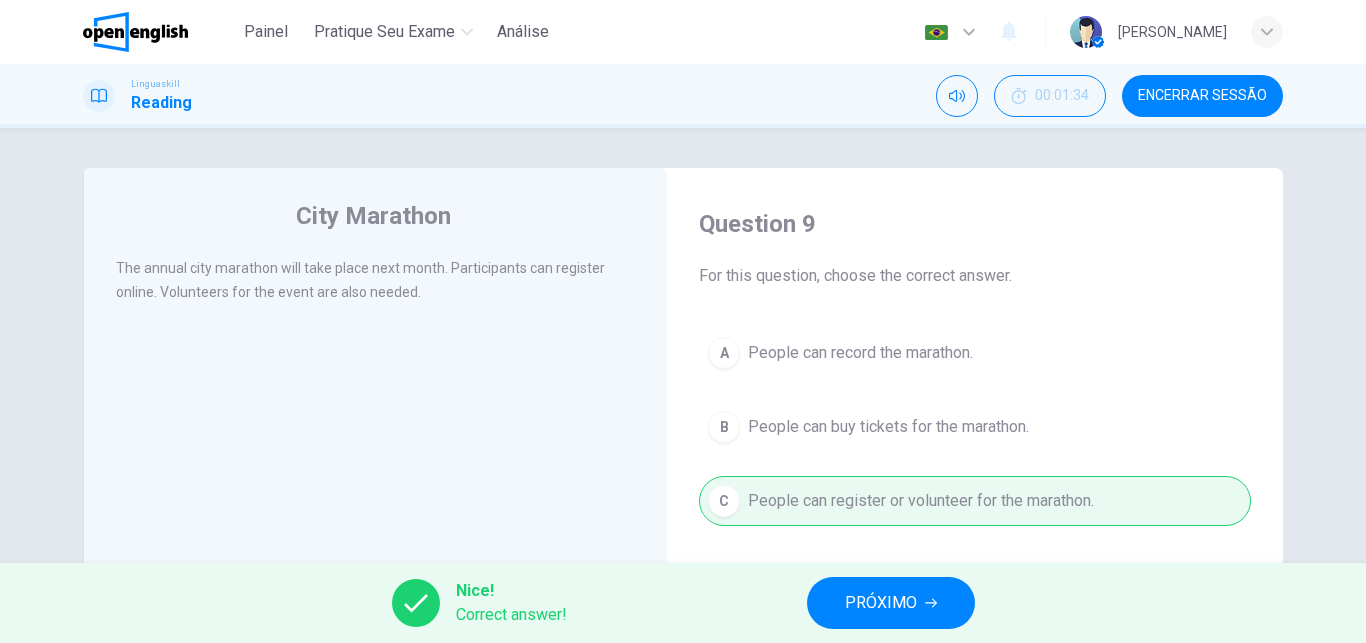 click on "PRÓXIMO" at bounding box center [881, 603] 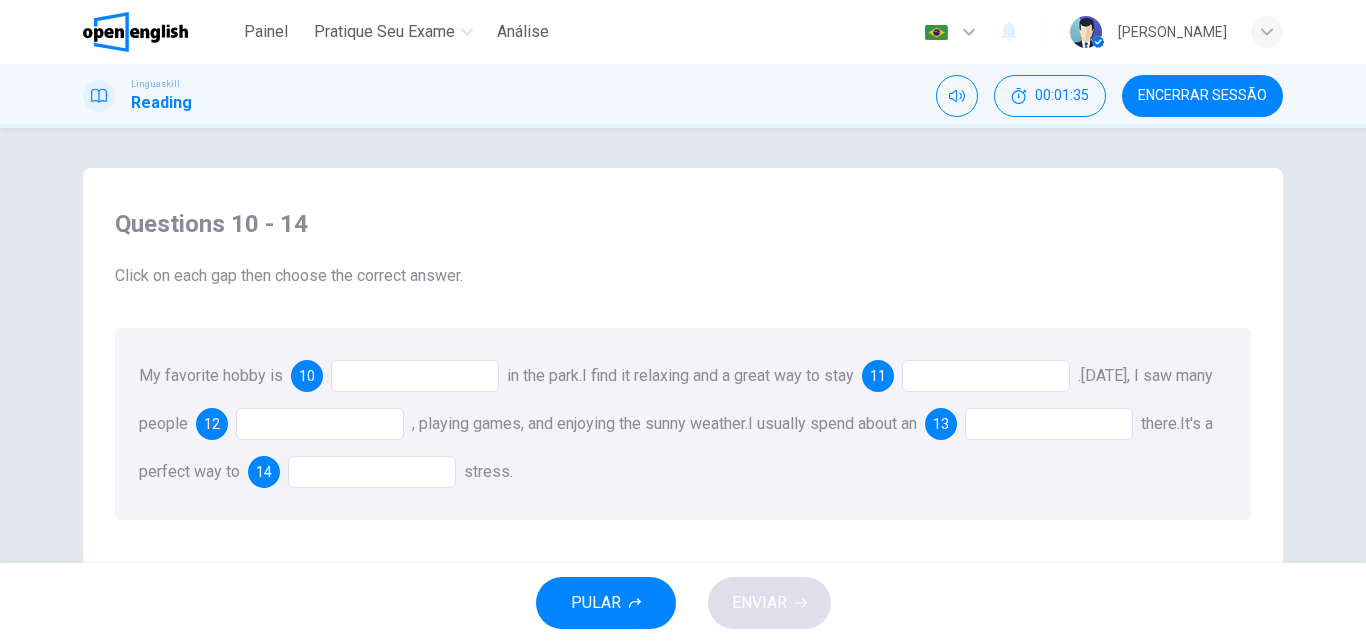click at bounding box center [415, 376] 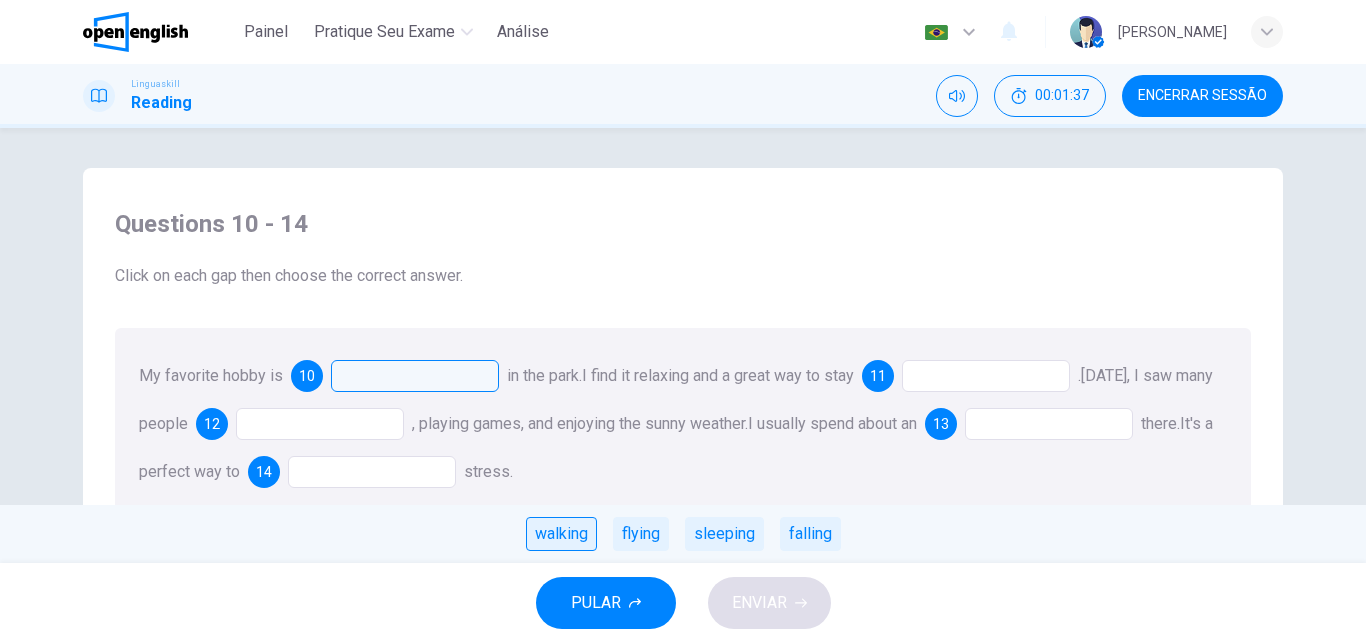 click on "walking" at bounding box center (561, 534) 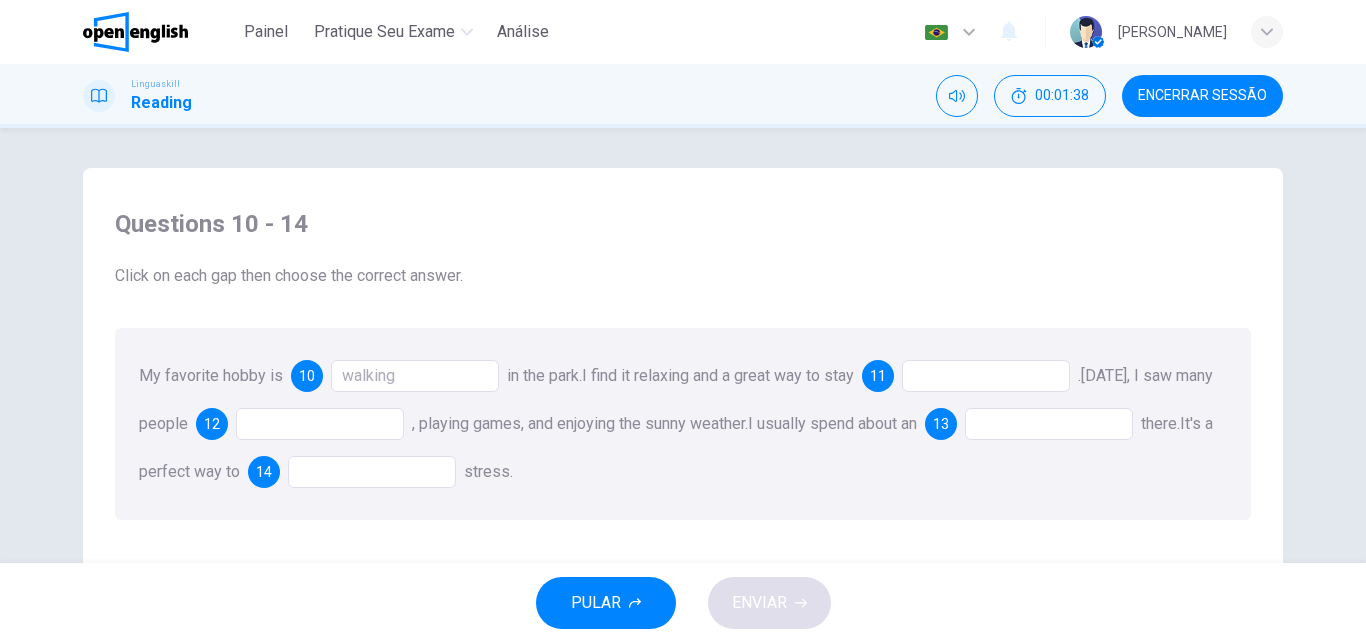 click at bounding box center [986, 376] 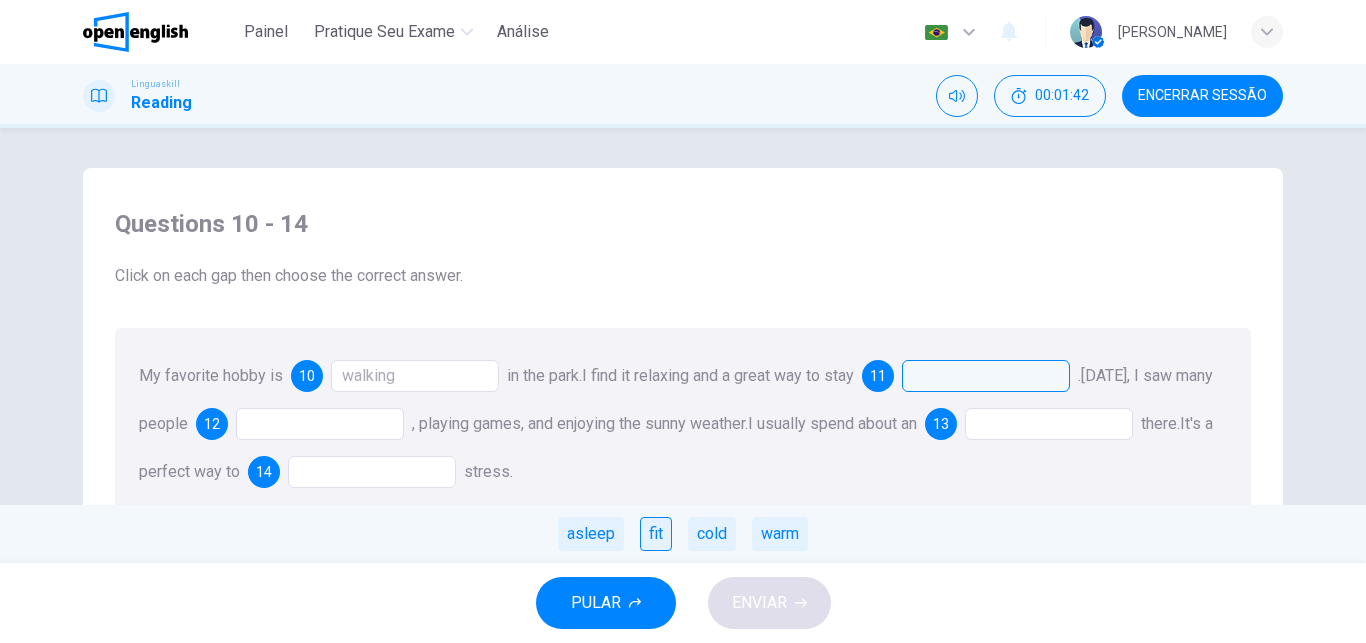 click on "fit" at bounding box center (656, 534) 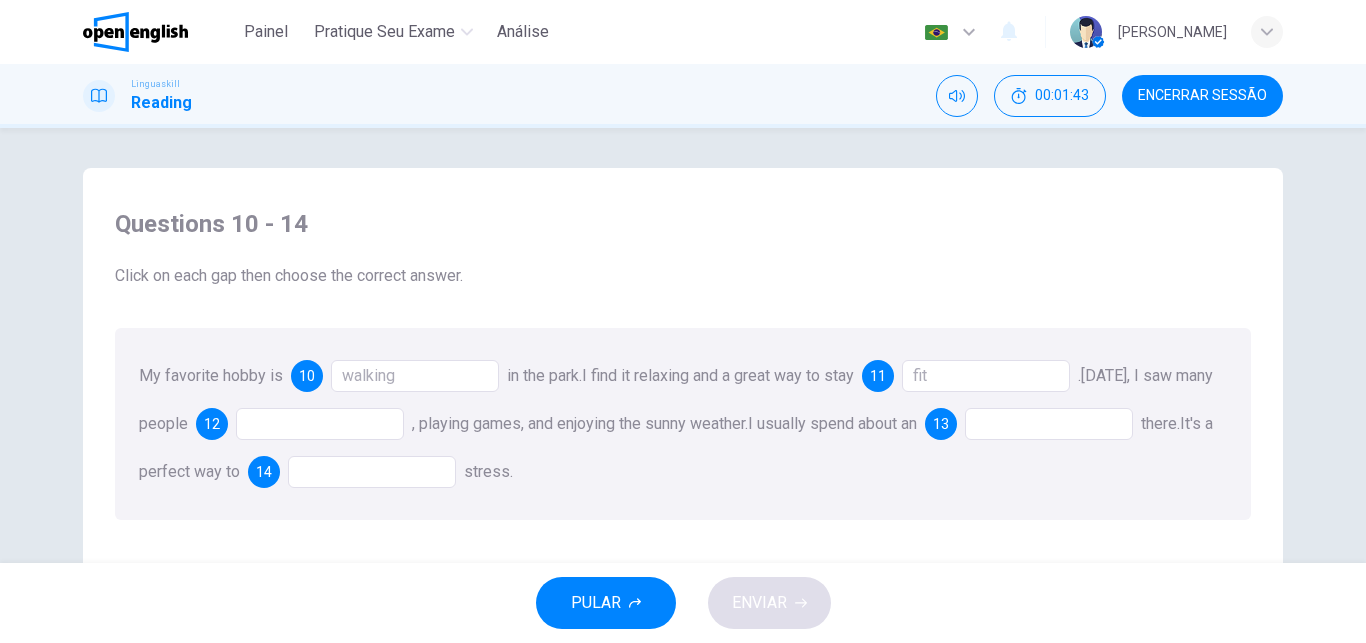 click at bounding box center (320, 424) 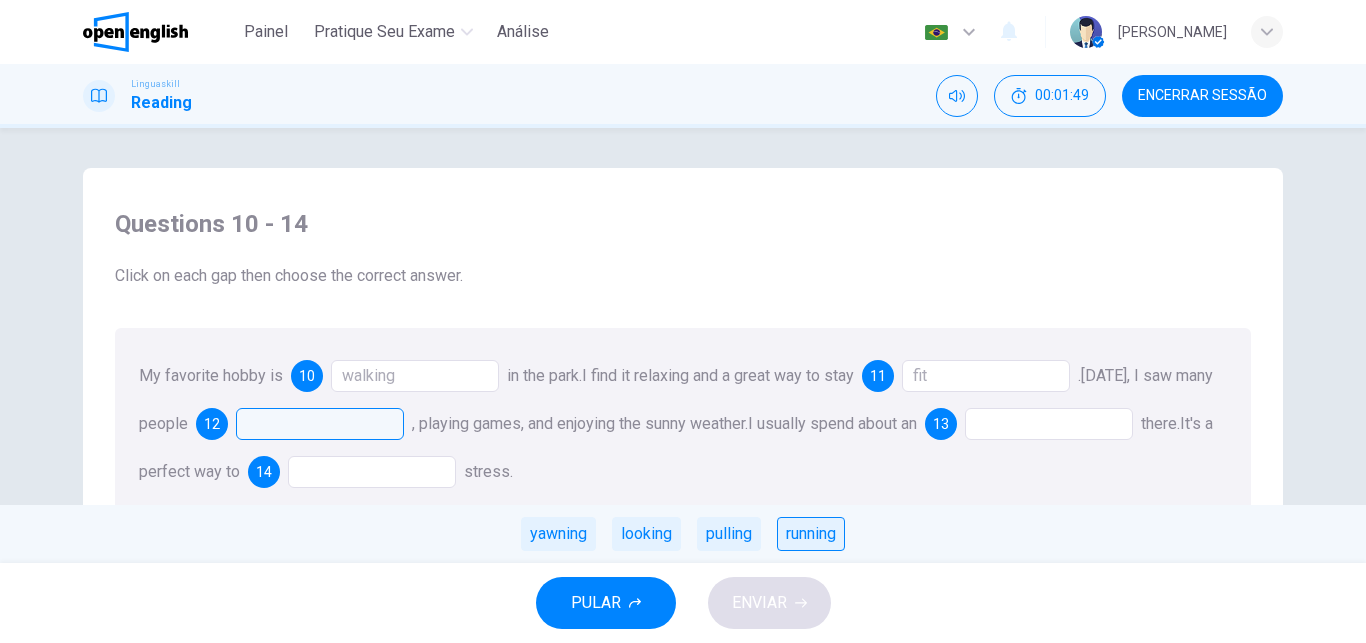 click on "running" at bounding box center (811, 534) 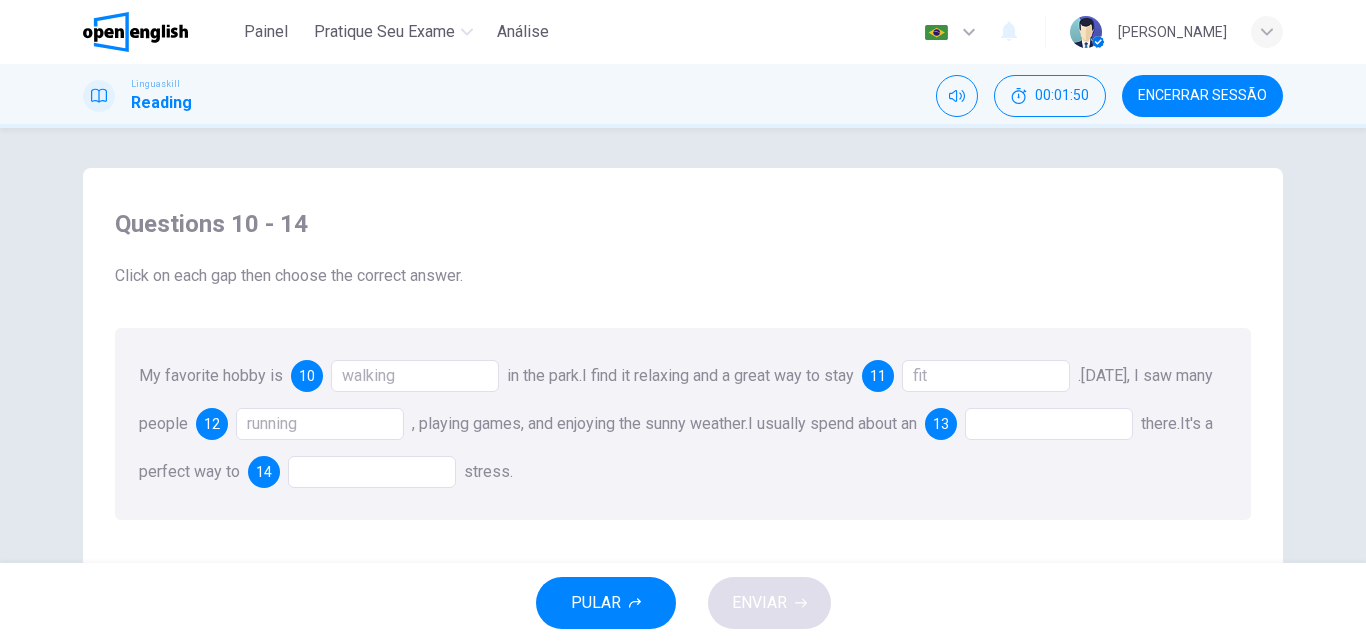 click at bounding box center (1049, 424) 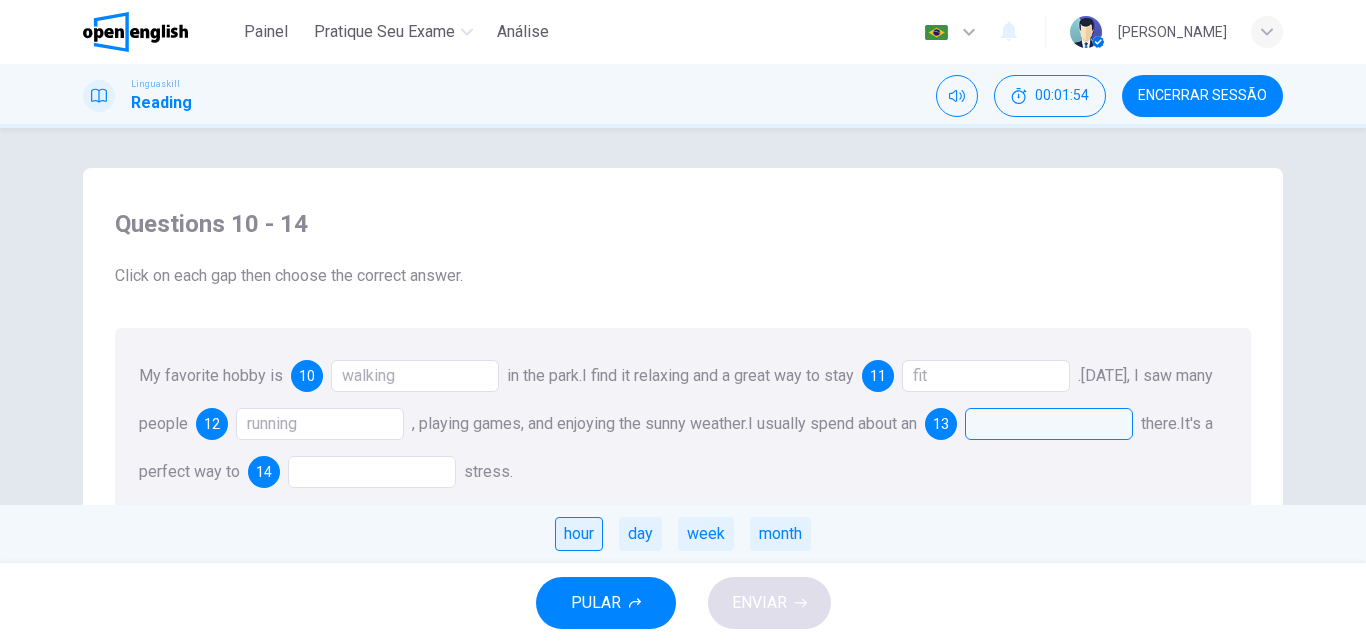 click on "hour" at bounding box center (579, 534) 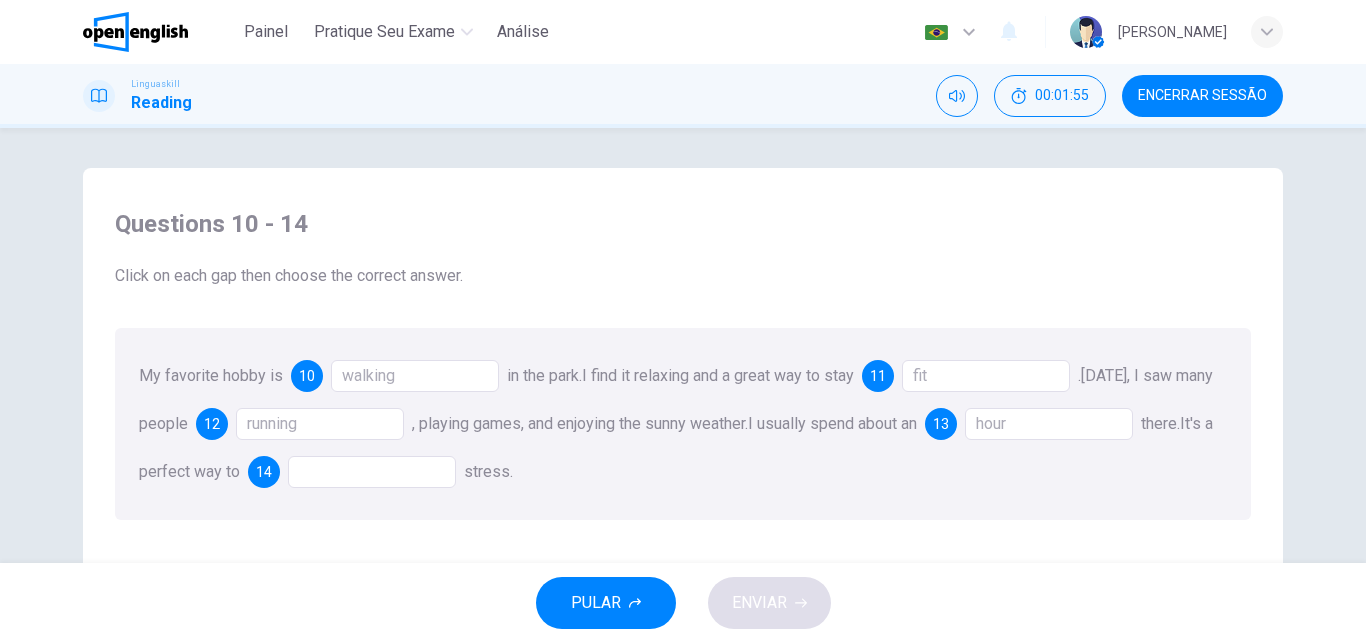 click at bounding box center (372, 472) 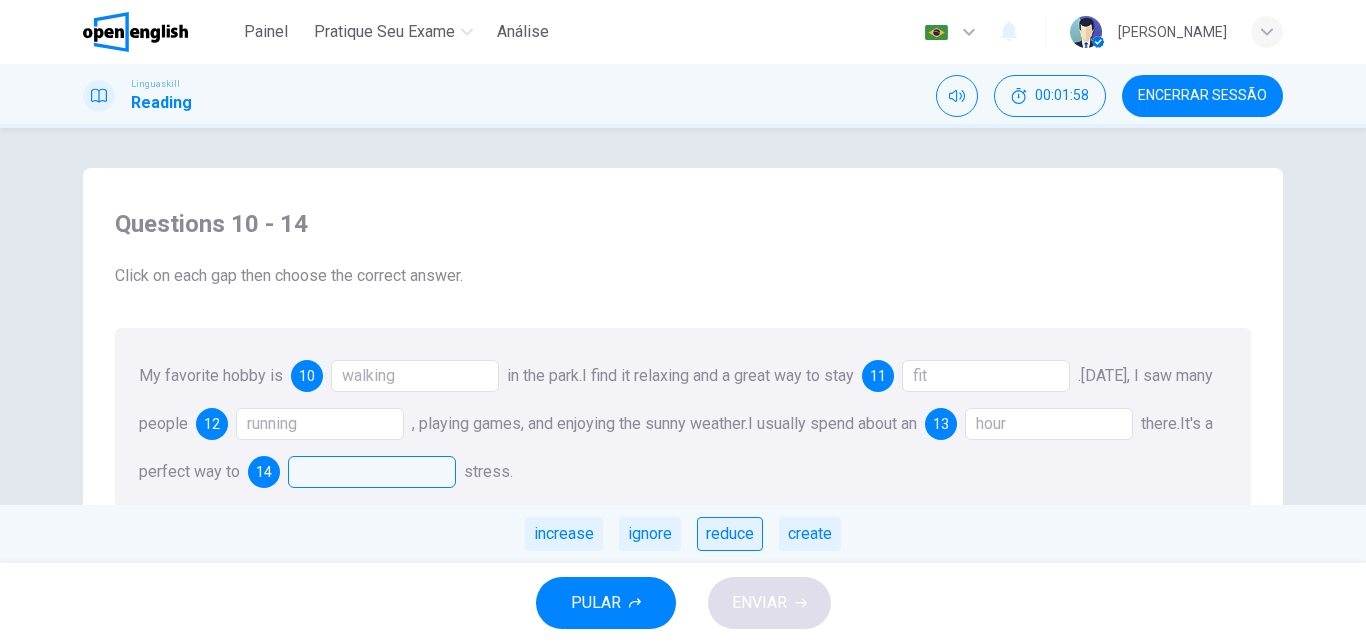 click on "reduce" at bounding box center [730, 534] 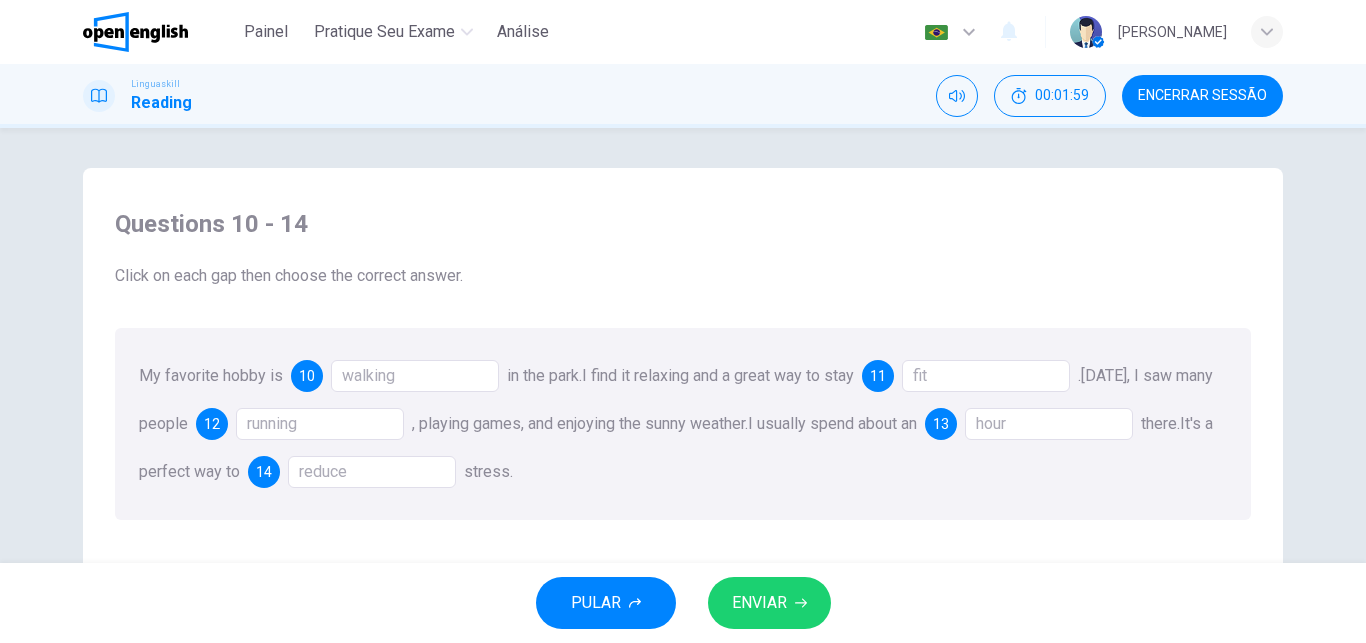 click on "fit" at bounding box center [986, 376] 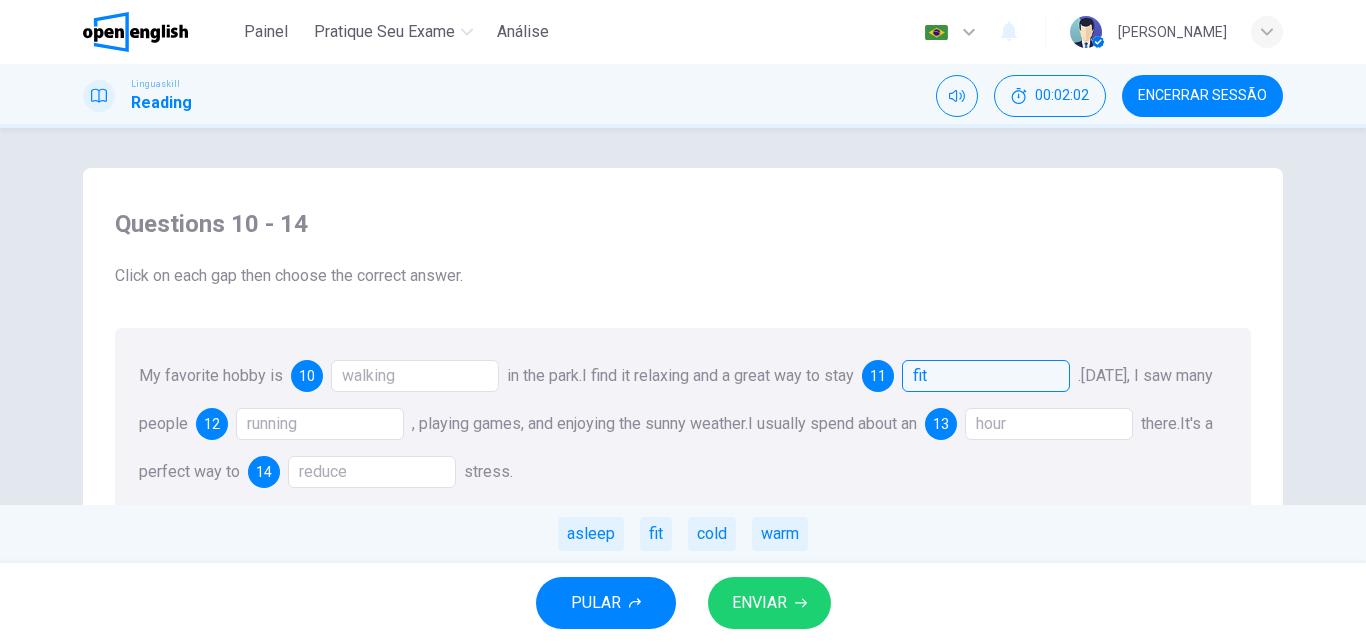 click on "I find it relaxing and a great way to stay" at bounding box center [718, 375] 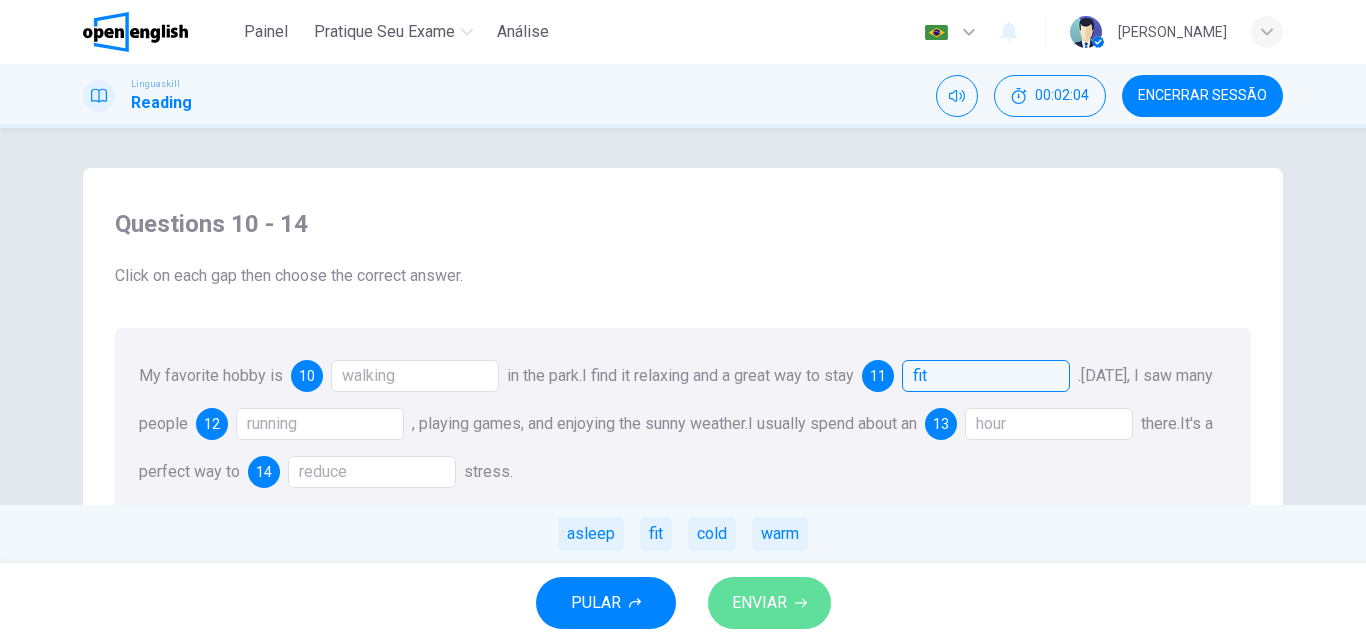 click on "ENVIAR" at bounding box center (759, 603) 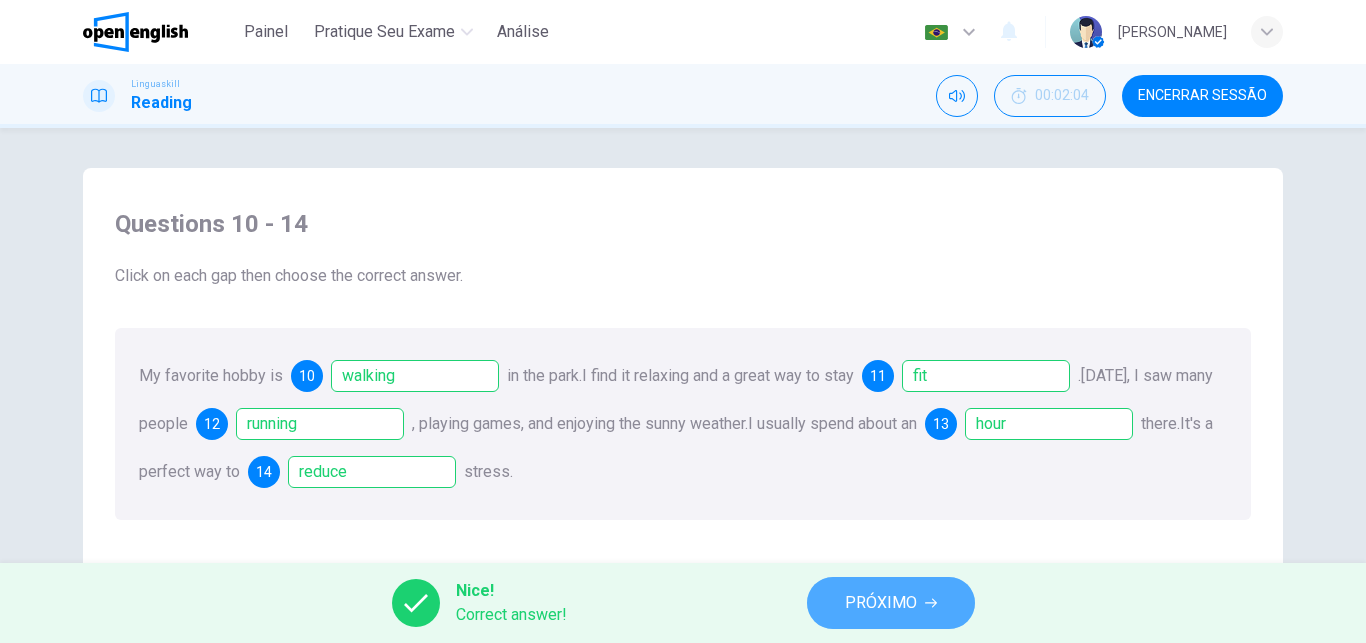 click on "PRÓXIMO" at bounding box center (891, 603) 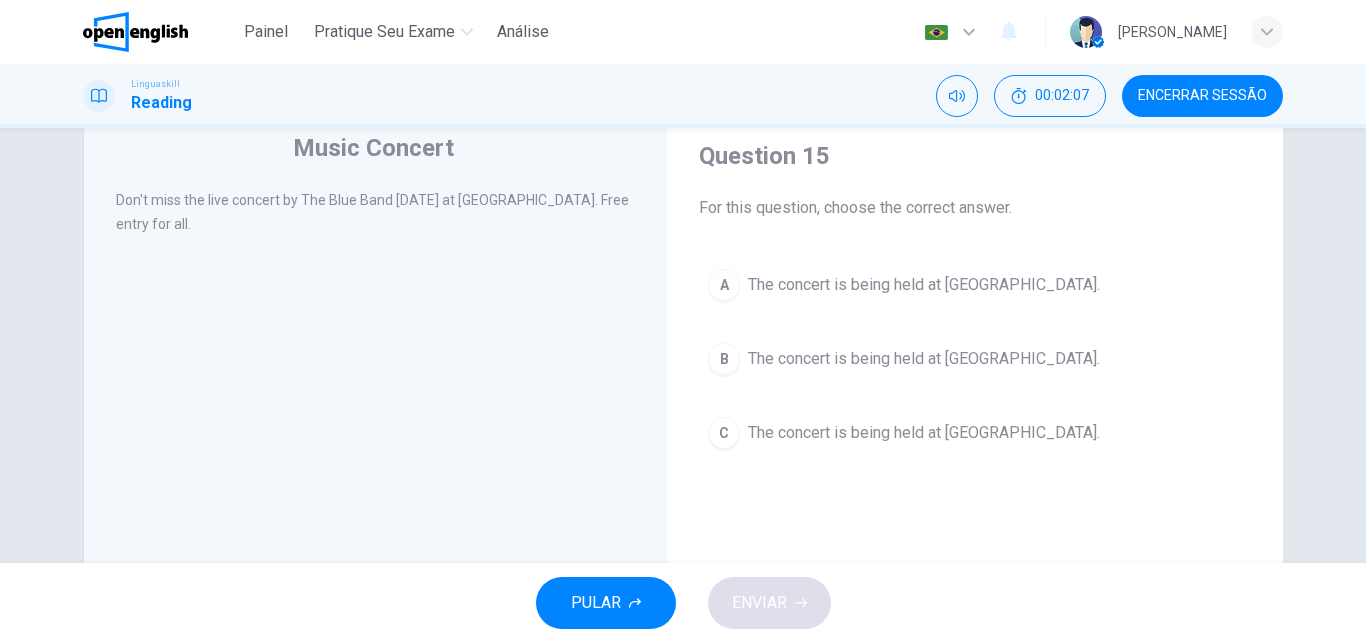 scroll, scrollTop: 69, scrollLeft: 0, axis: vertical 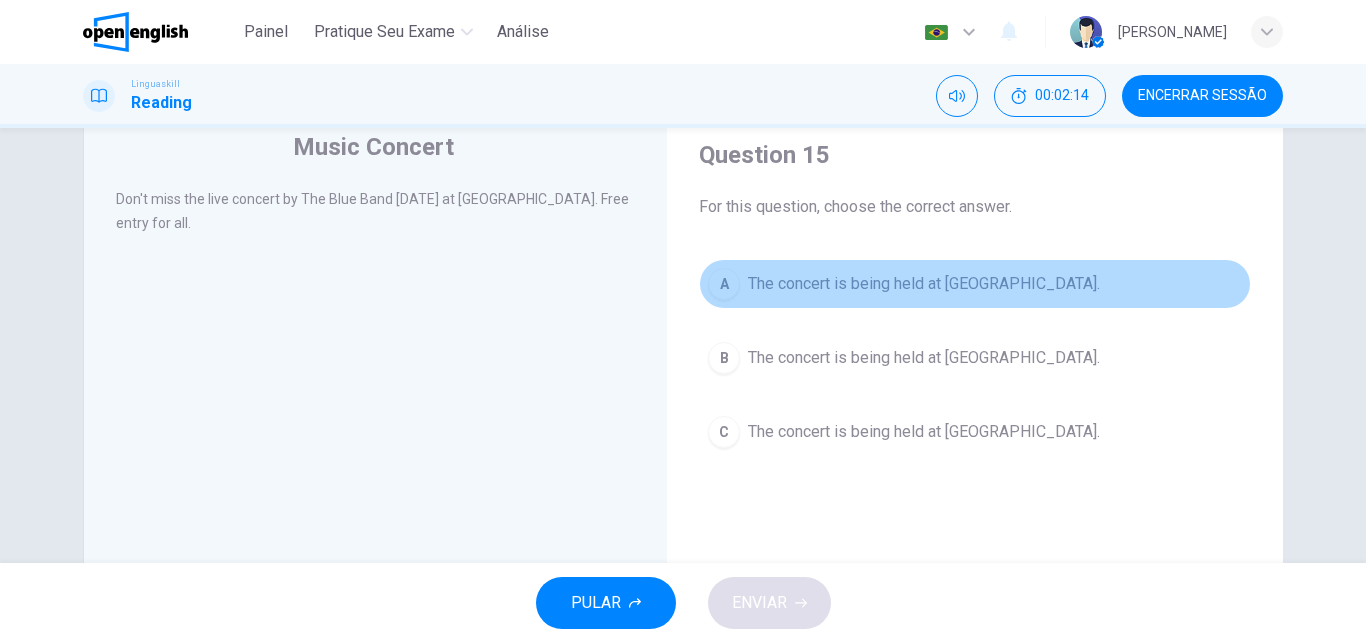 click on "A The concert is being held at City Hall." at bounding box center (975, 284) 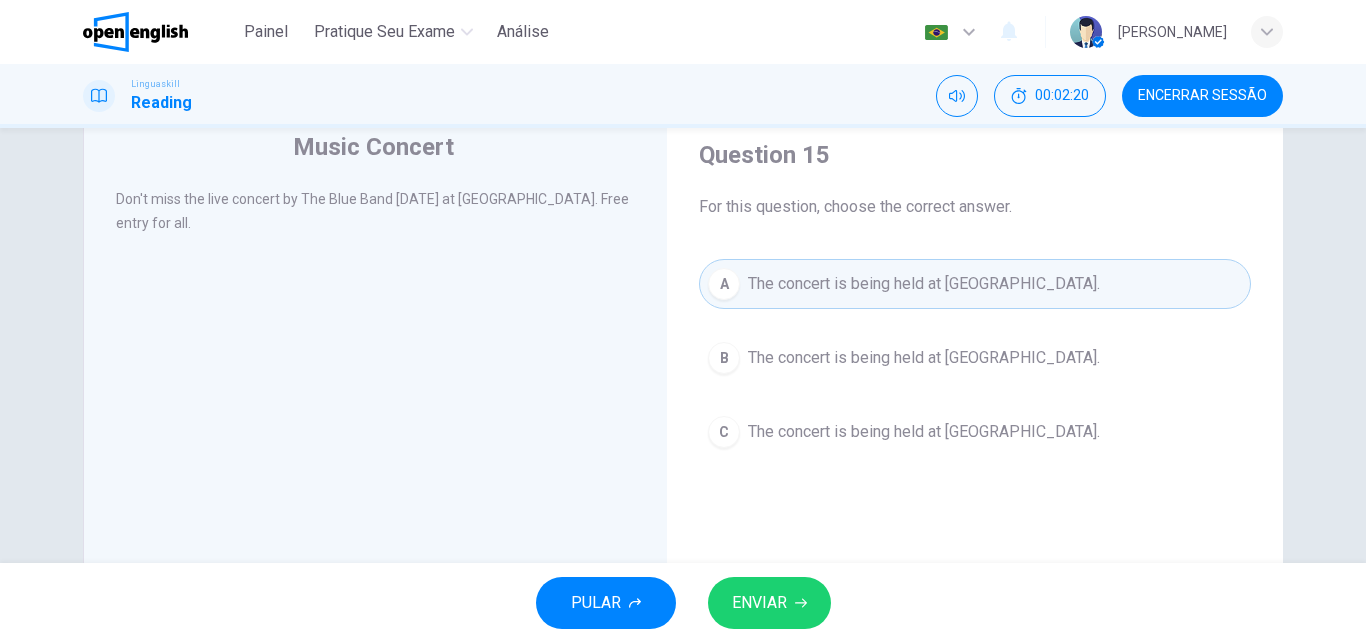 click on "The concert is being held at City Park." at bounding box center (924, 432) 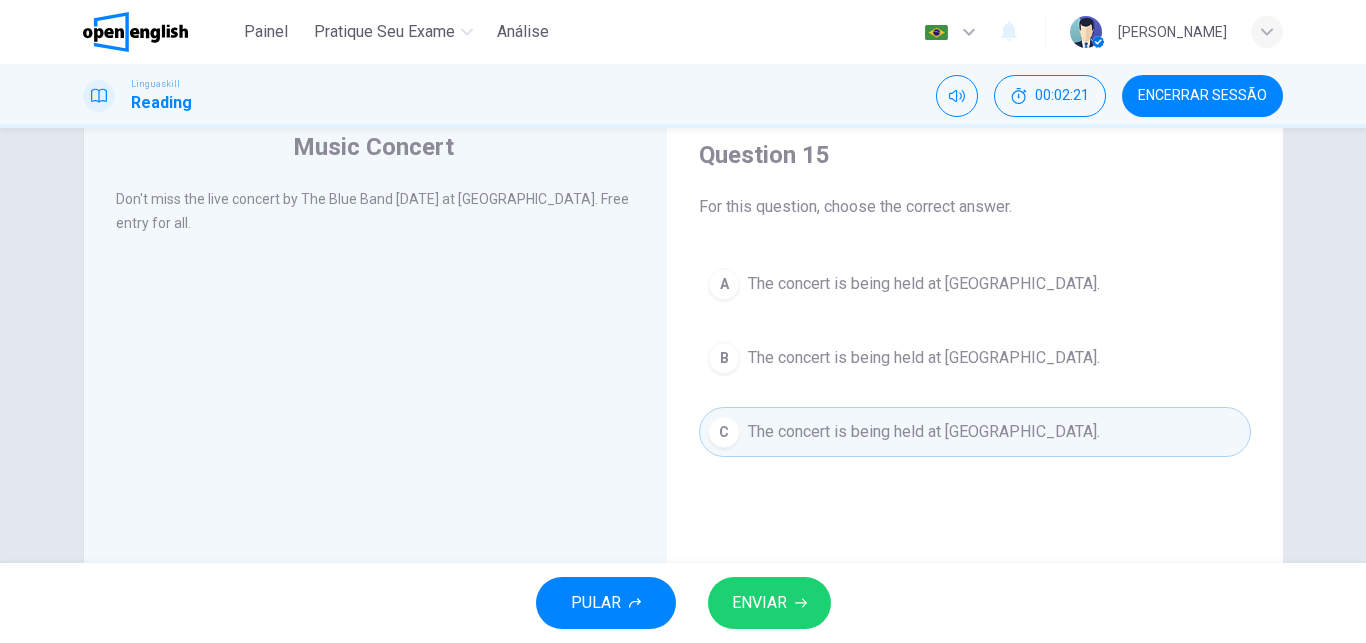 click on "ENVIAR" at bounding box center [769, 603] 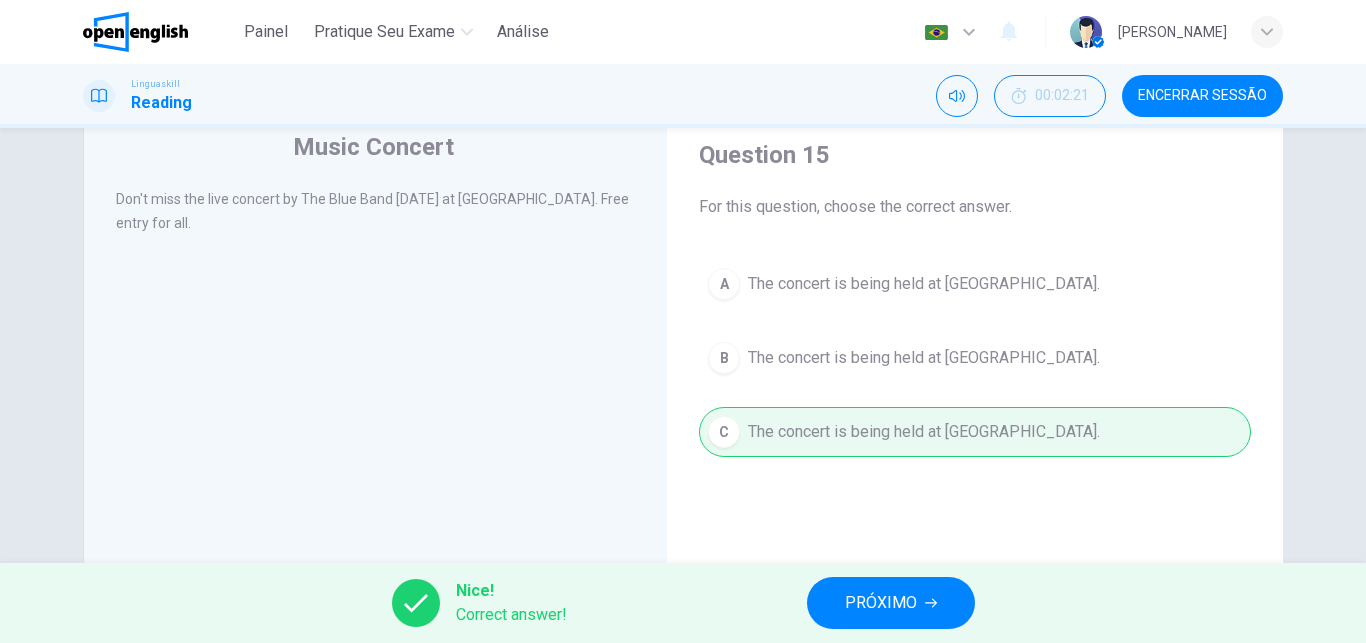 click on "PRÓXIMO" at bounding box center (881, 603) 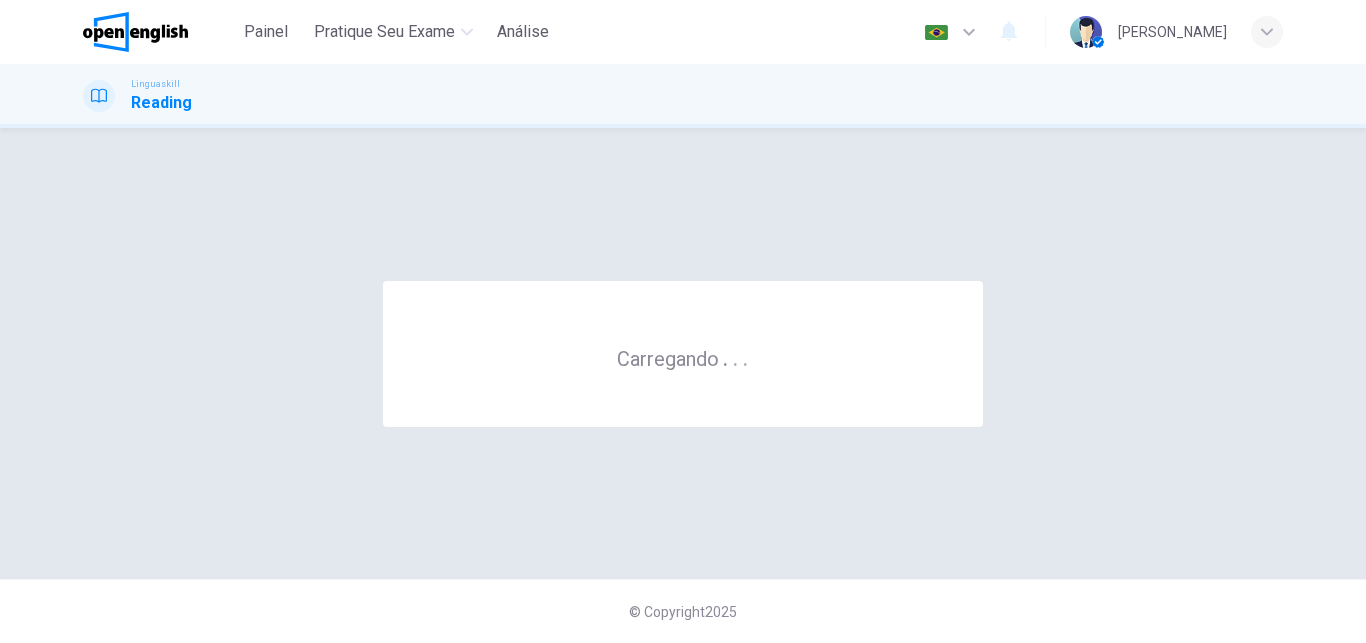 scroll, scrollTop: 0, scrollLeft: 0, axis: both 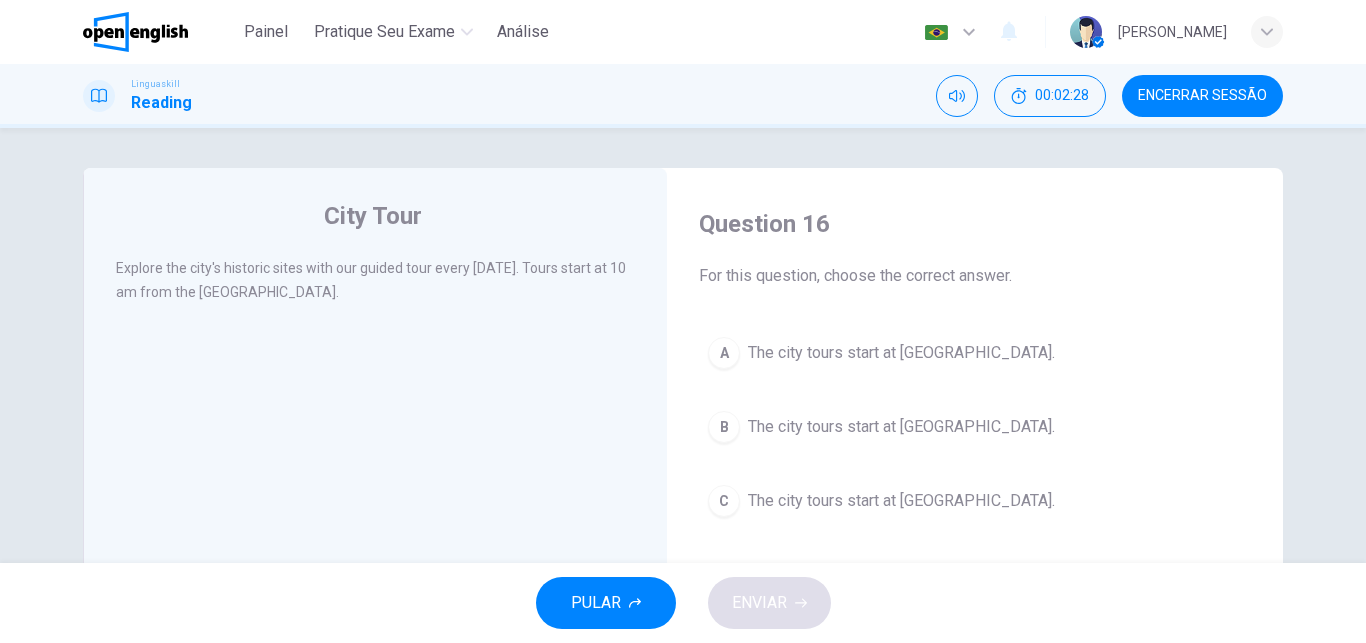 click on "A The city tours start at City Museum." at bounding box center [975, 353] 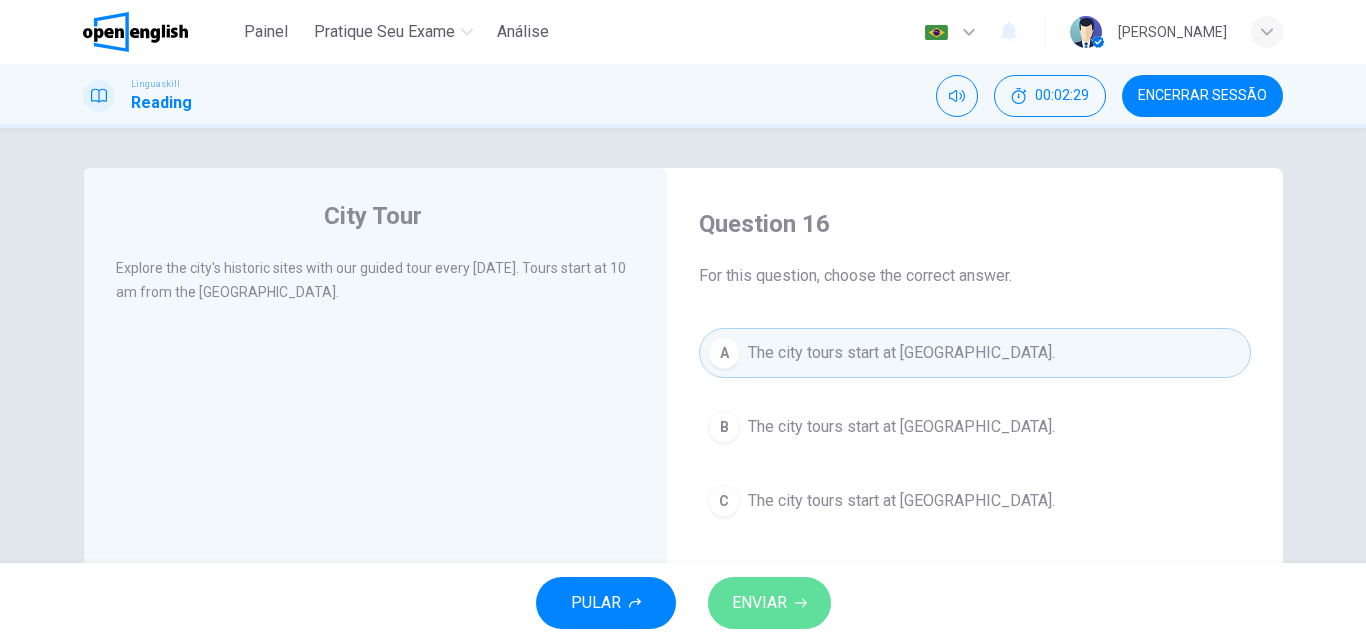 click on "ENVIAR" at bounding box center [759, 603] 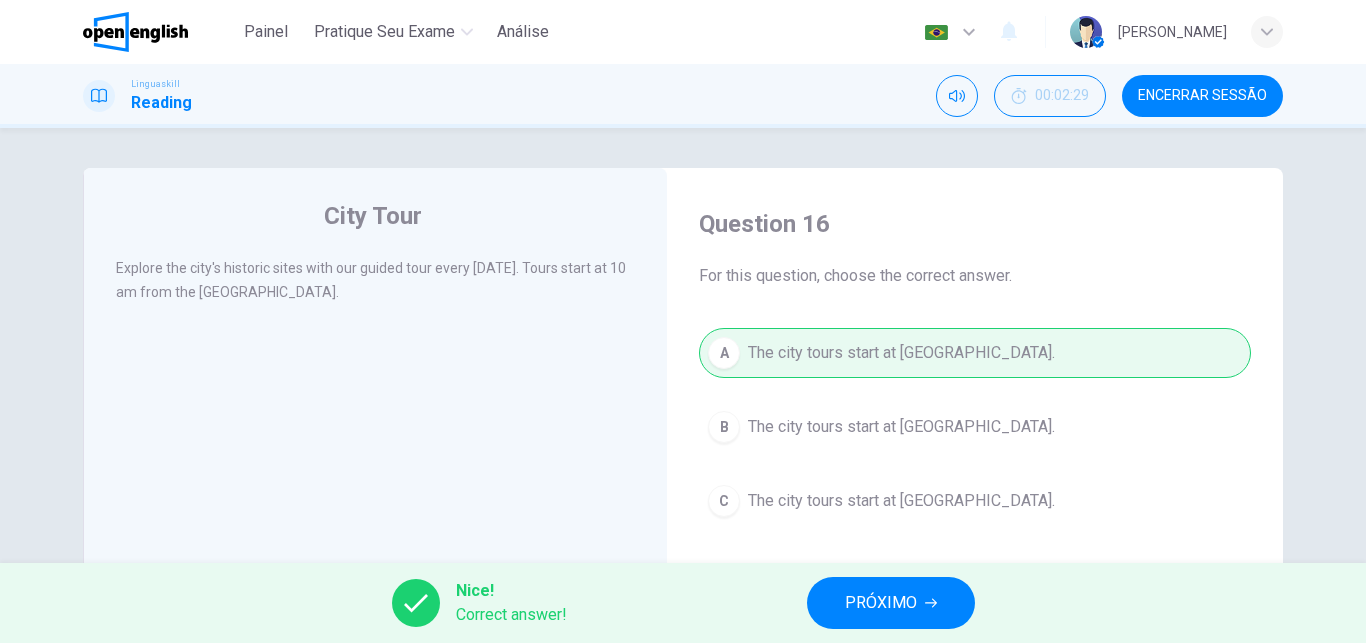 click on "PRÓXIMO" at bounding box center (891, 603) 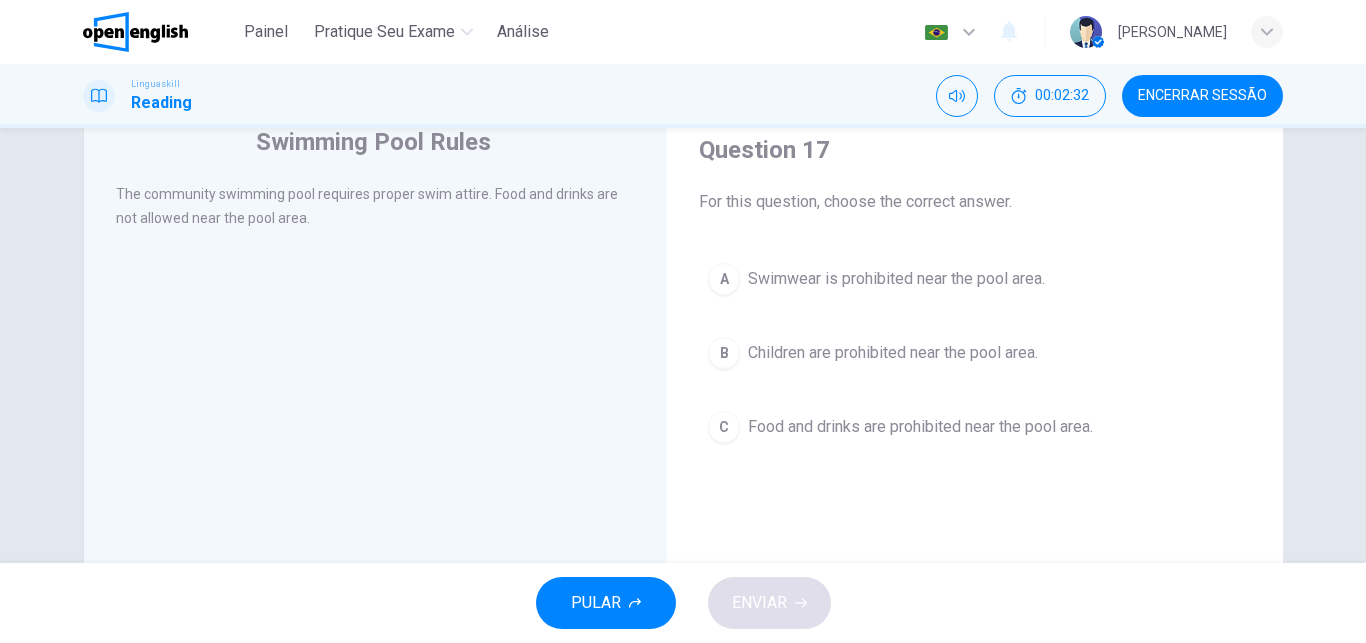 scroll, scrollTop: 68, scrollLeft: 0, axis: vertical 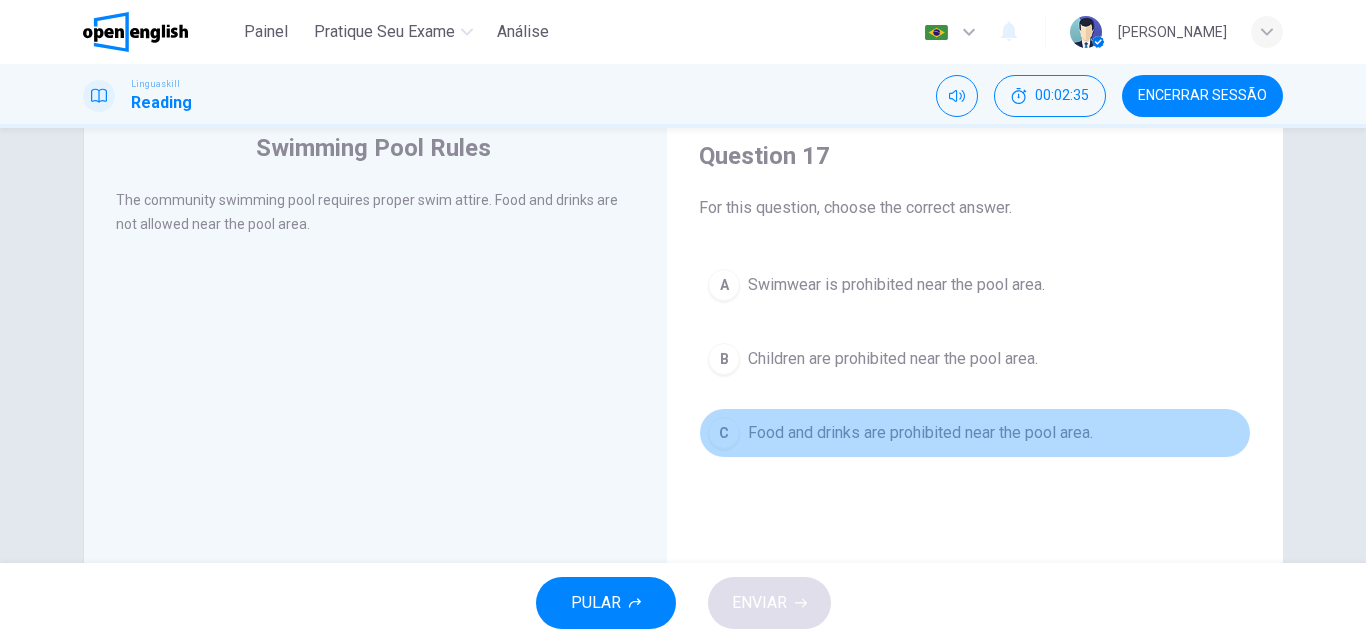 click on "Food and drinks are prohibited near the pool area." at bounding box center (920, 433) 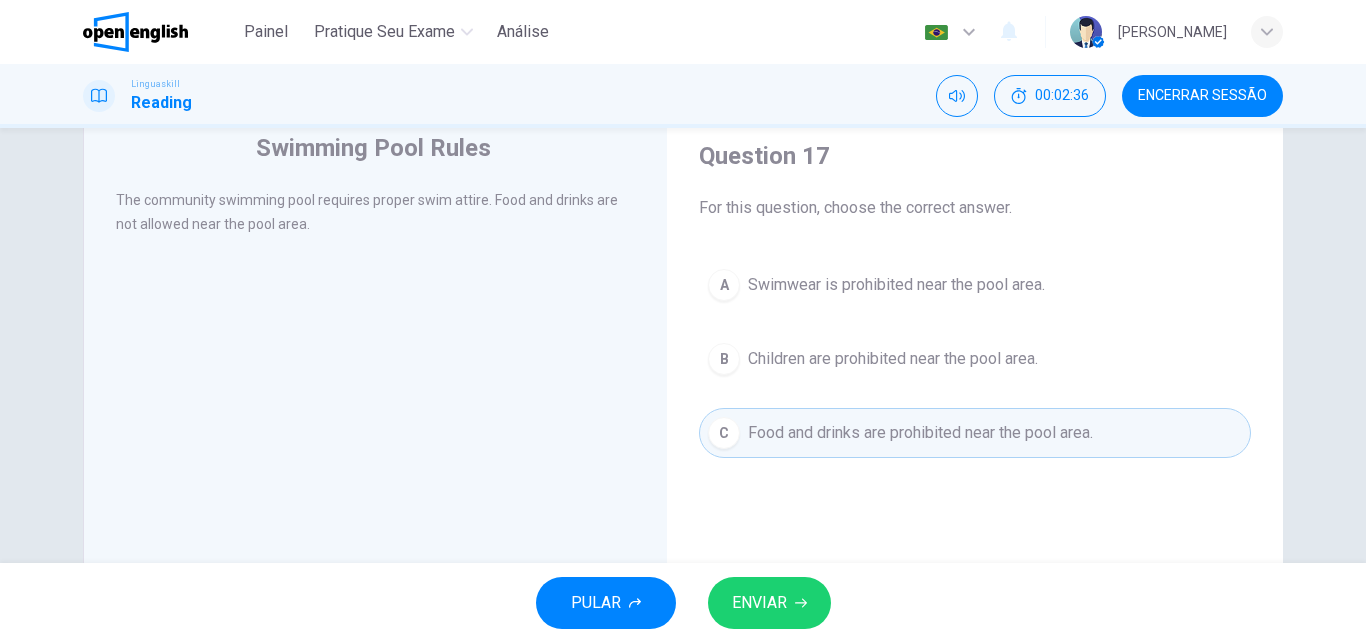 click on "ENVIAR" at bounding box center [769, 603] 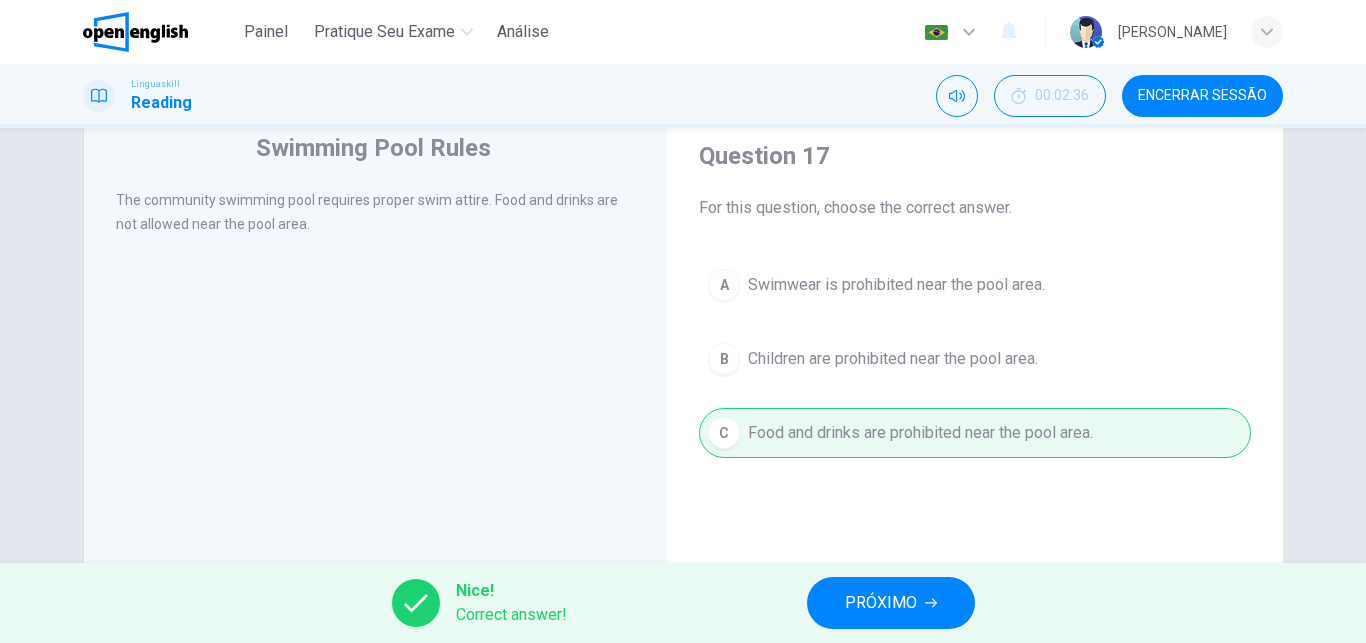 click on "PRÓXIMO" at bounding box center [881, 603] 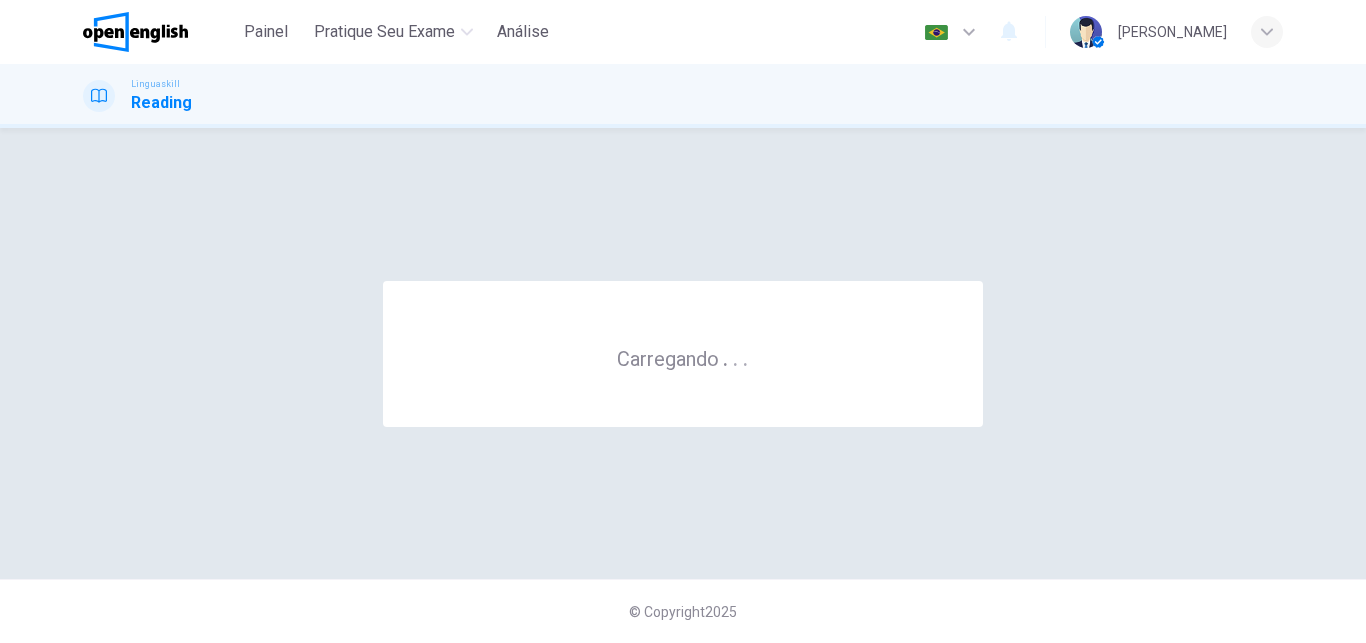 scroll, scrollTop: 0, scrollLeft: 0, axis: both 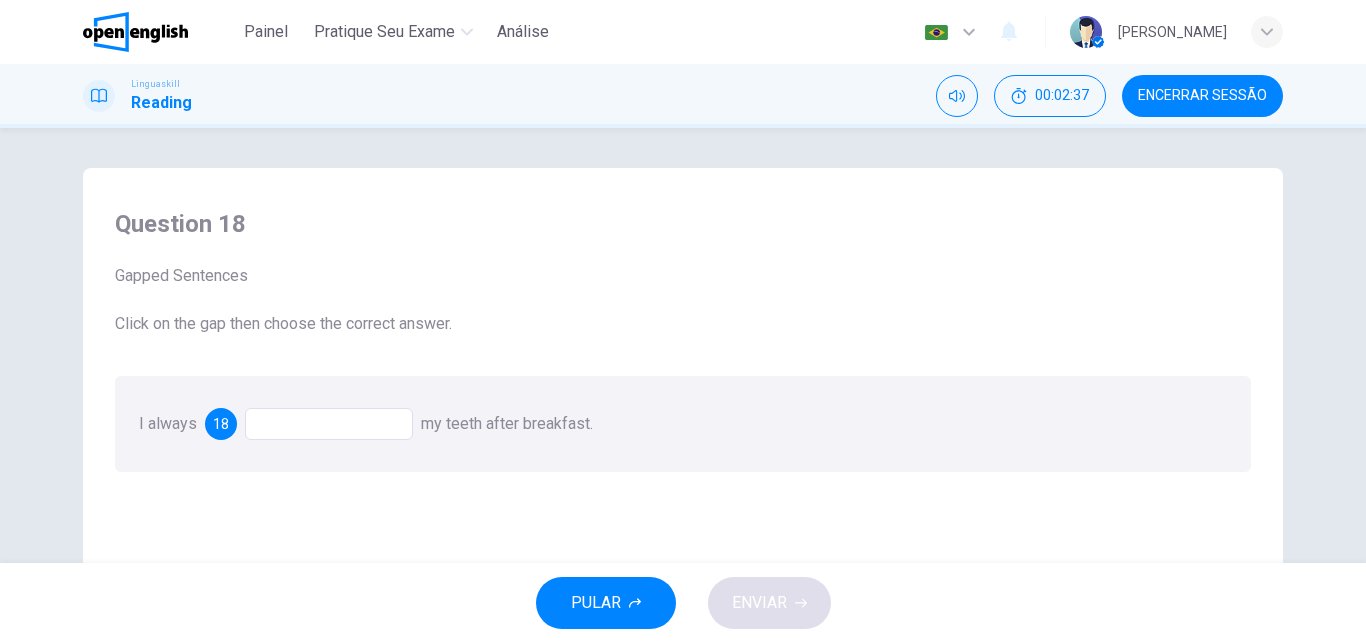 click at bounding box center (329, 424) 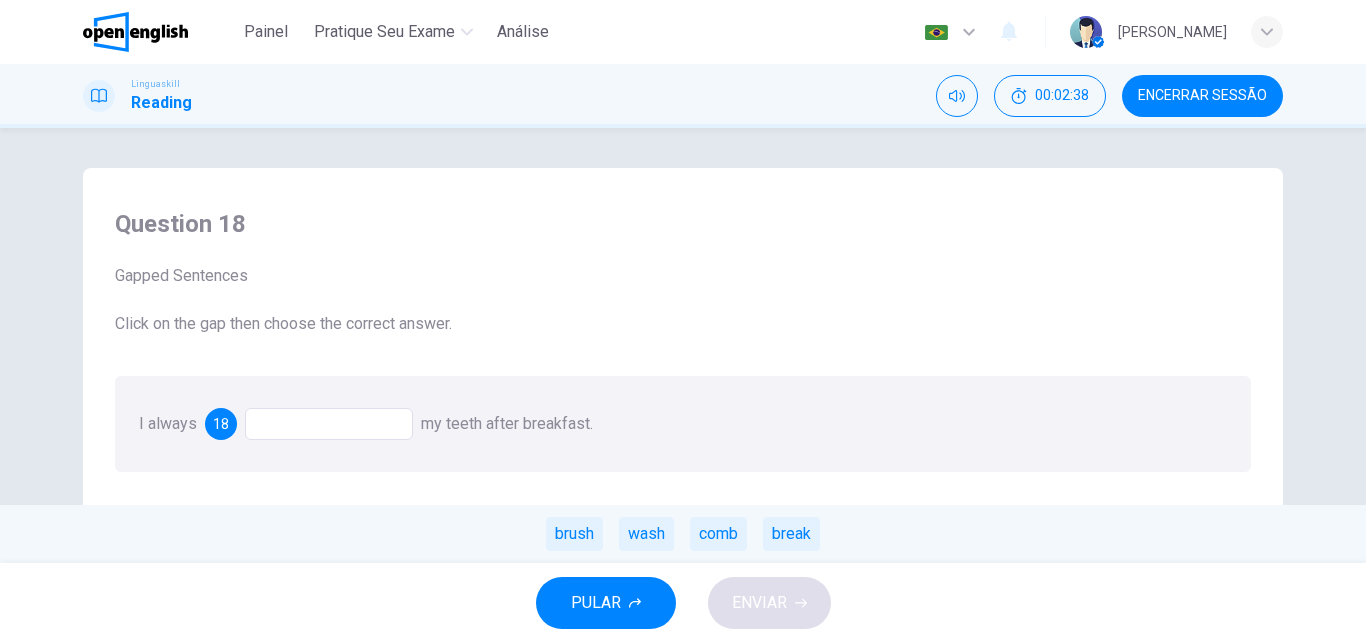 click on "brush" at bounding box center [574, 534] 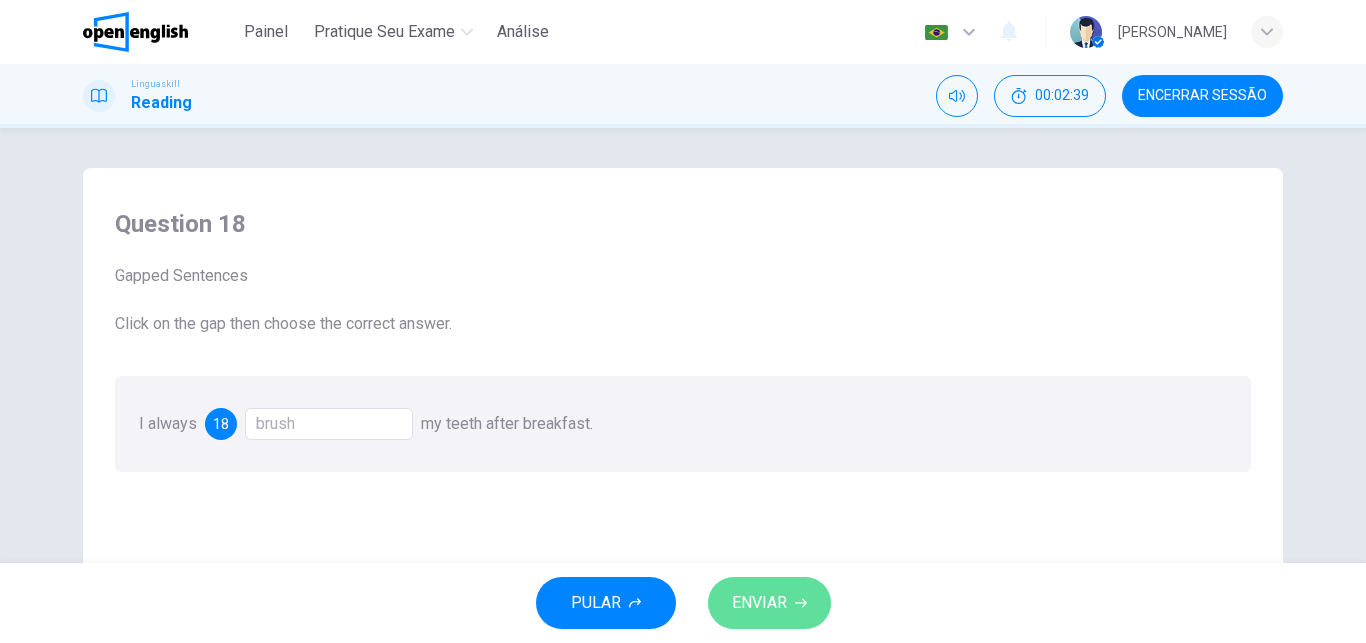 click on "ENVIAR" at bounding box center (769, 603) 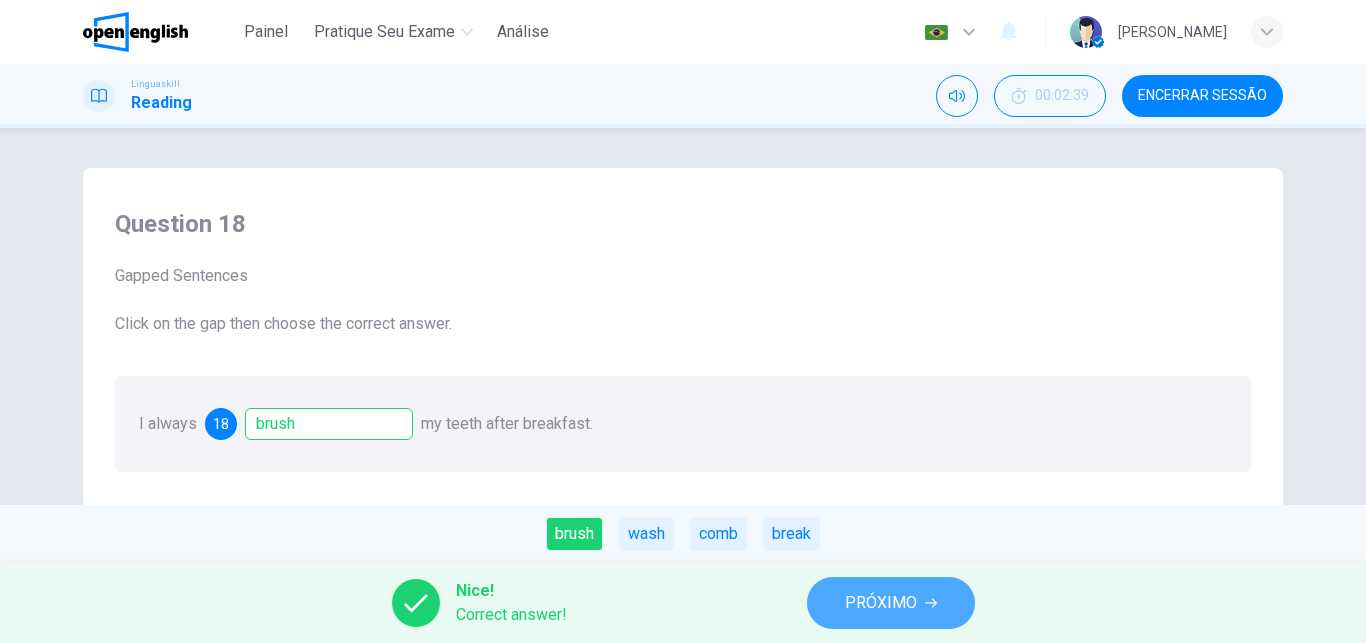 click on "PRÓXIMO" at bounding box center (881, 603) 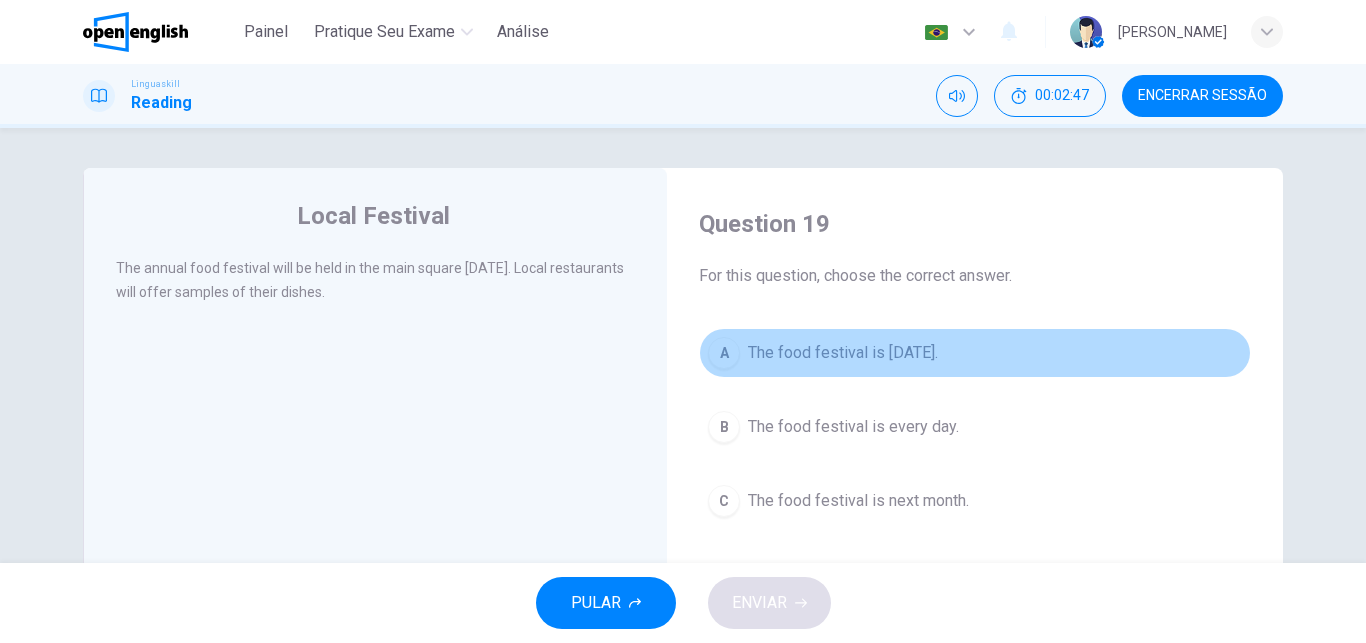 click on "The food festival is next Saturday." at bounding box center (843, 353) 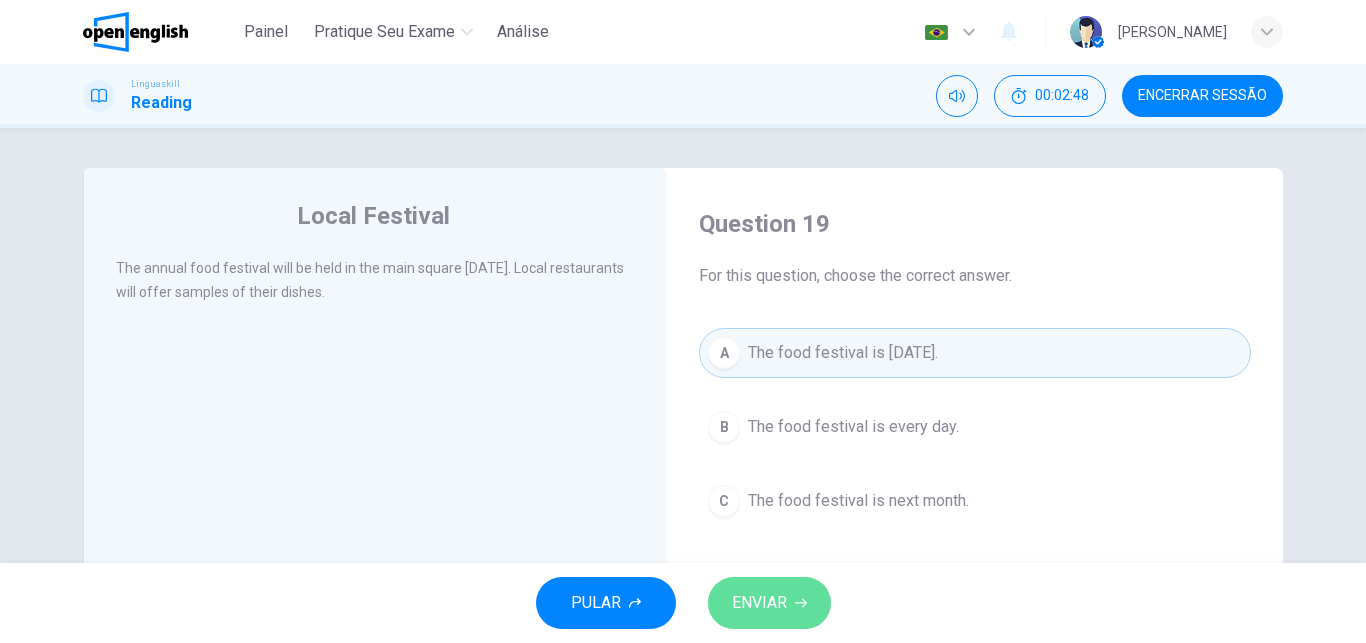 click on "ENVIAR" at bounding box center [769, 603] 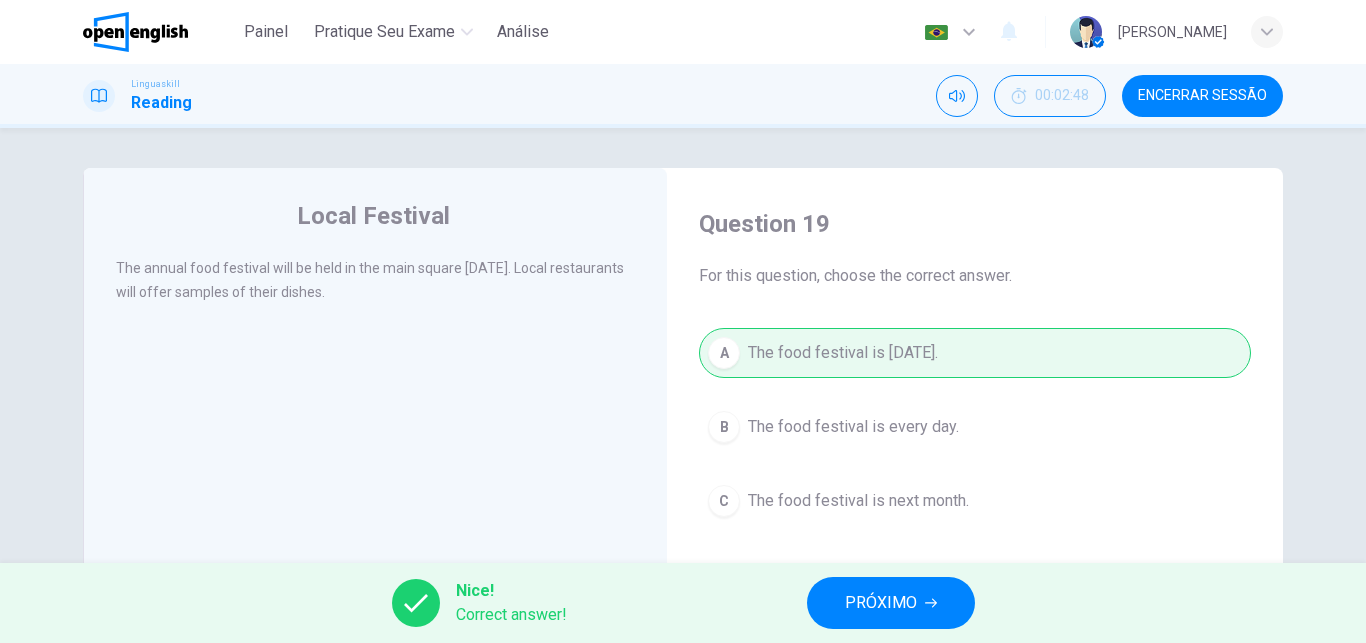 click on "PRÓXIMO" at bounding box center (881, 603) 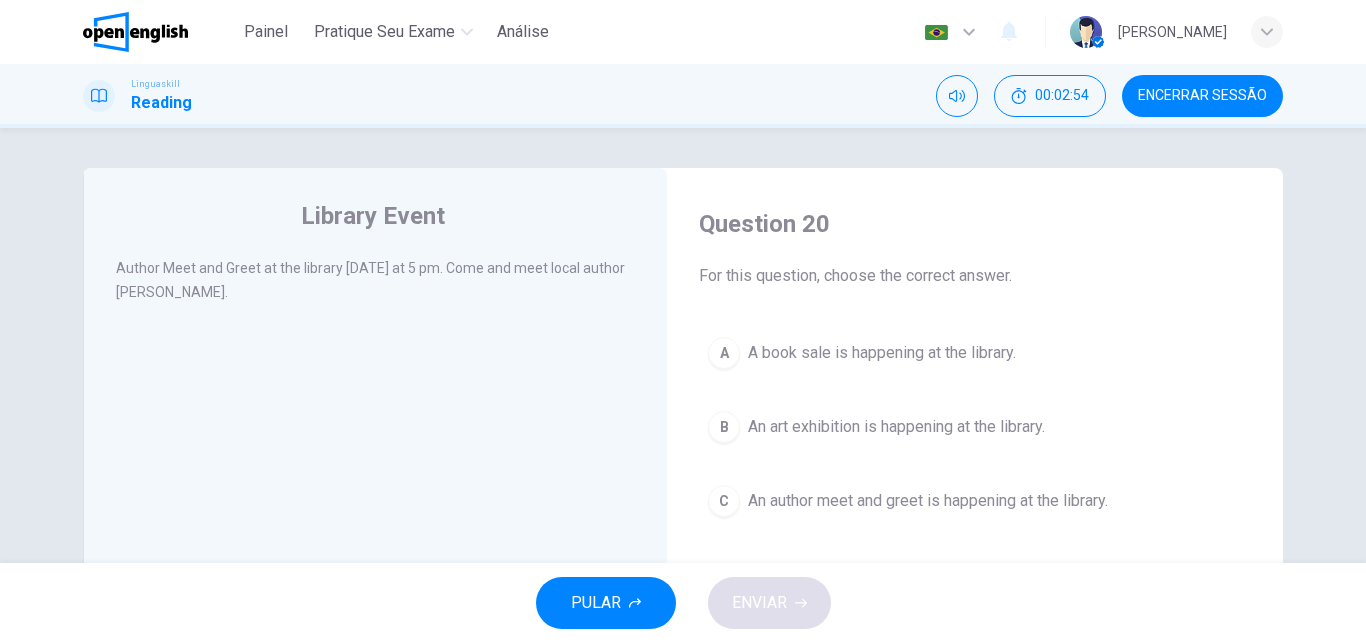 click on "An author meet and greet is happening at the library." at bounding box center [928, 501] 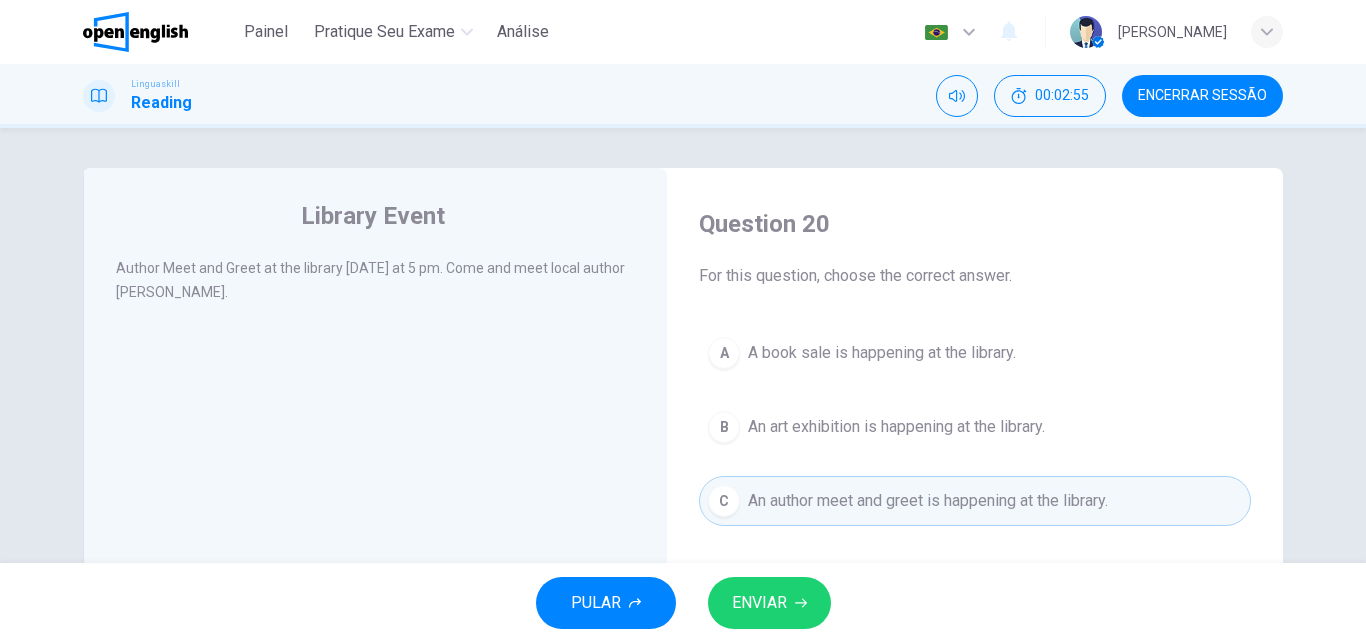 click on "ENVIAR" at bounding box center (759, 603) 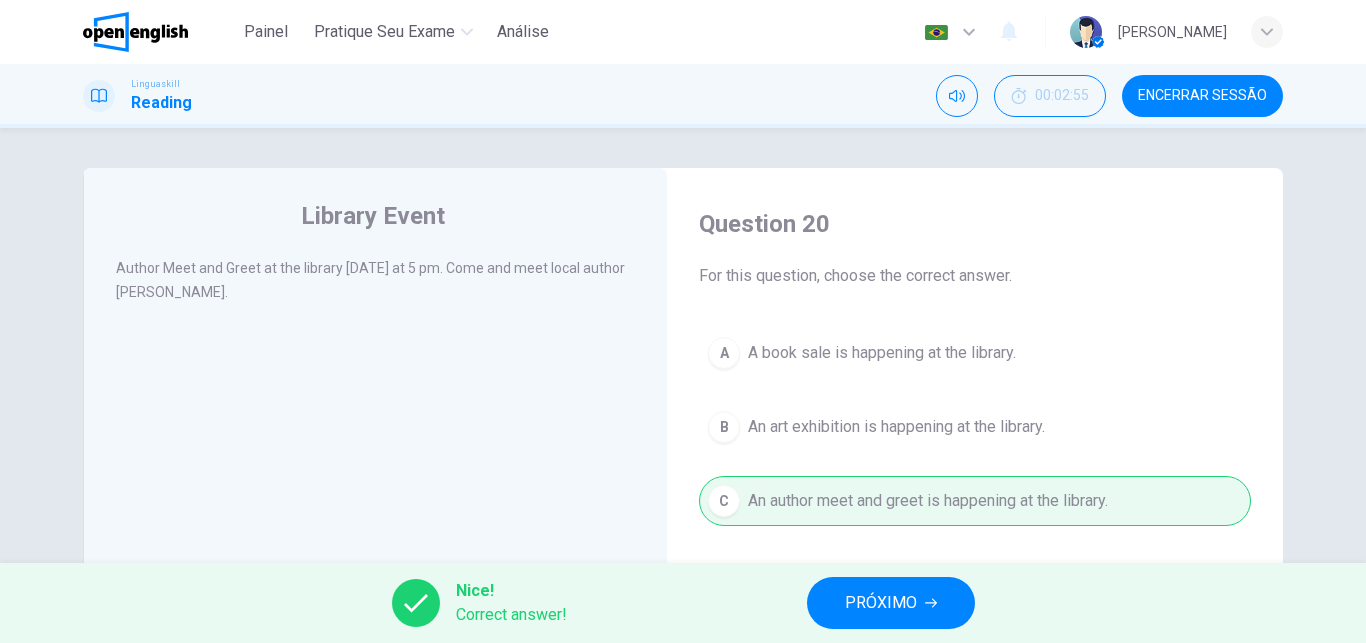 click on "PRÓXIMO" at bounding box center (891, 603) 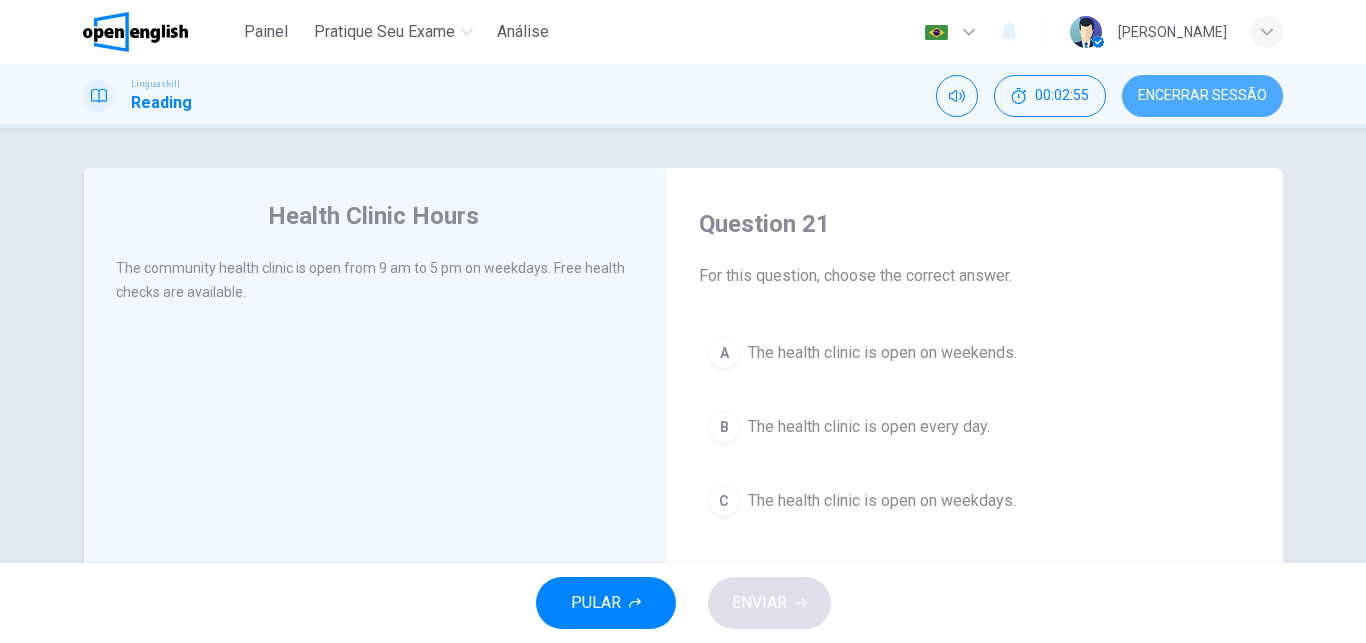 click on "Encerrar Sessão" at bounding box center [1202, 96] 